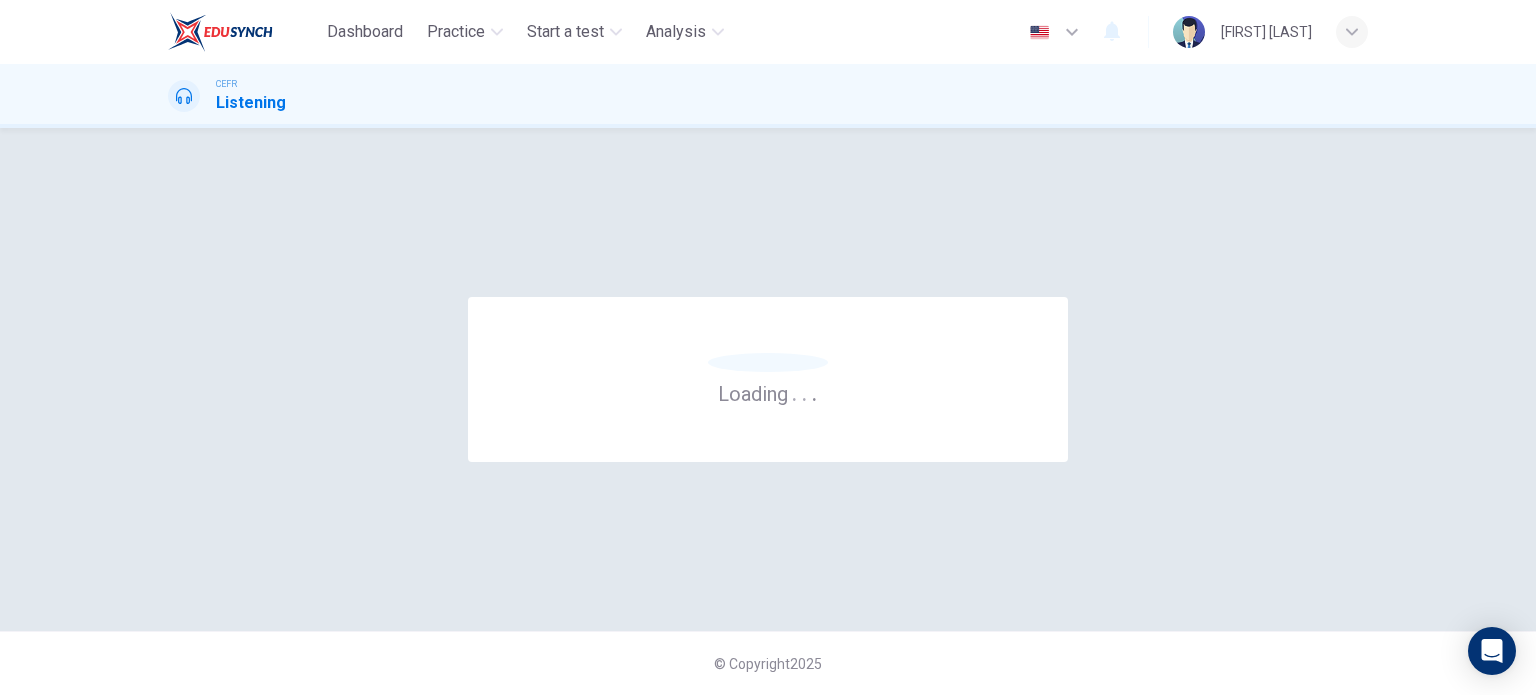 scroll, scrollTop: 0, scrollLeft: 0, axis: both 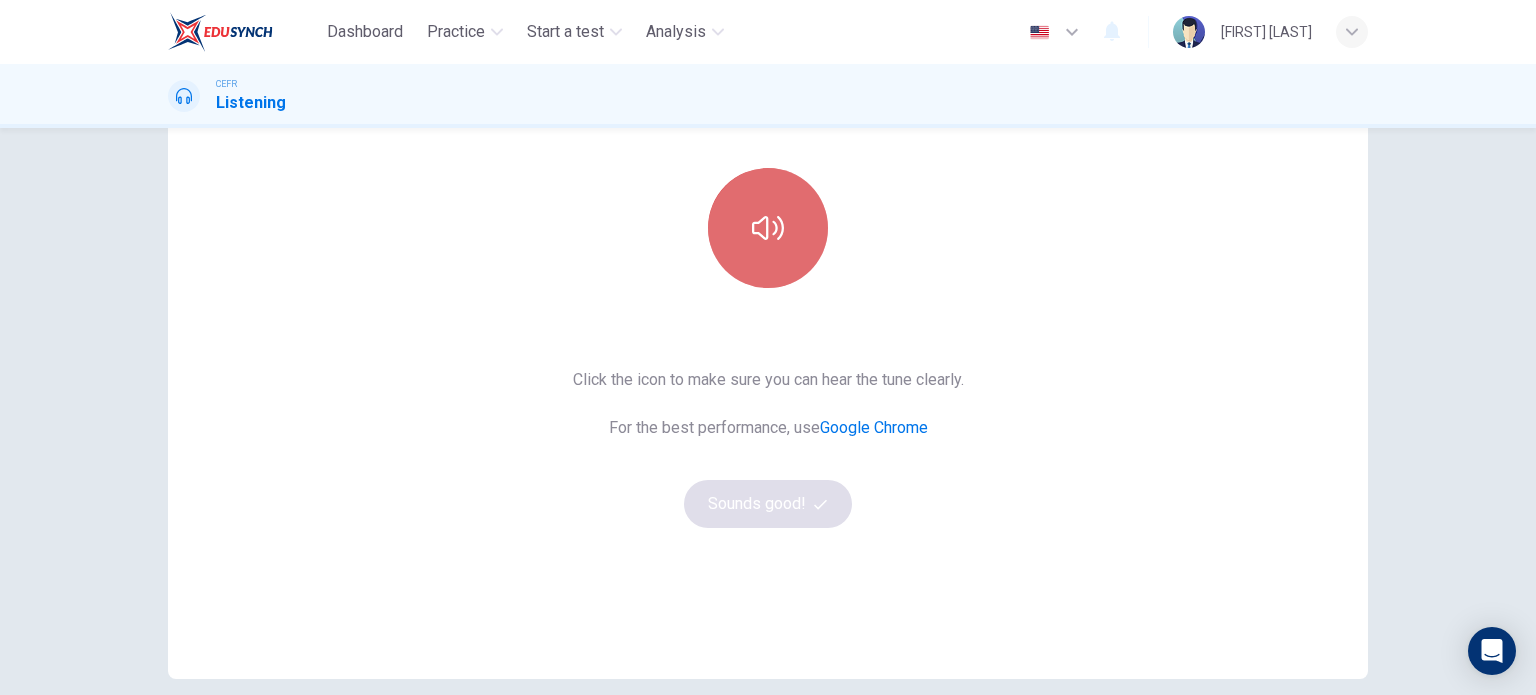 click at bounding box center [768, 228] 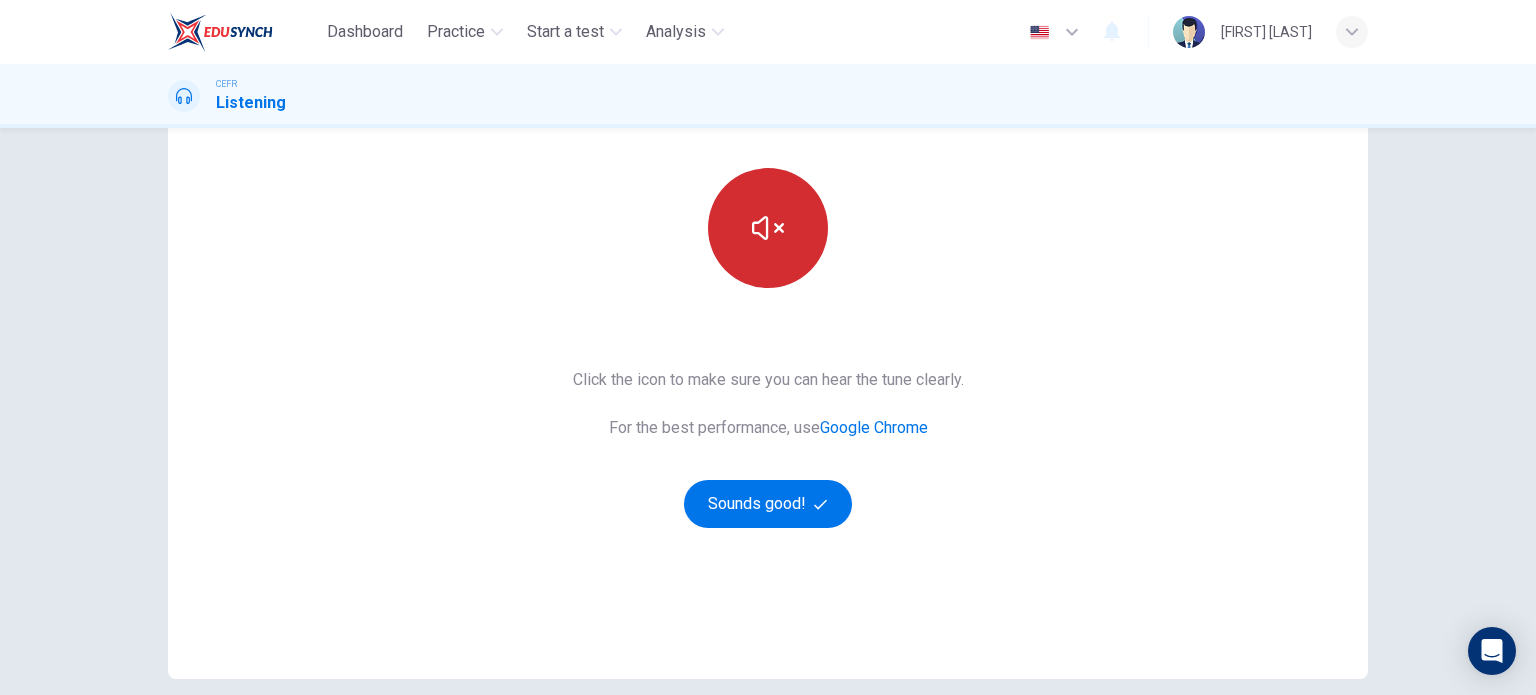 type 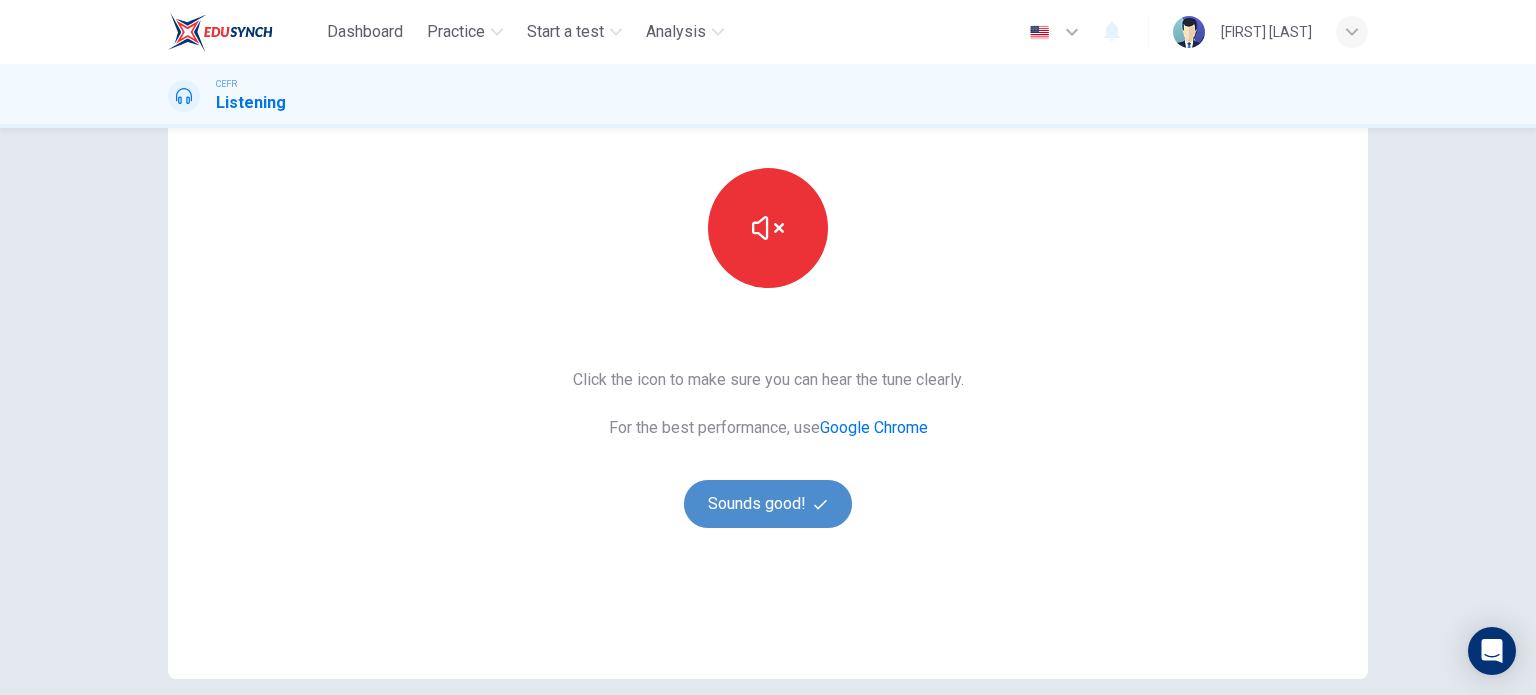 click on "Sounds good!" at bounding box center (768, 504) 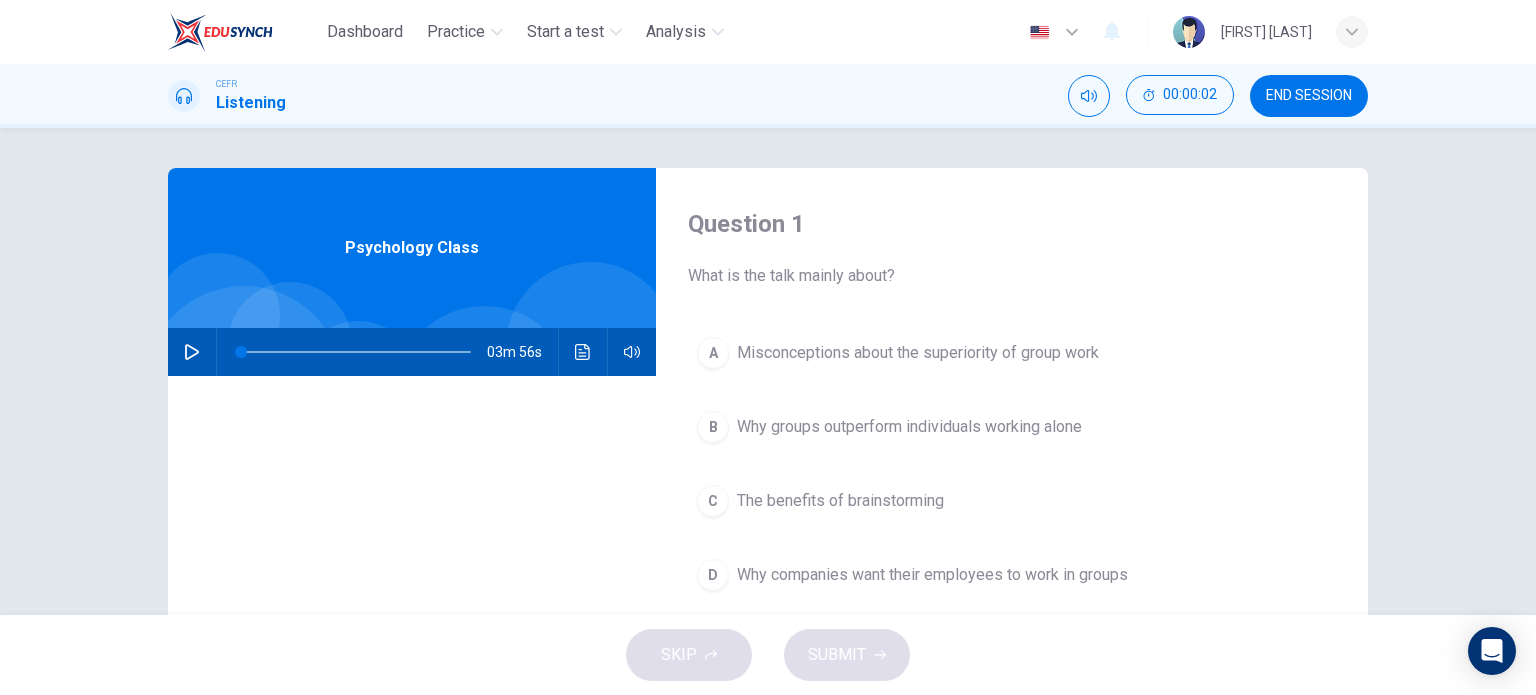 scroll, scrollTop: 0, scrollLeft: 0, axis: both 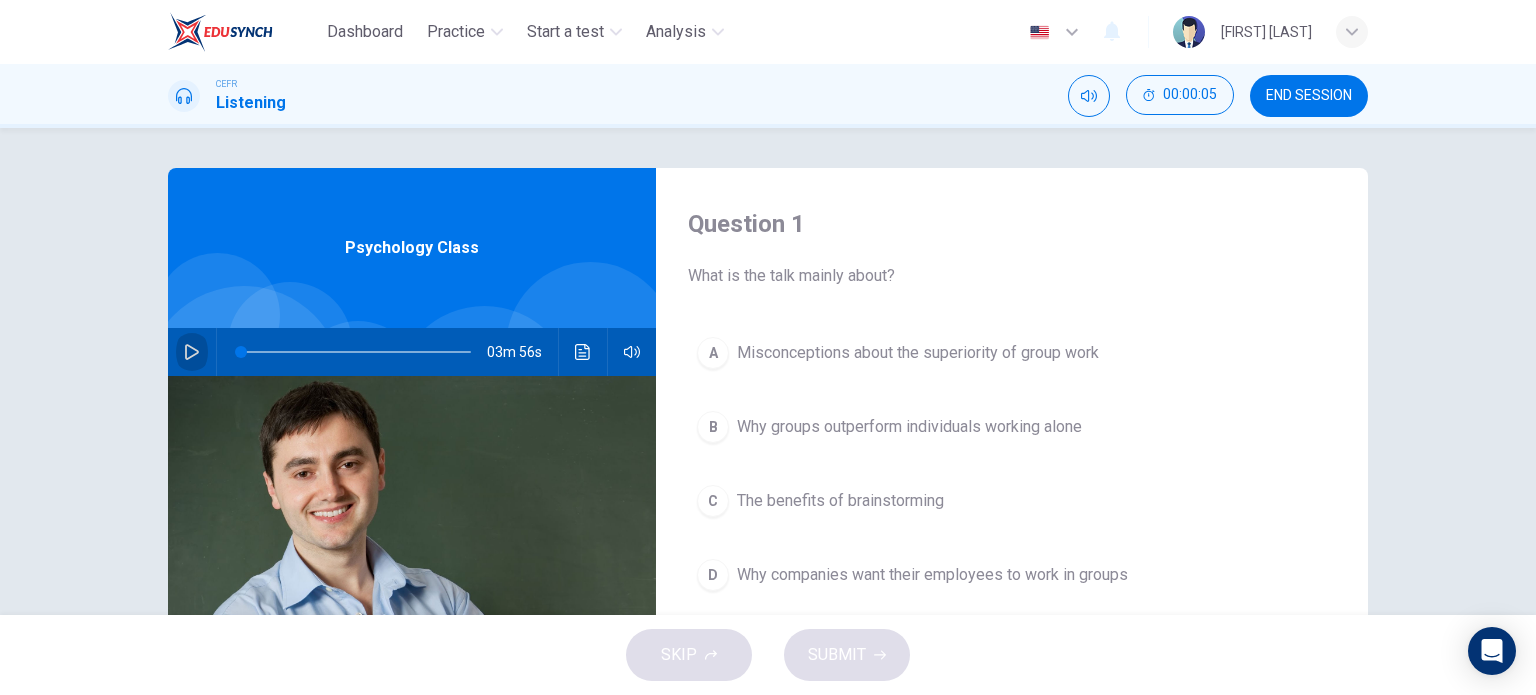click at bounding box center [192, 352] 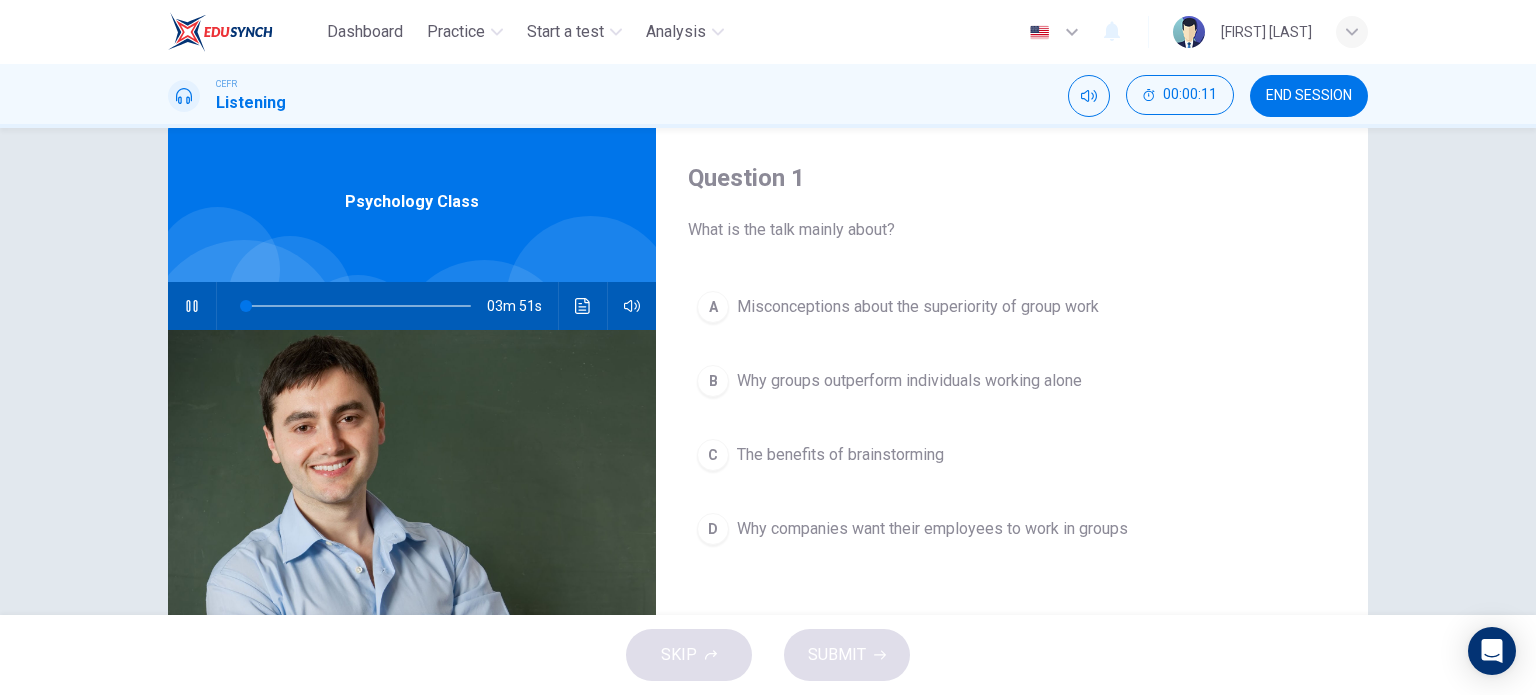 scroll, scrollTop: 47, scrollLeft: 0, axis: vertical 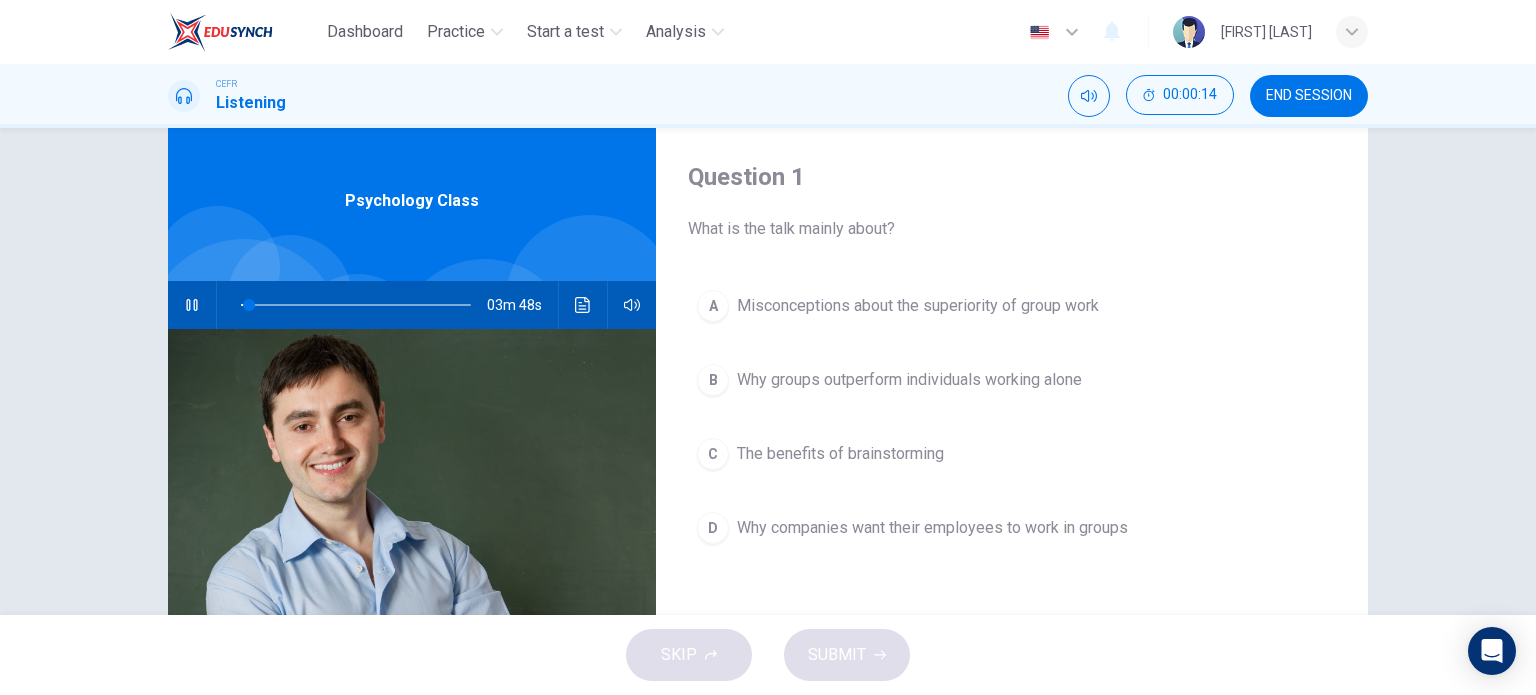 type 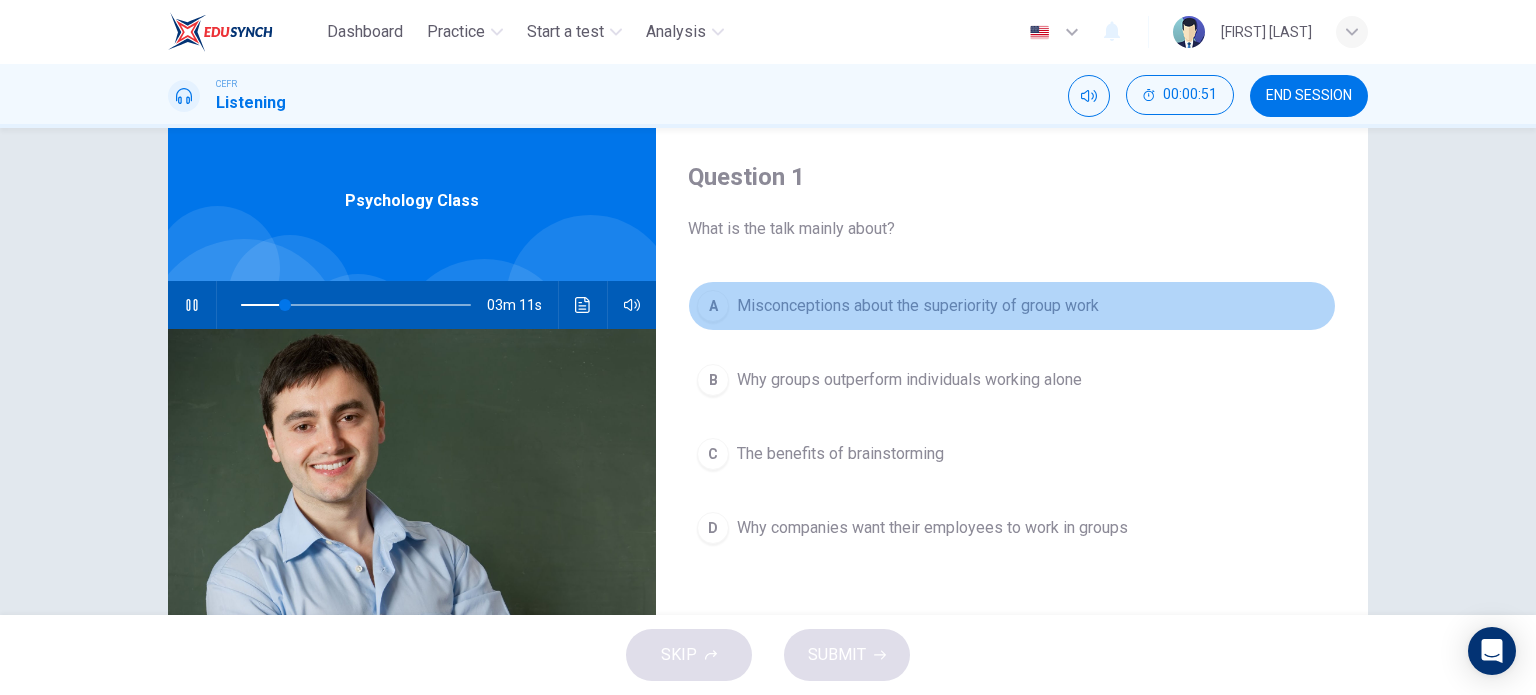 click on "Misconceptions about the superiority of group work" at bounding box center (918, 306) 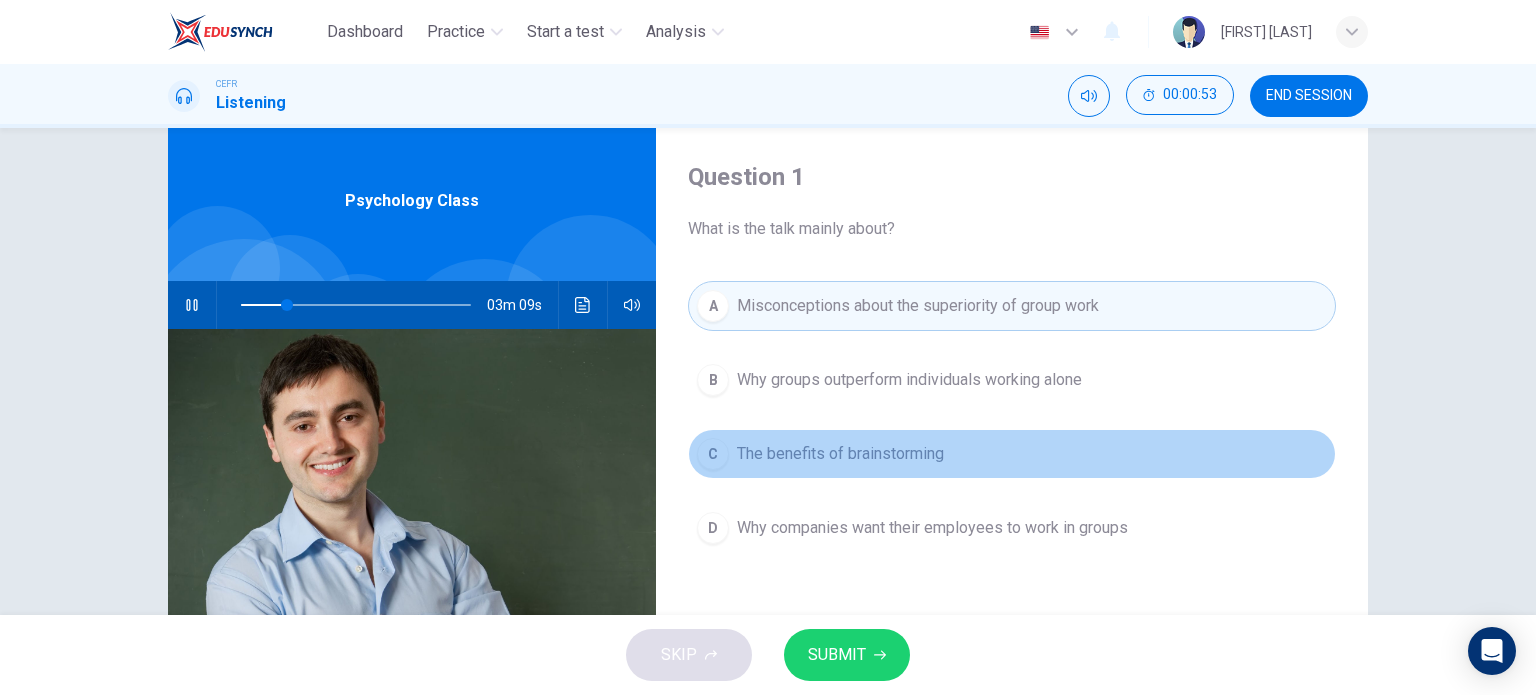 click on "The benefits of brainstorming" at bounding box center (909, 380) 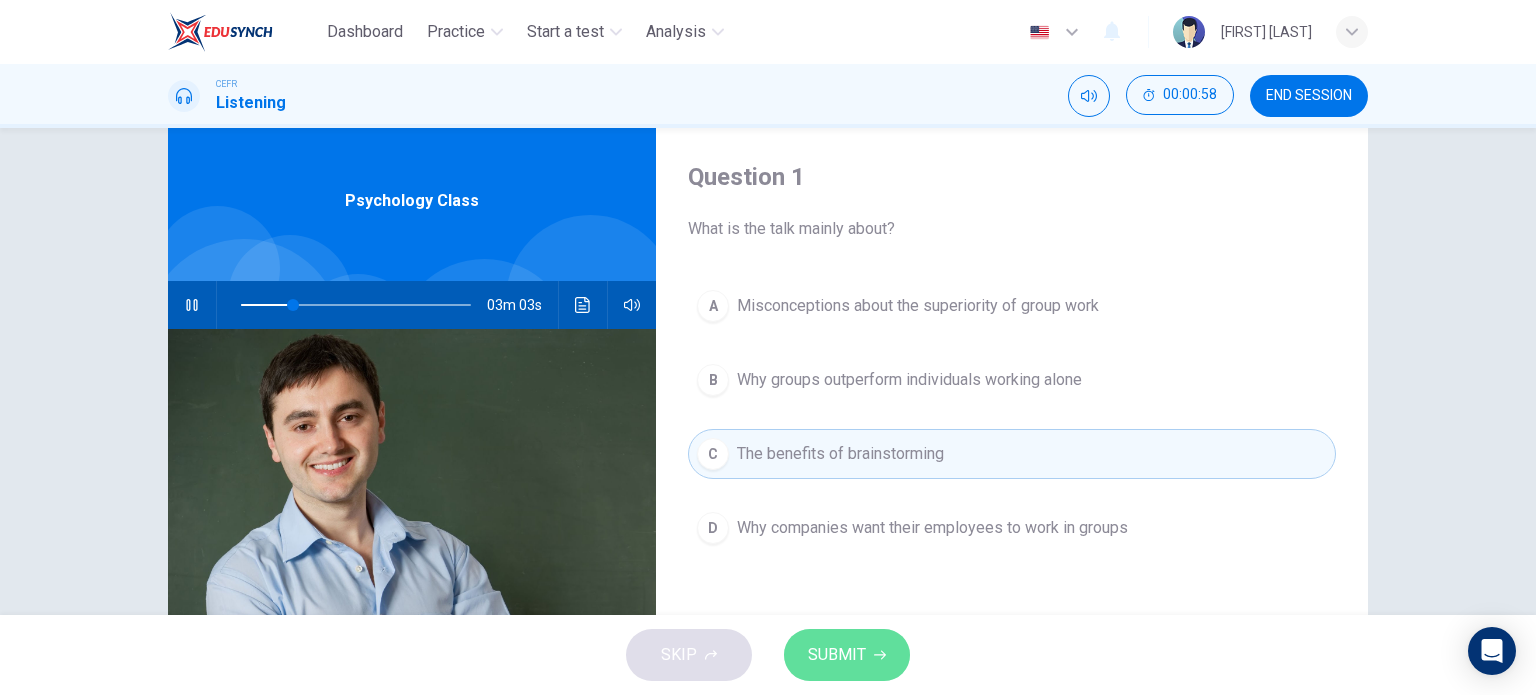 click on "SUBMIT" at bounding box center [837, 655] 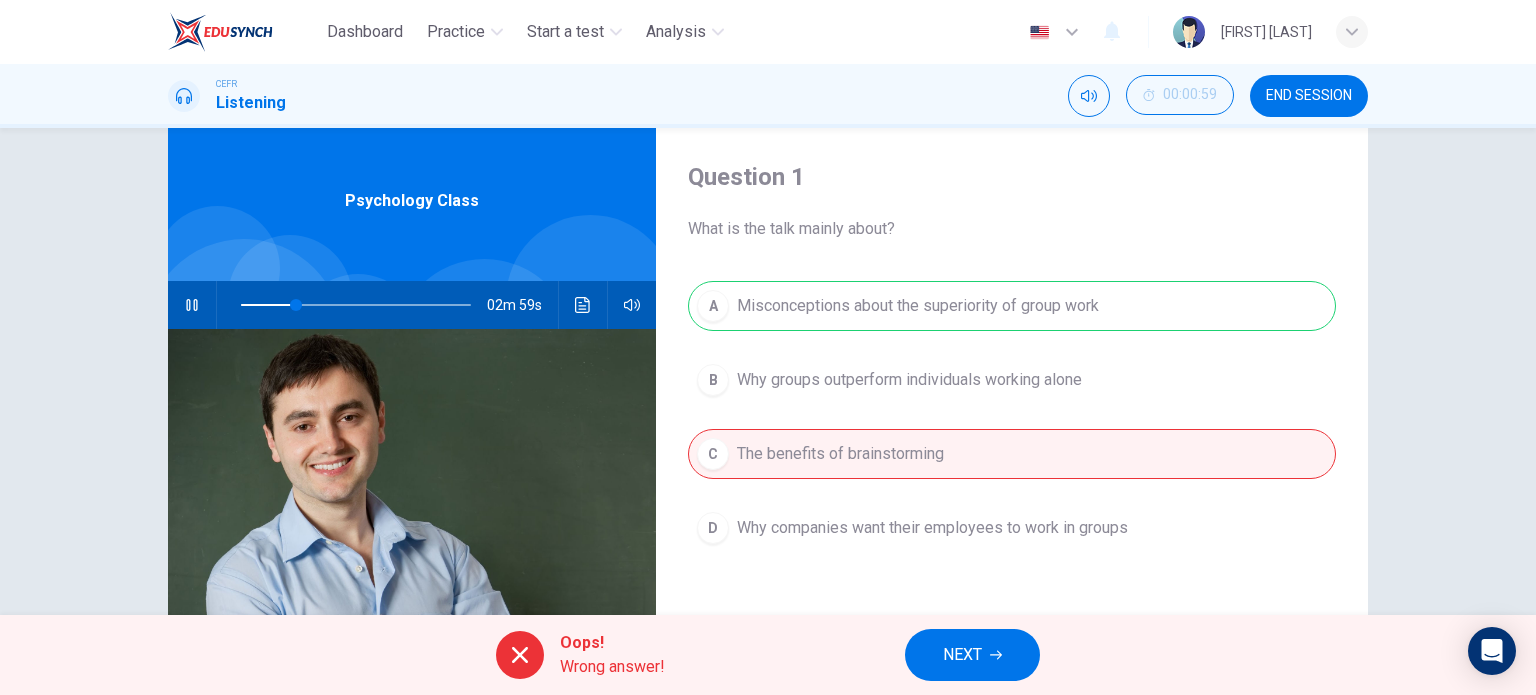 click on "NEXT" at bounding box center (972, 655) 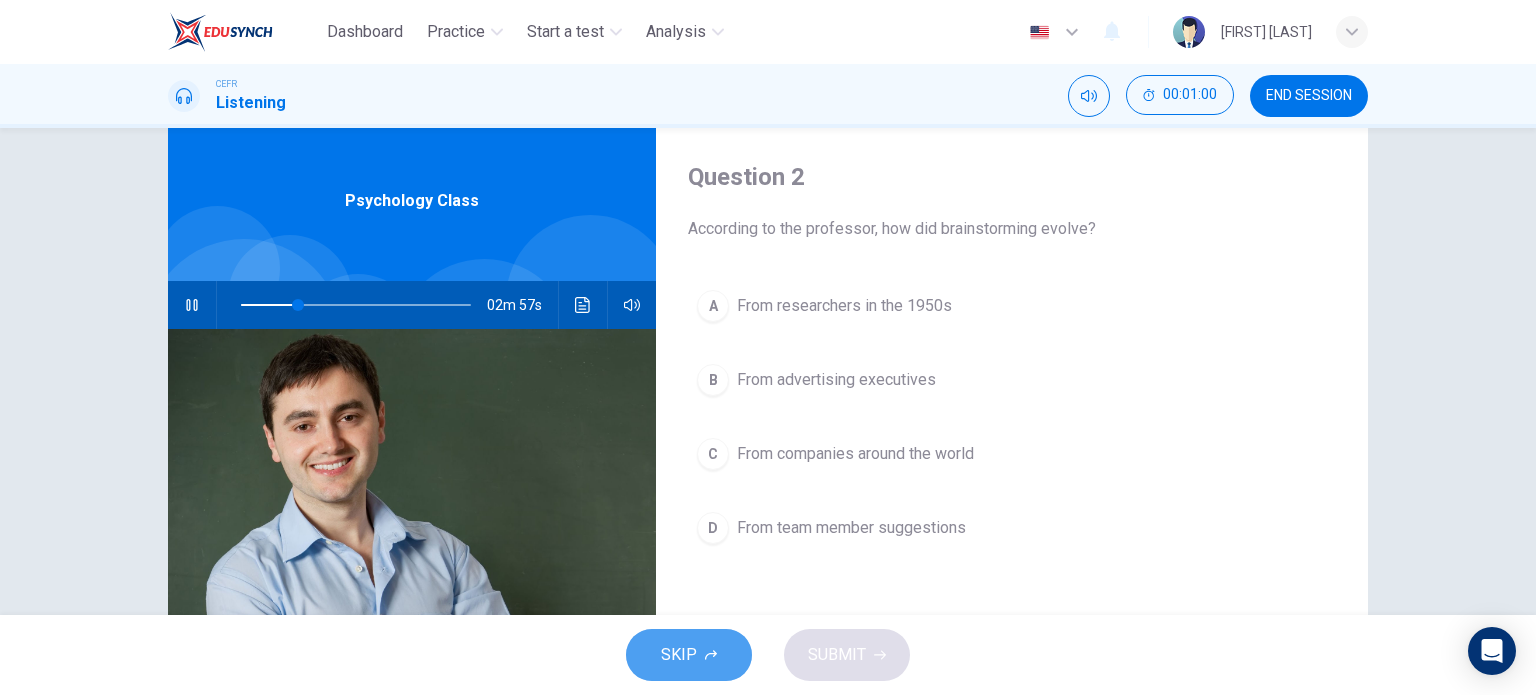 click at bounding box center [711, 655] 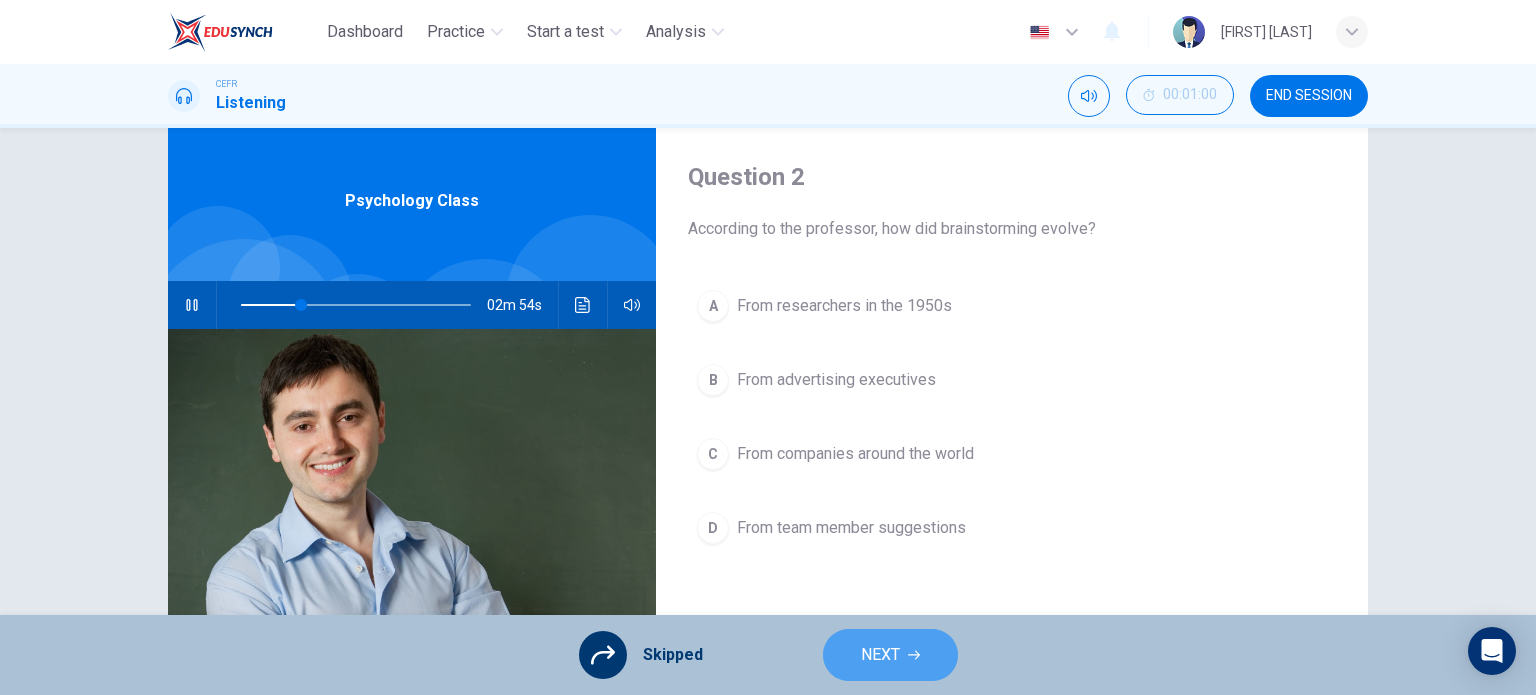 click on "NEXT" at bounding box center [880, 655] 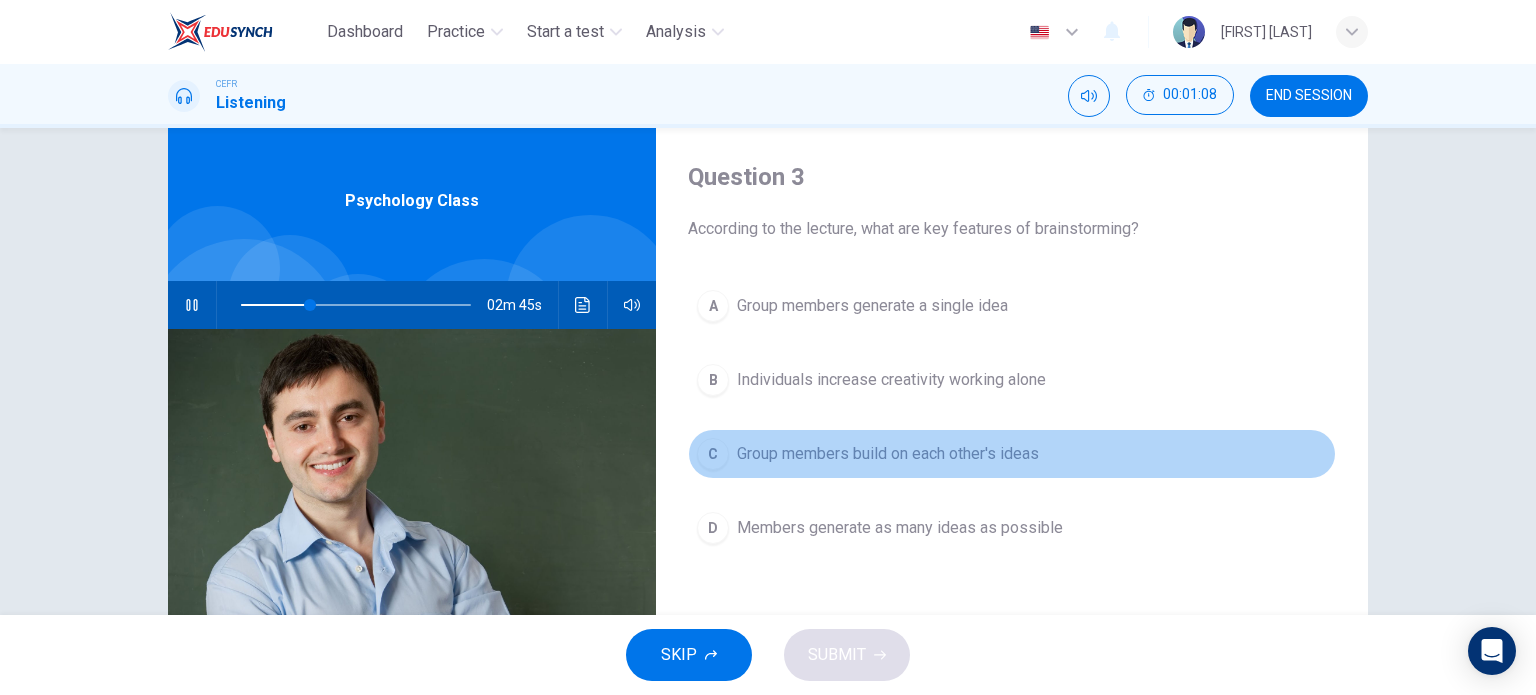 click on "C" at bounding box center [713, 306] 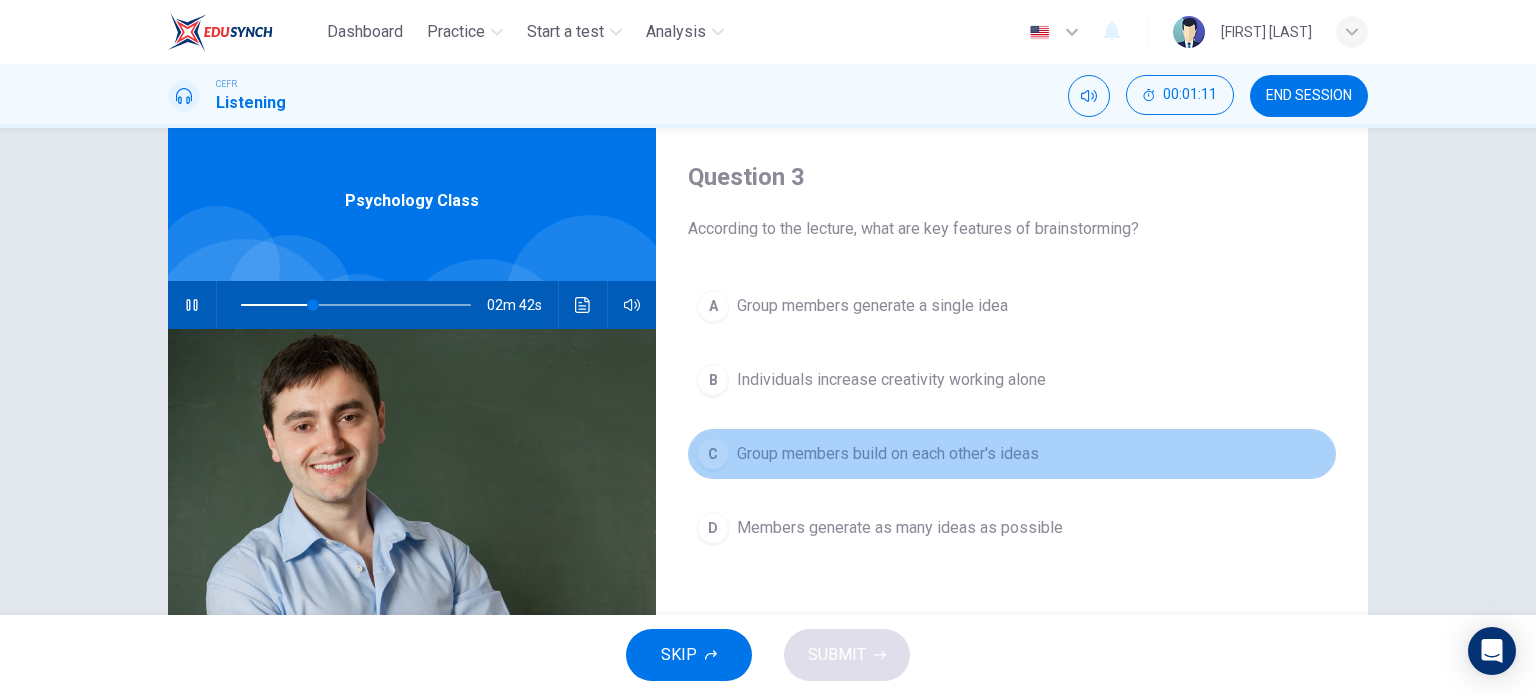 click on "Group members build on each other's ideas" at bounding box center (888, 454) 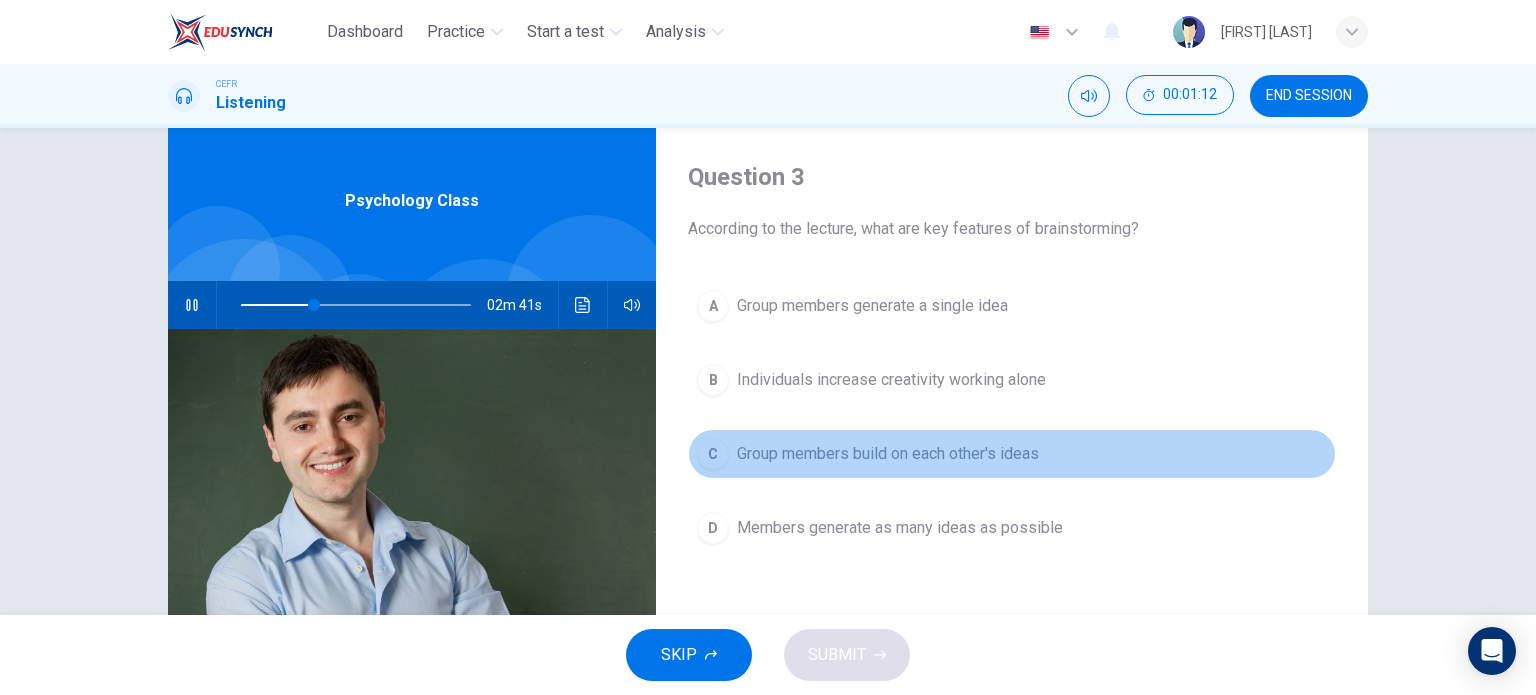 click on "Group members build on each other's ideas" at bounding box center (872, 306) 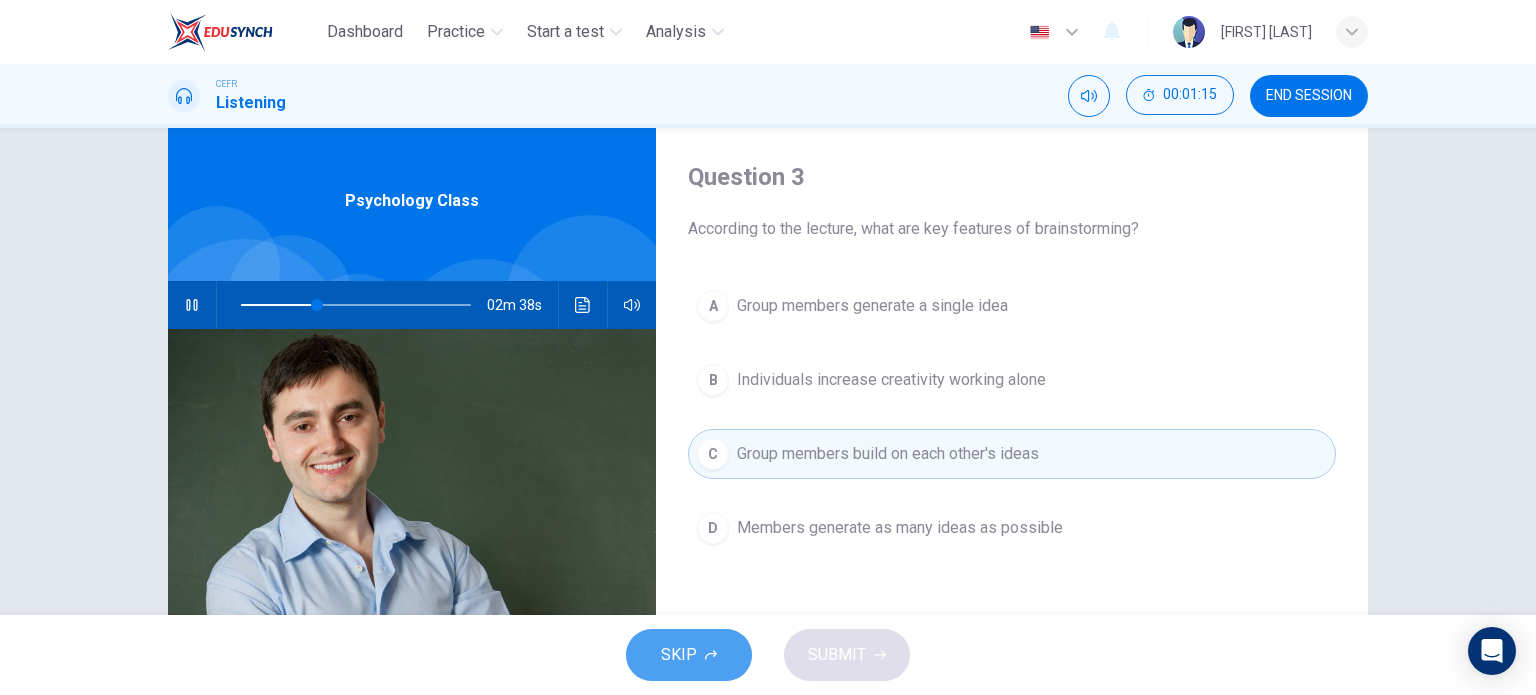 click on "SKIP" at bounding box center (689, 655) 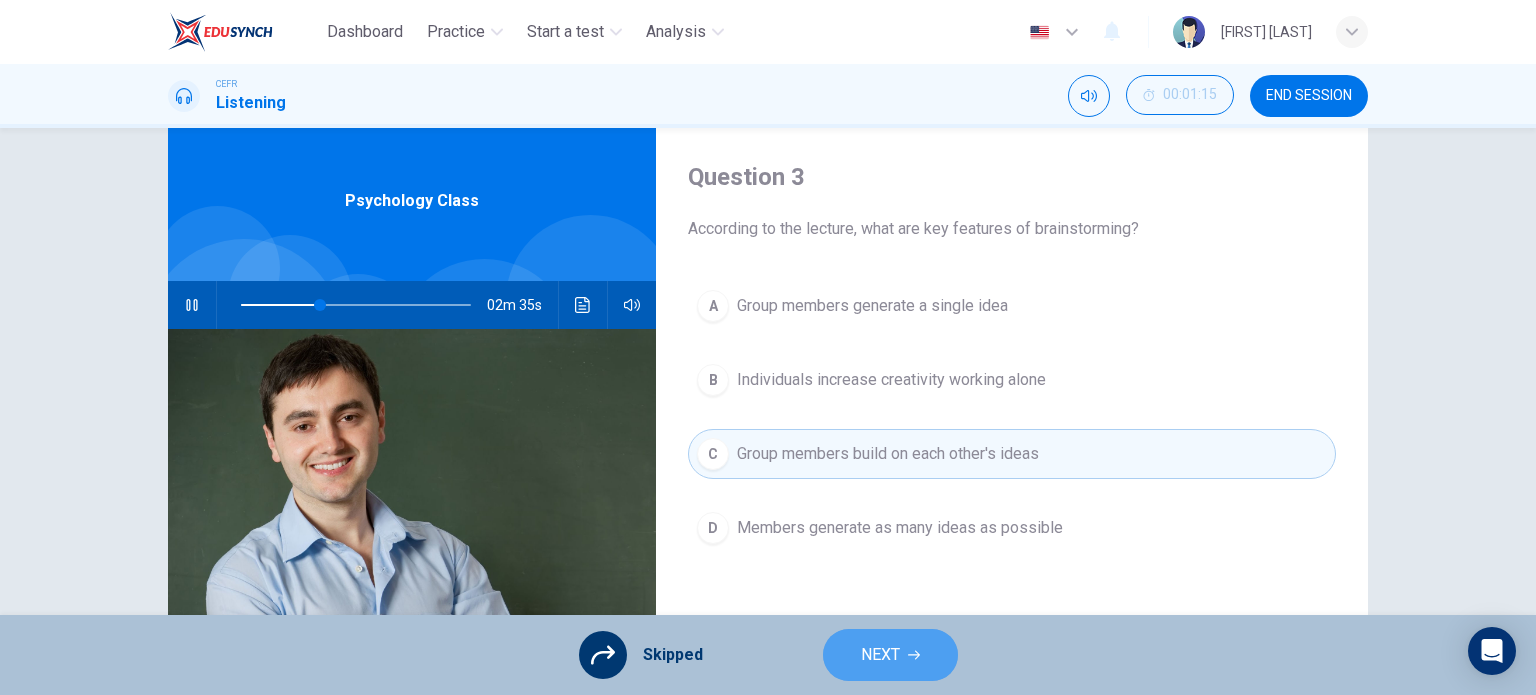 click on "NEXT" at bounding box center (890, 655) 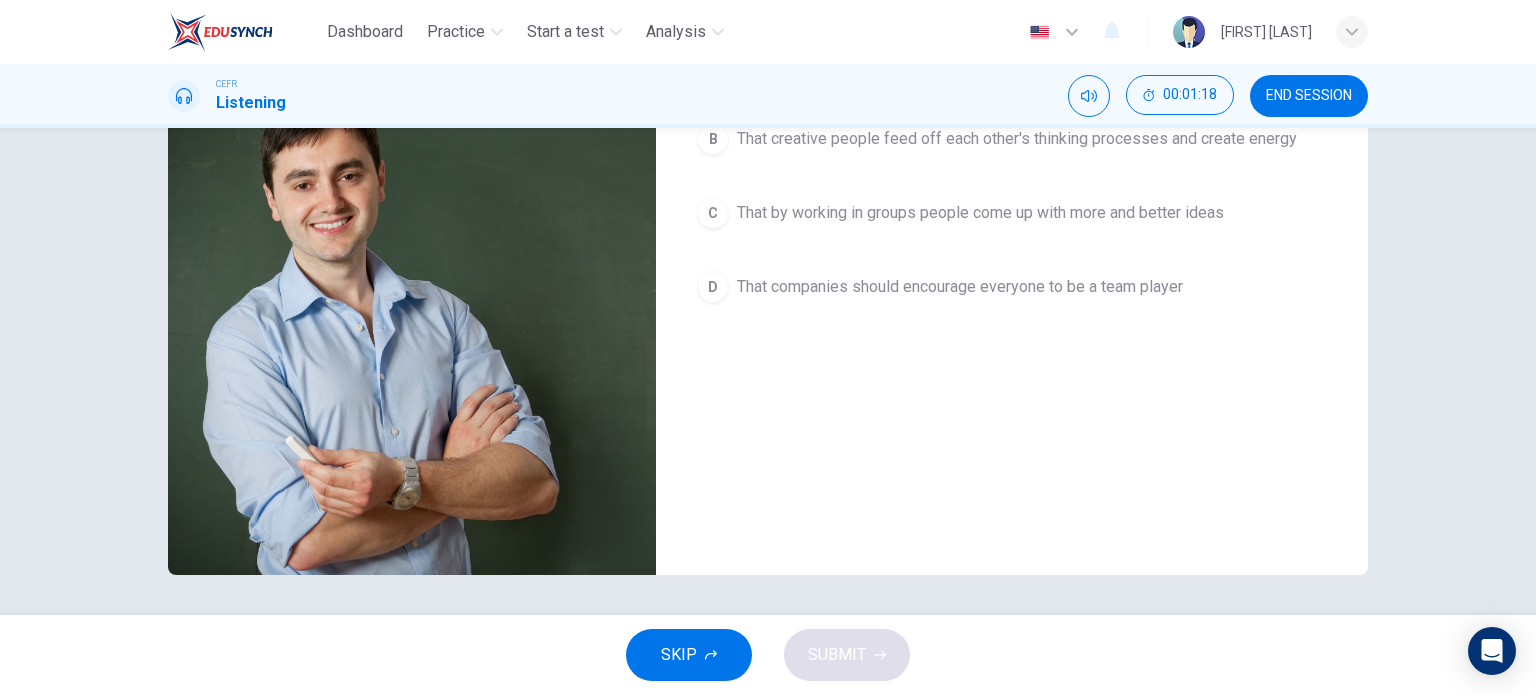 scroll, scrollTop: 0, scrollLeft: 0, axis: both 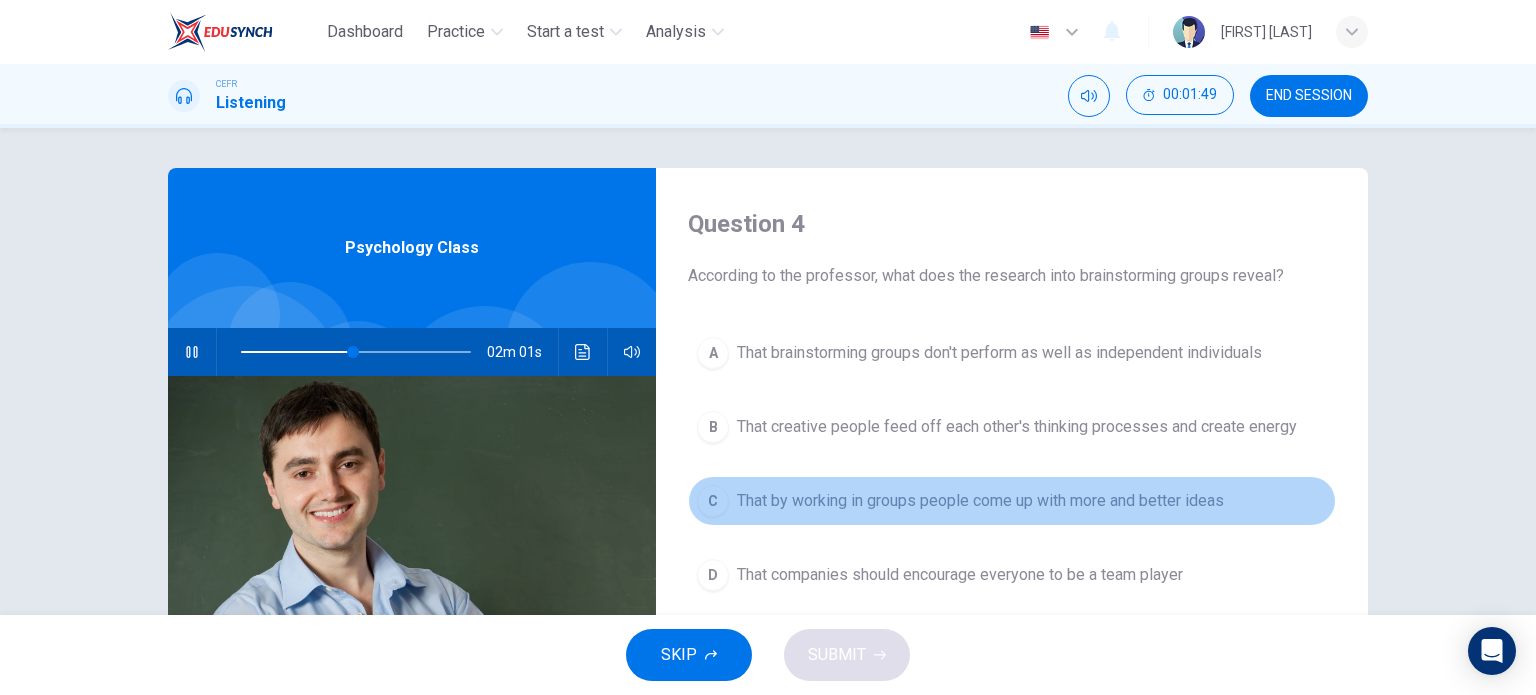click on "That by working in groups people come up with more and better ideas" at bounding box center (999, 353) 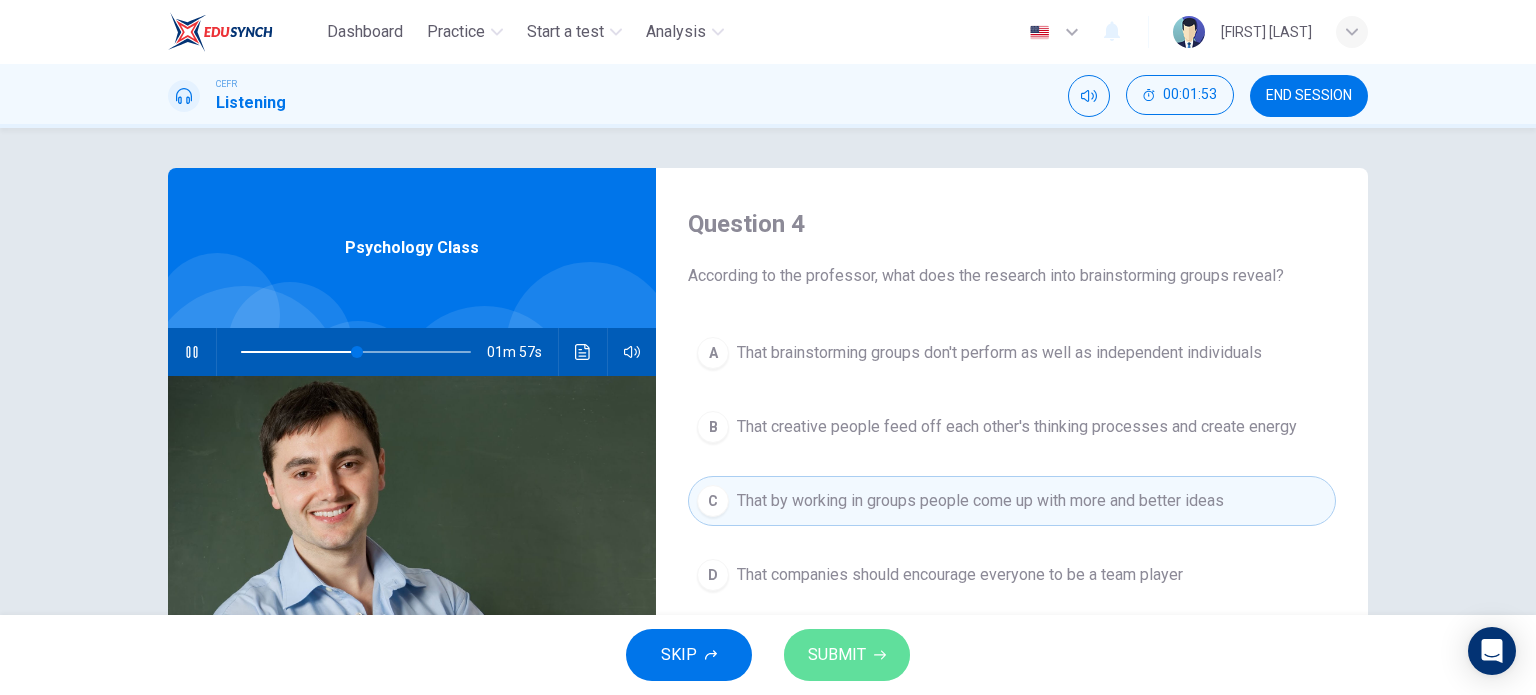 click on "SUBMIT" at bounding box center (847, 655) 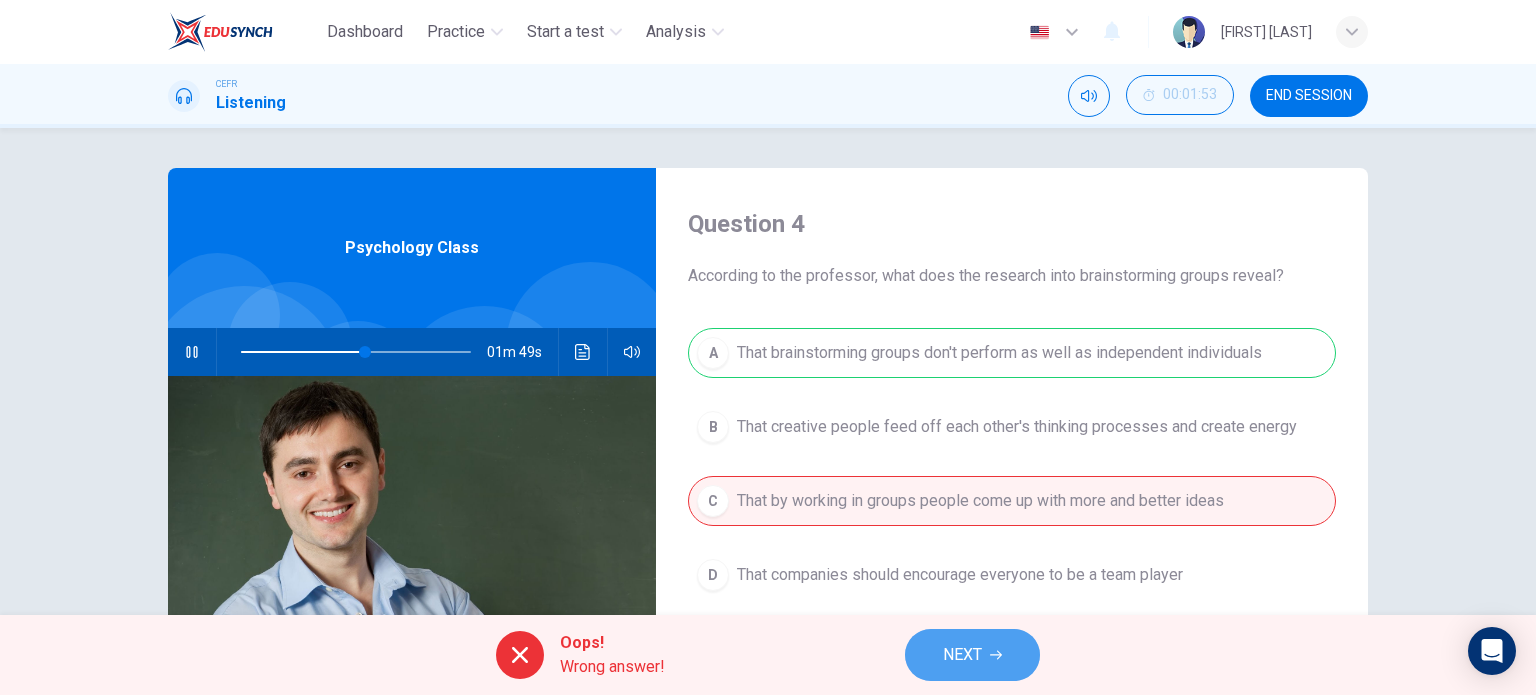 click on "NEXT" at bounding box center [972, 655] 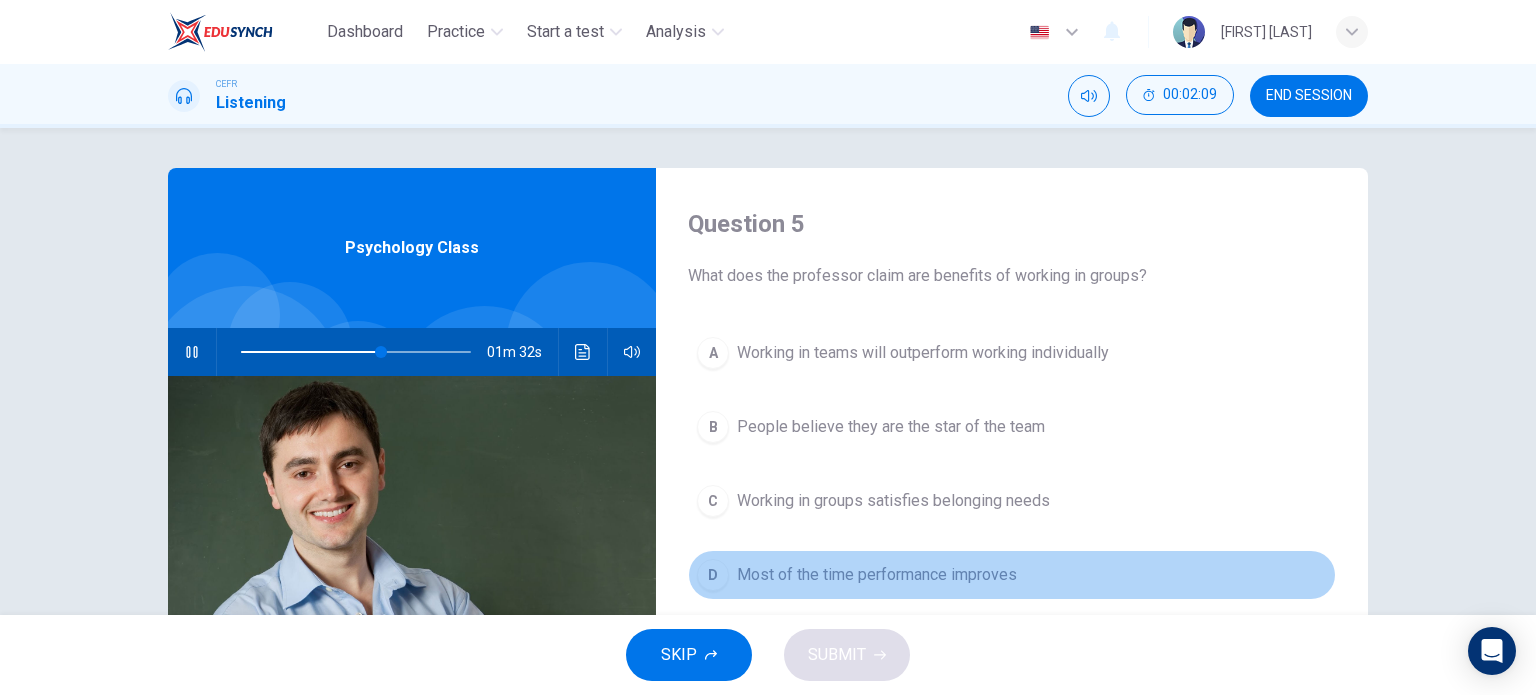 click on "D" at bounding box center (713, 353) 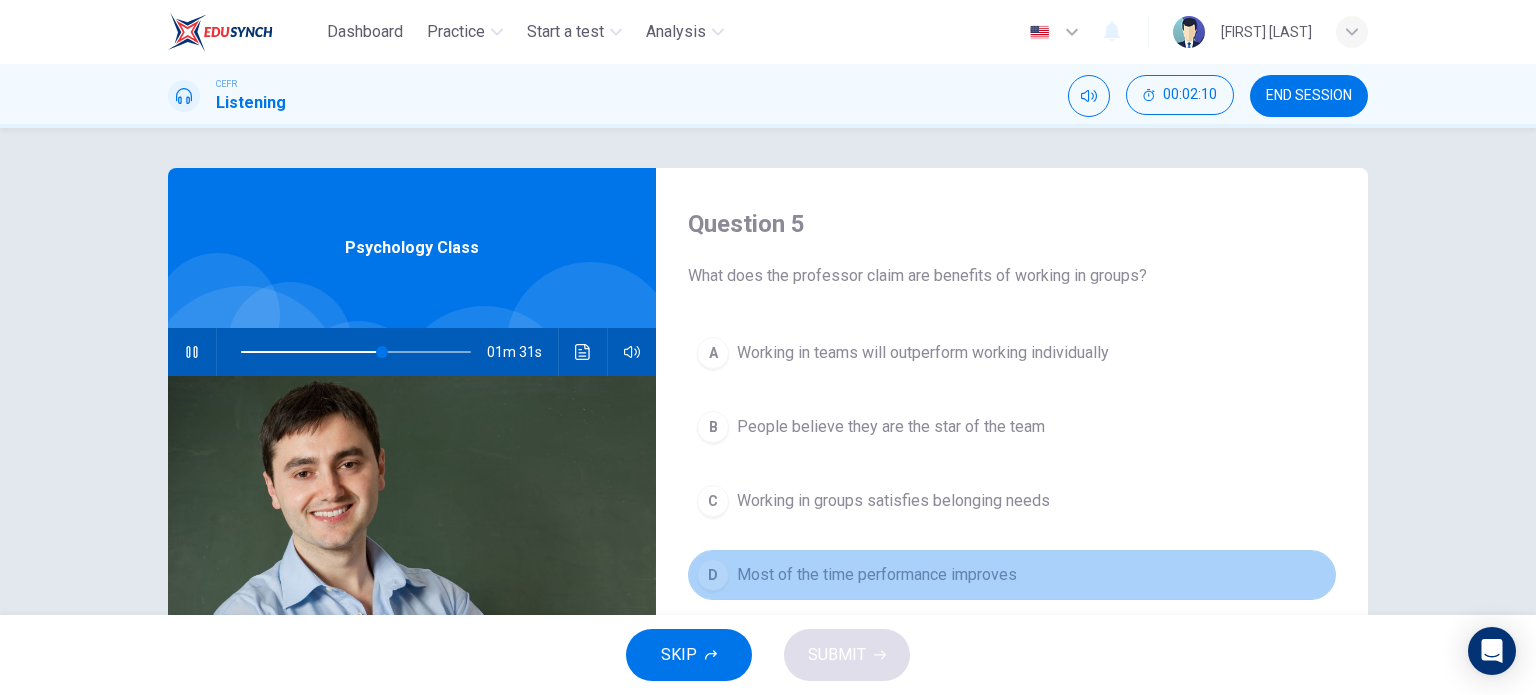 click on "D Most of the time performance improves" at bounding box center [1012, 575] 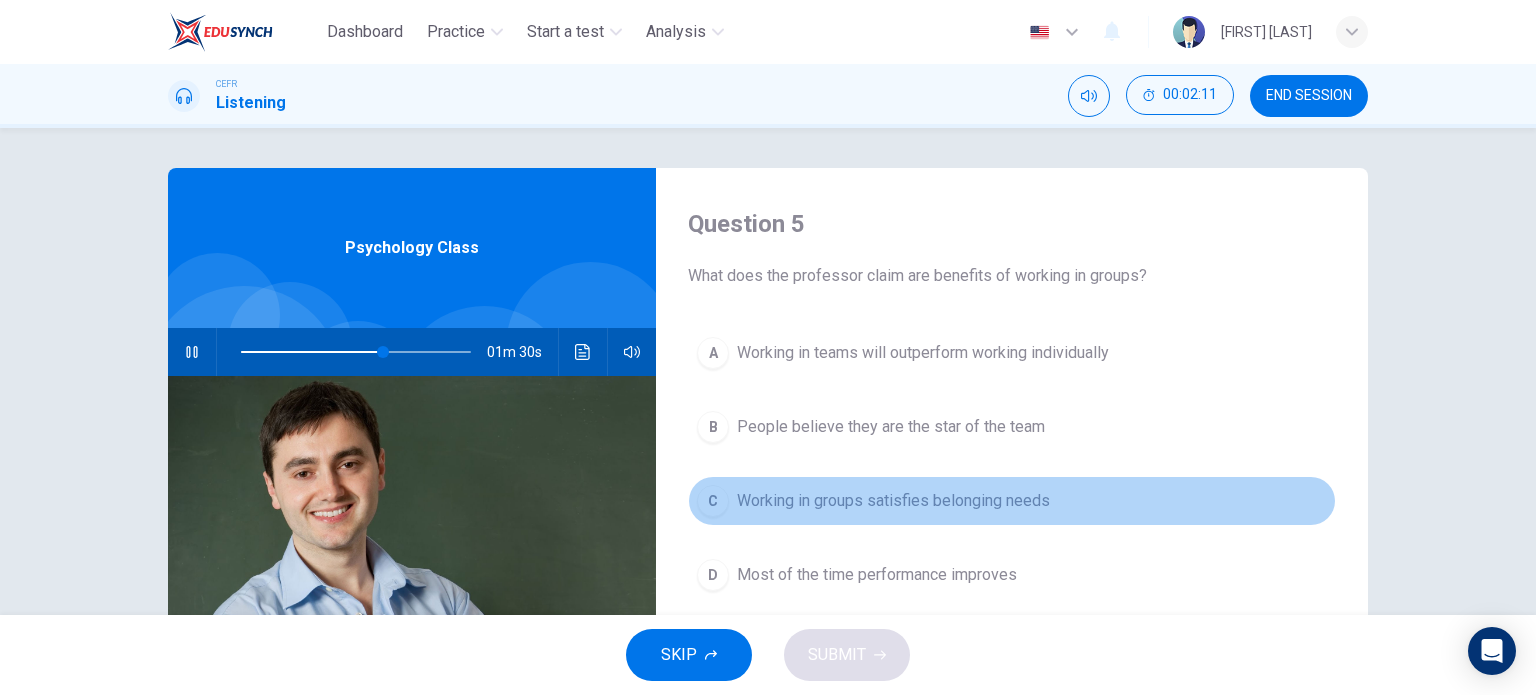 click on "Working in groups satisfies belonging needs" at bounding box center [923, 353] 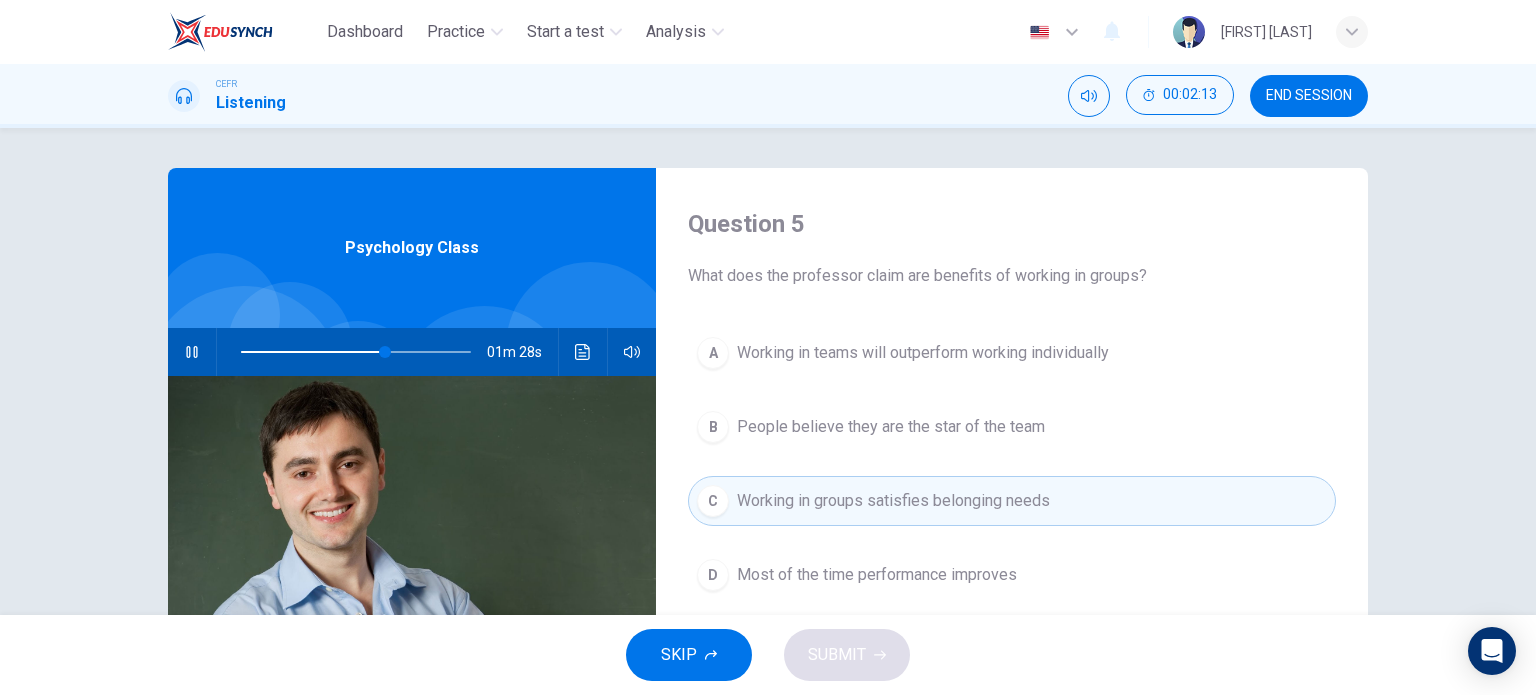 drag, startPoint x: 721, startPoint y: 589, endPoint x: 710, endPoint y: 640, distance: 52.17279 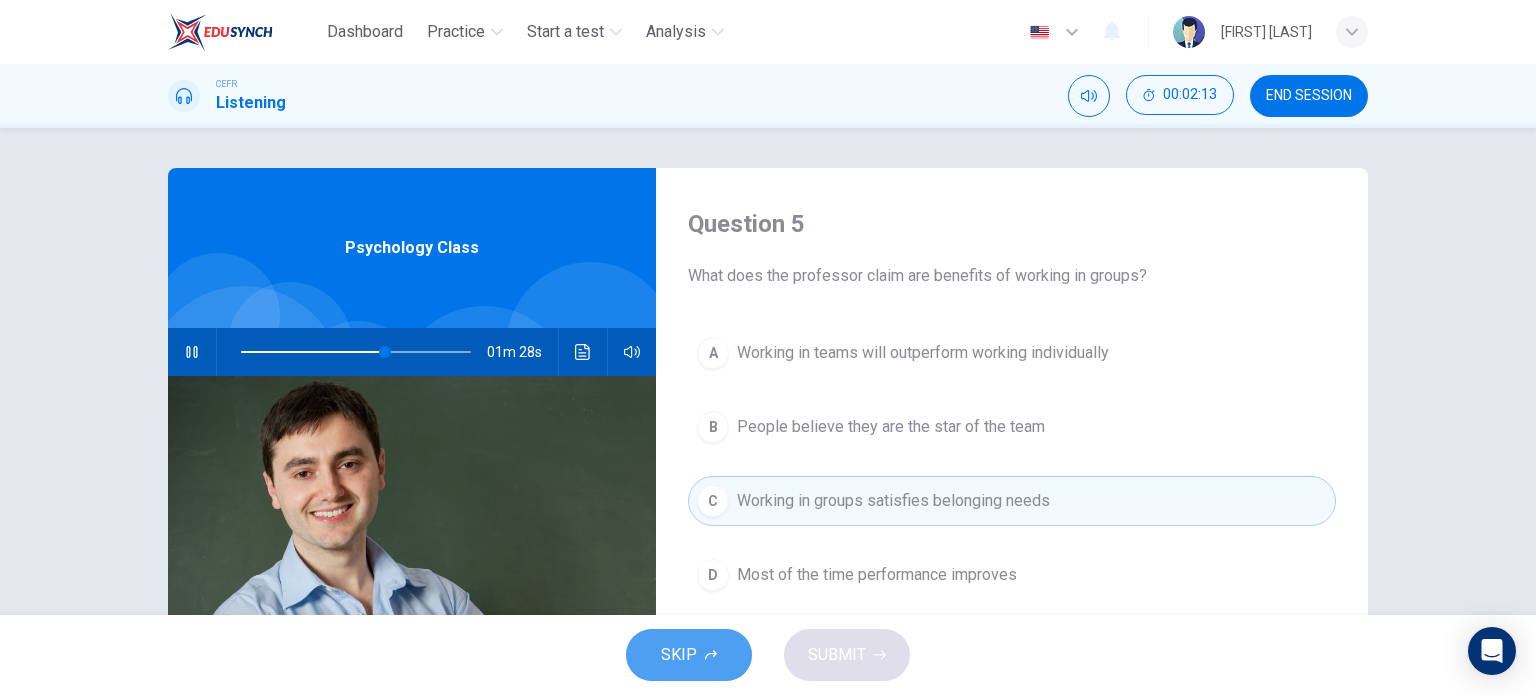 click on "SKIP" at bounding box center [689, 655] 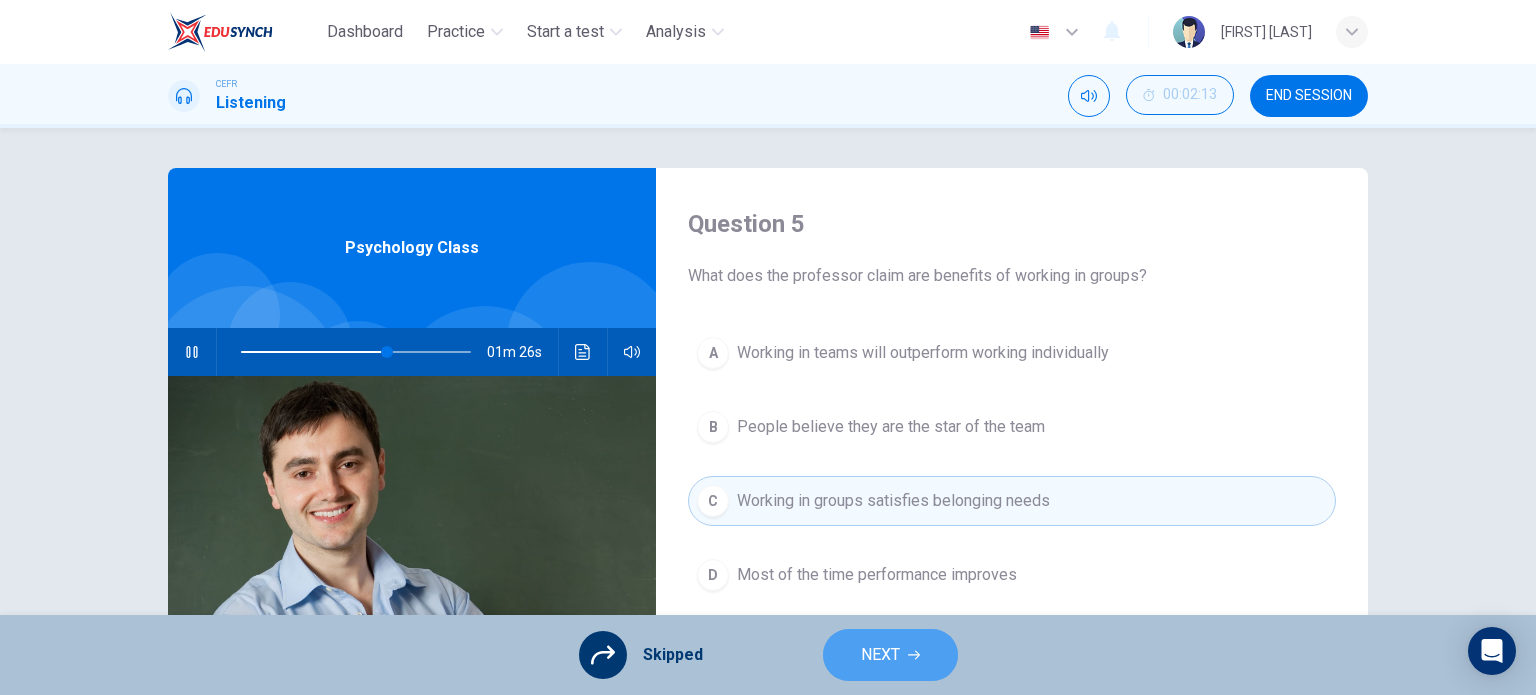 click on "NEXT" at bounding box center (890, 655) 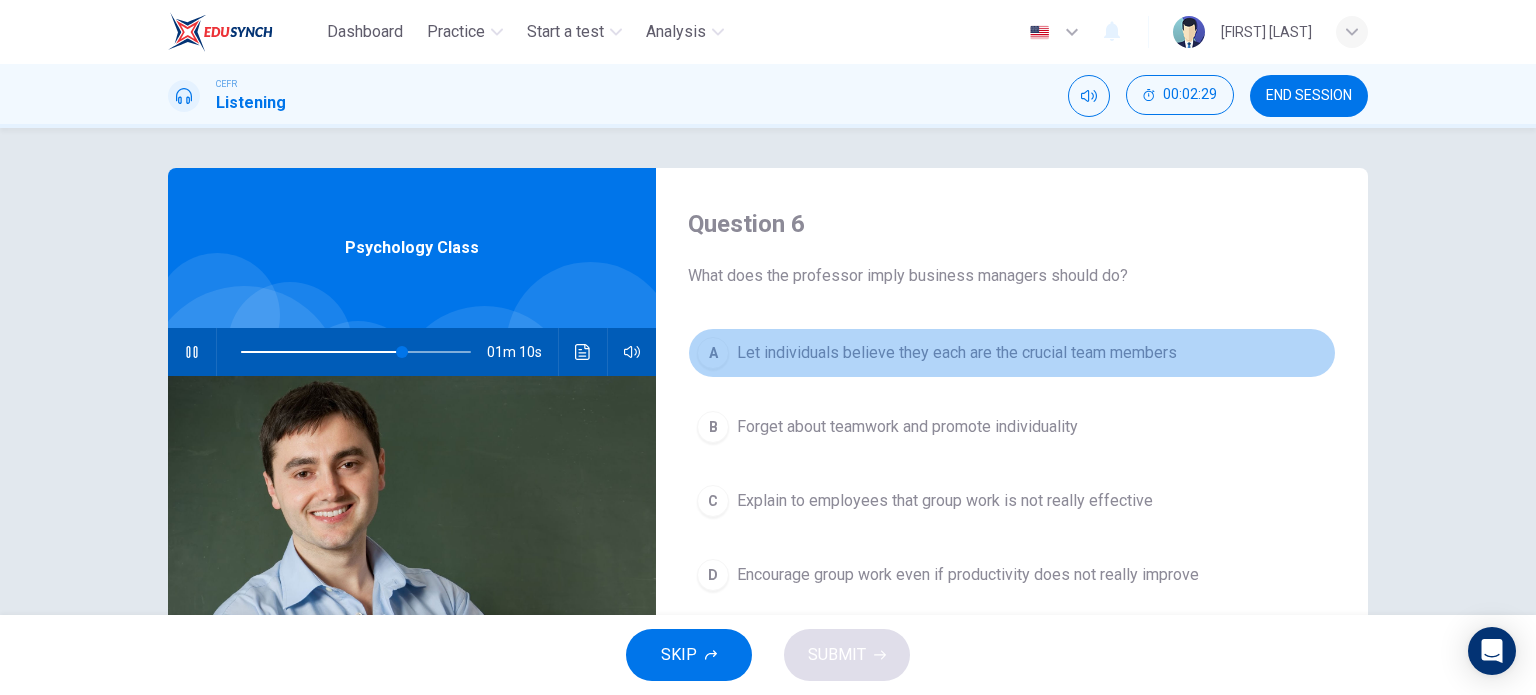 click on "Let individuals believe they each are the crucial team members" at bounding box center (957, 353) 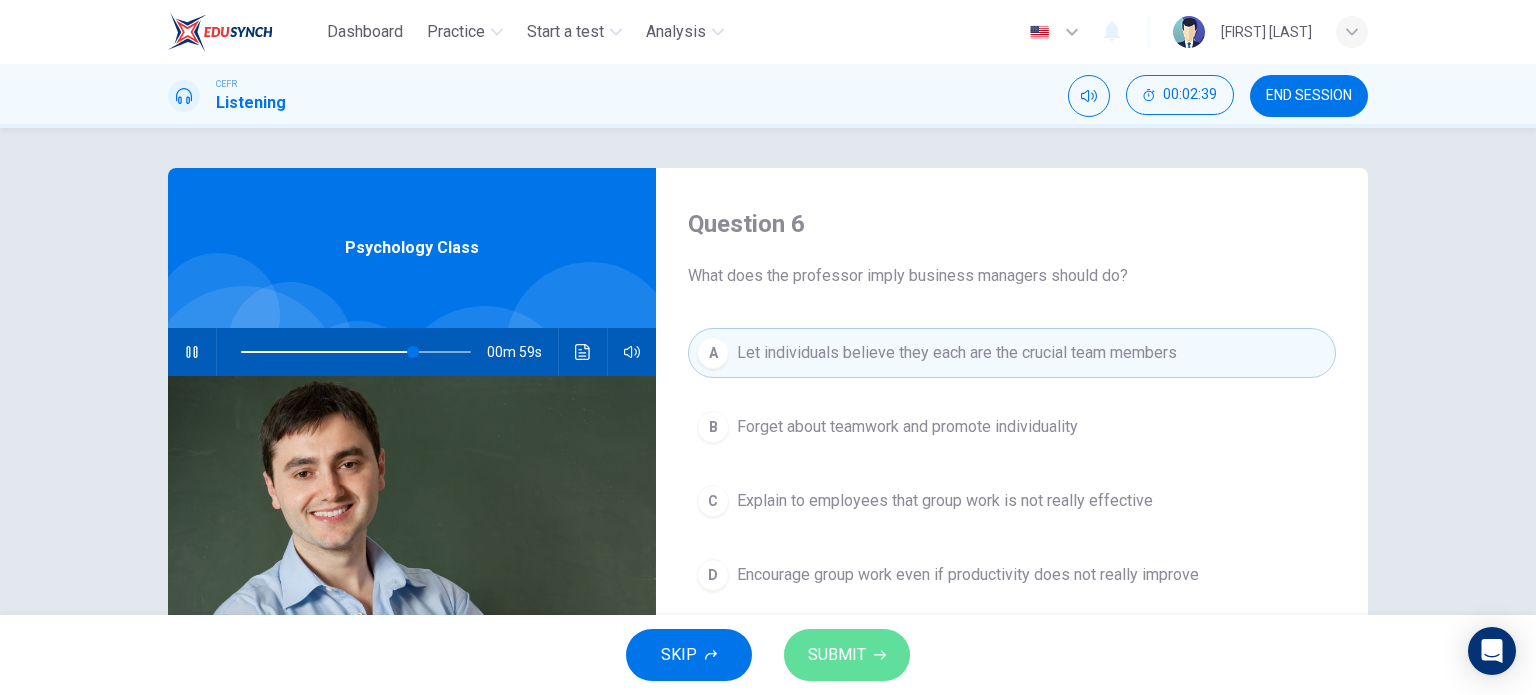 click on "SUBMIT" at bounding box center [837, 655] 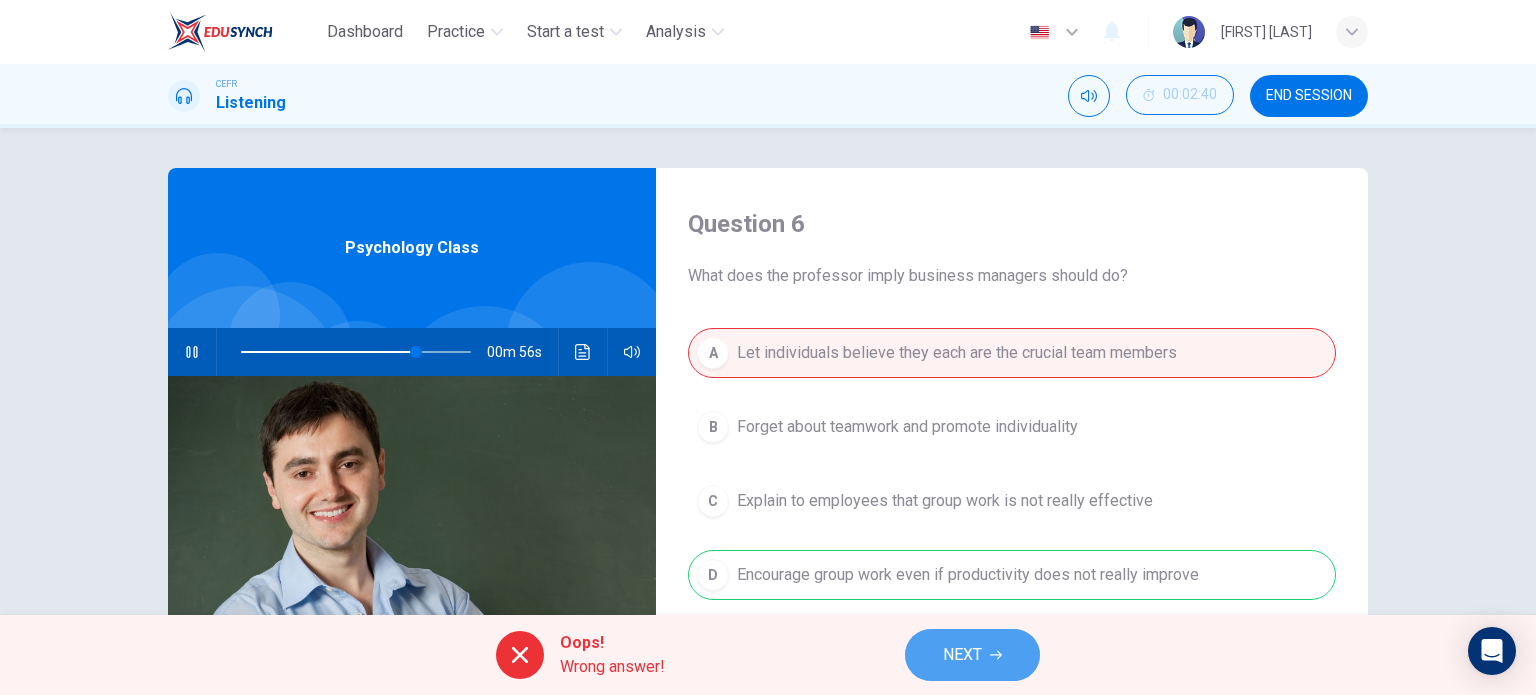 click on "NEXT" at bounding box center (972, 655) 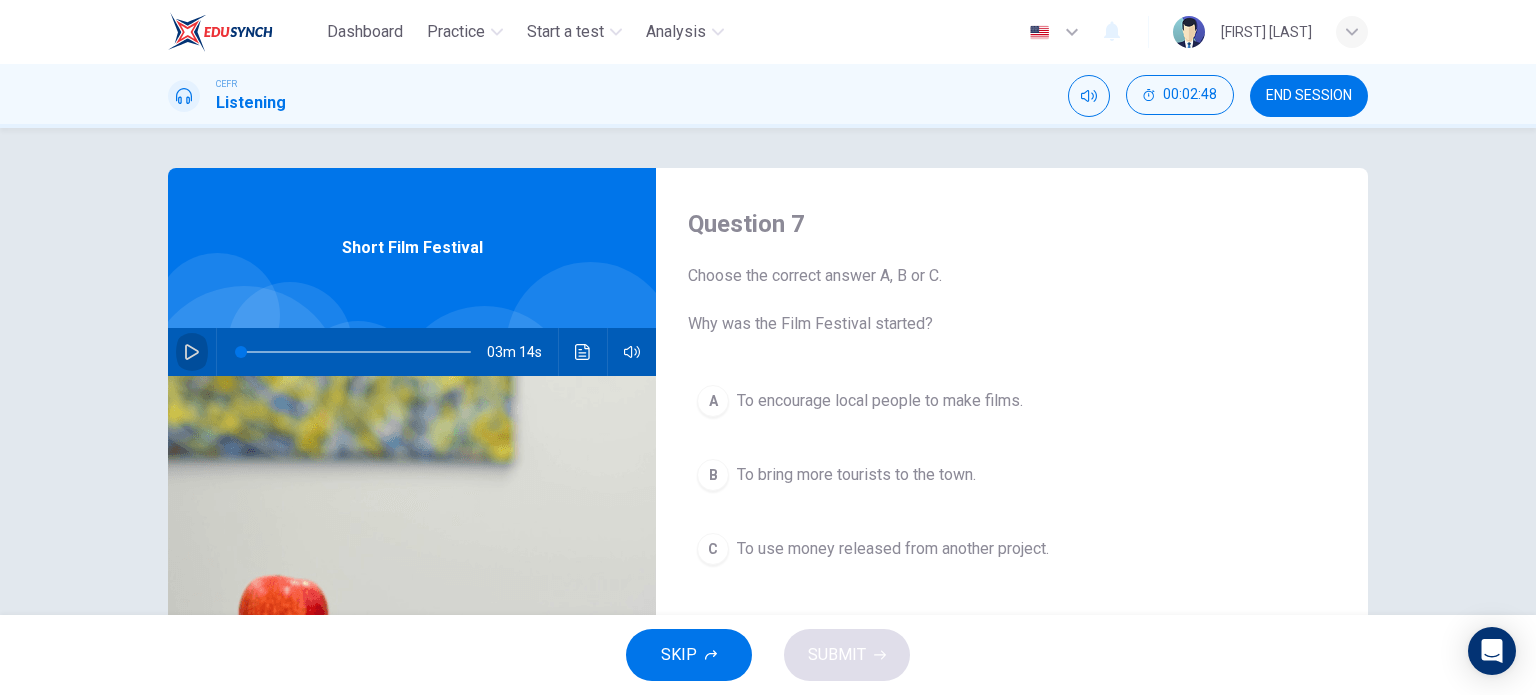 click at bounding box center (192, 352) 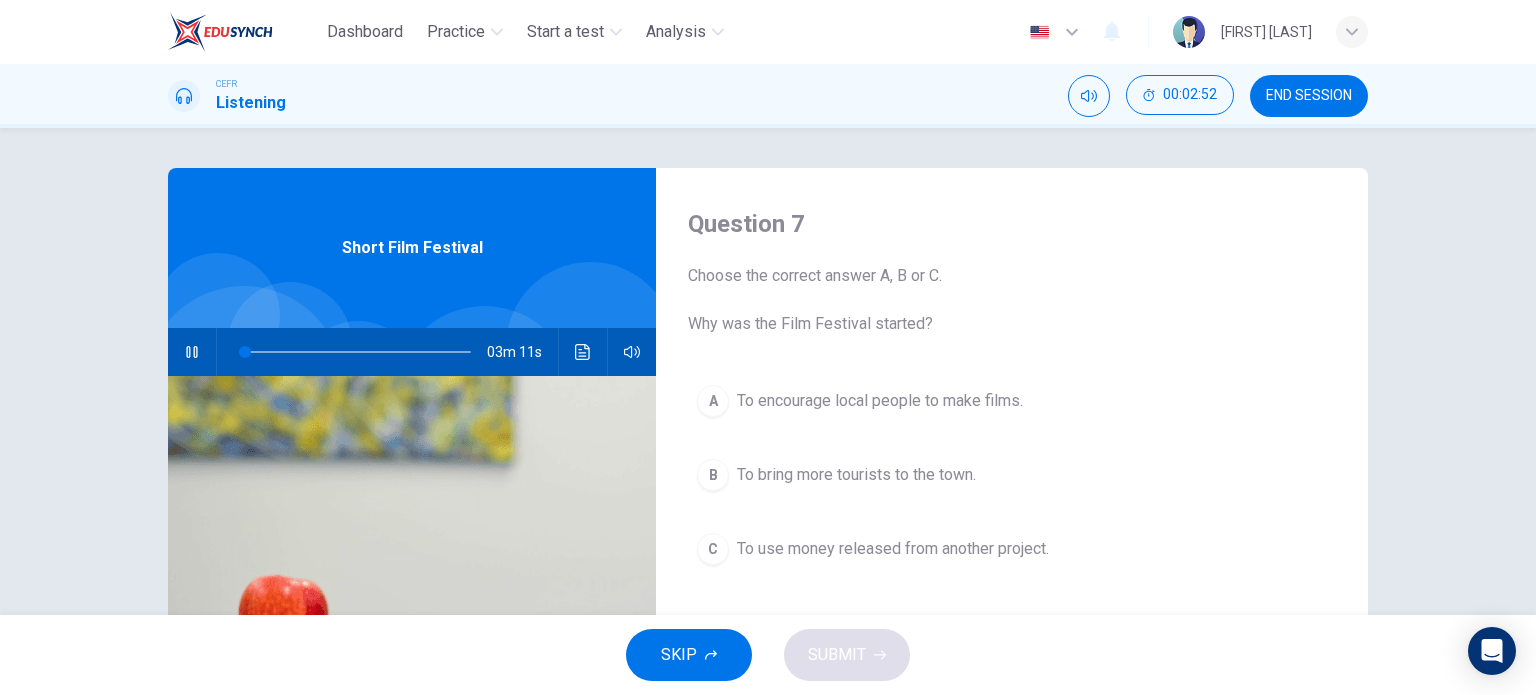 type 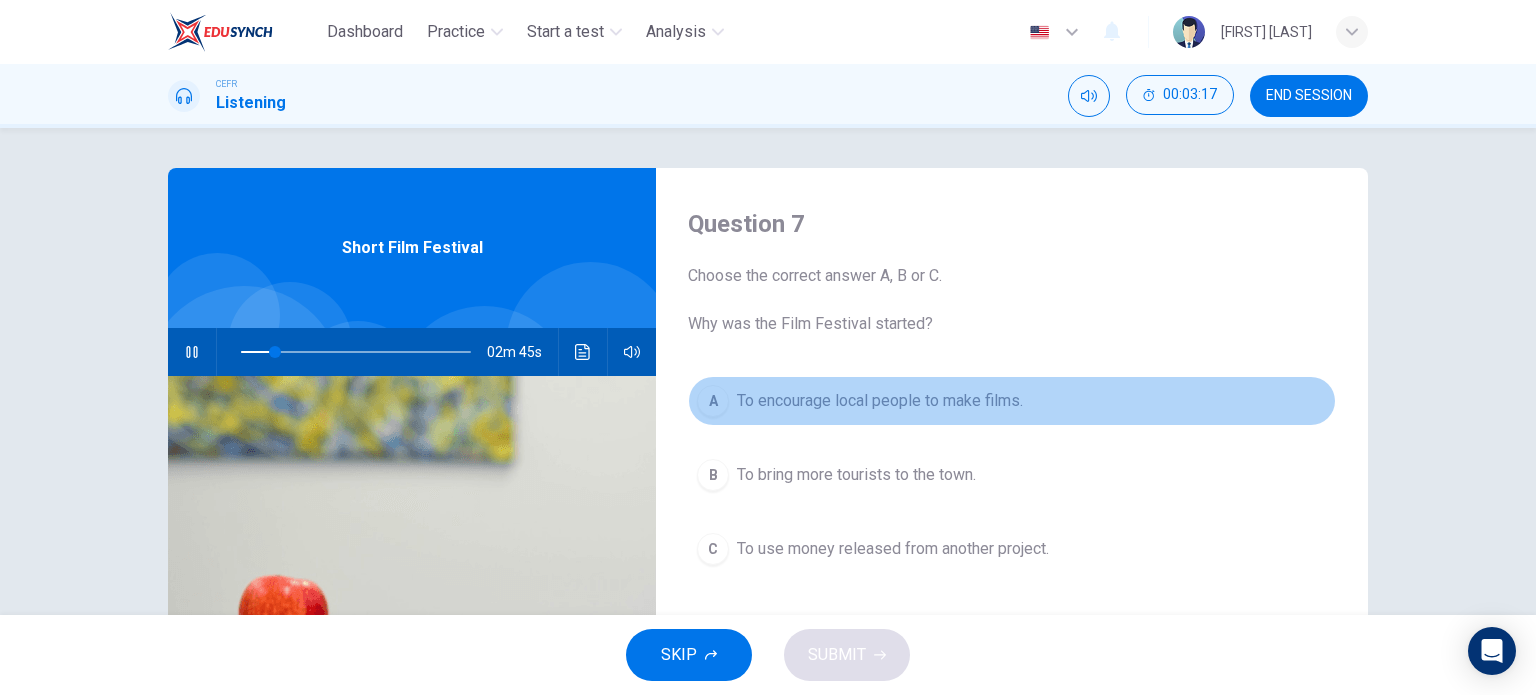 click on "A To encourage local people to make films." at bounding box center [1012, 401] 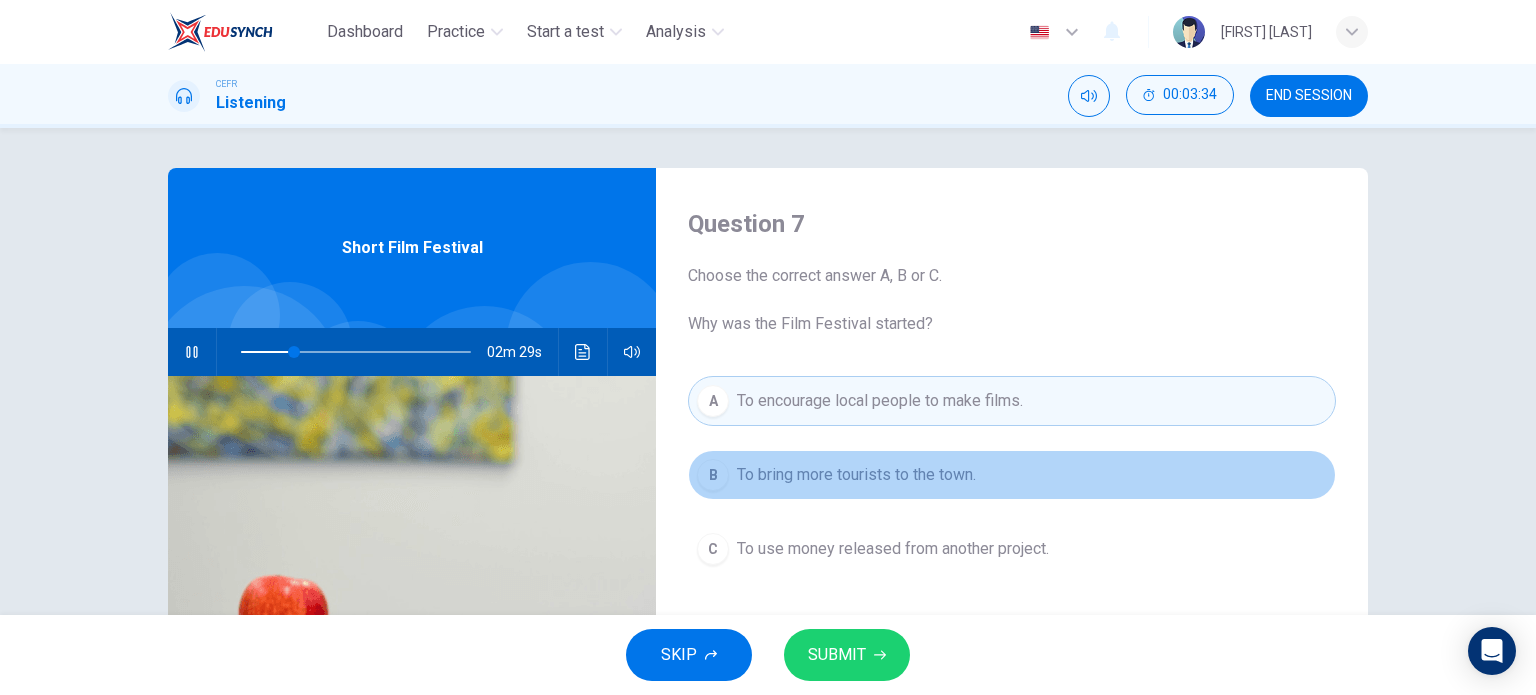 click on "B To bring more tourists to the town." at bounding box center (1012, 475) 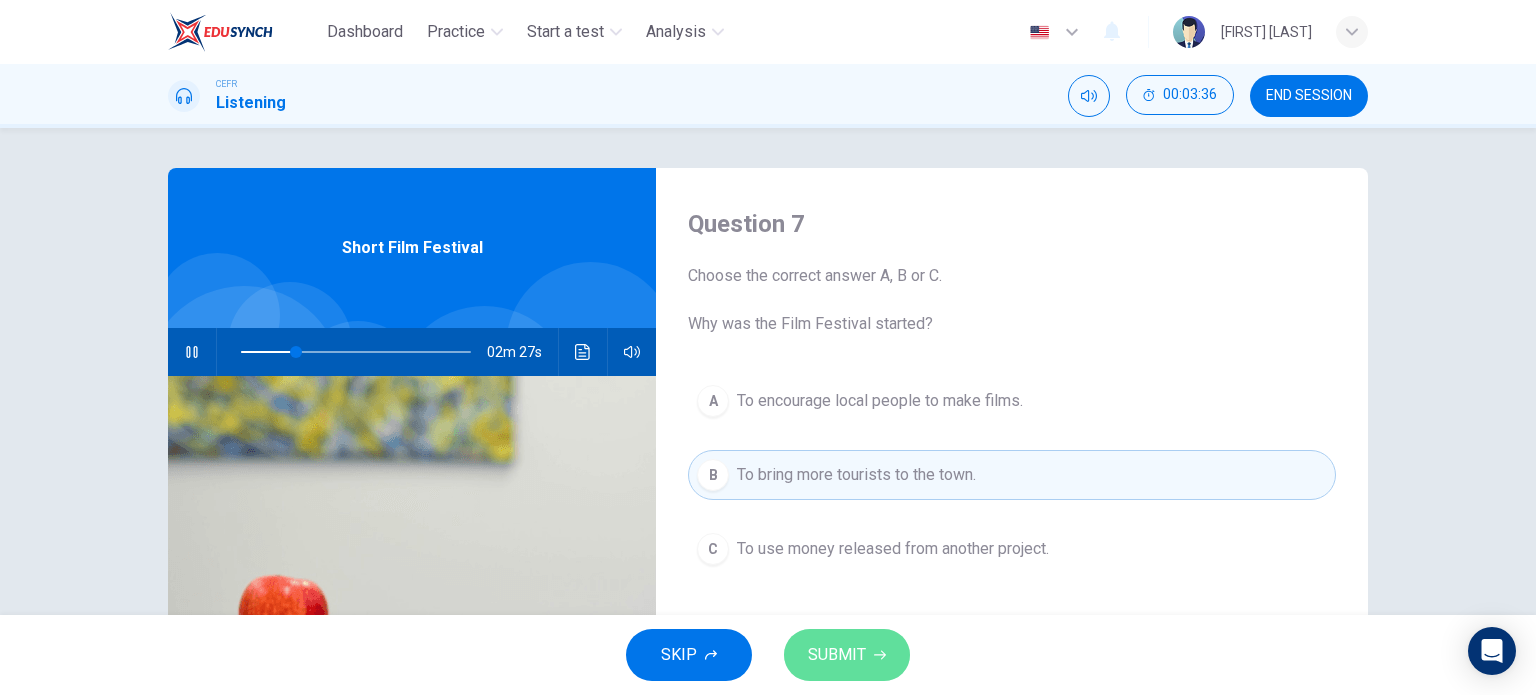 click on "SUBMIT" at bounding box center (837, 655) 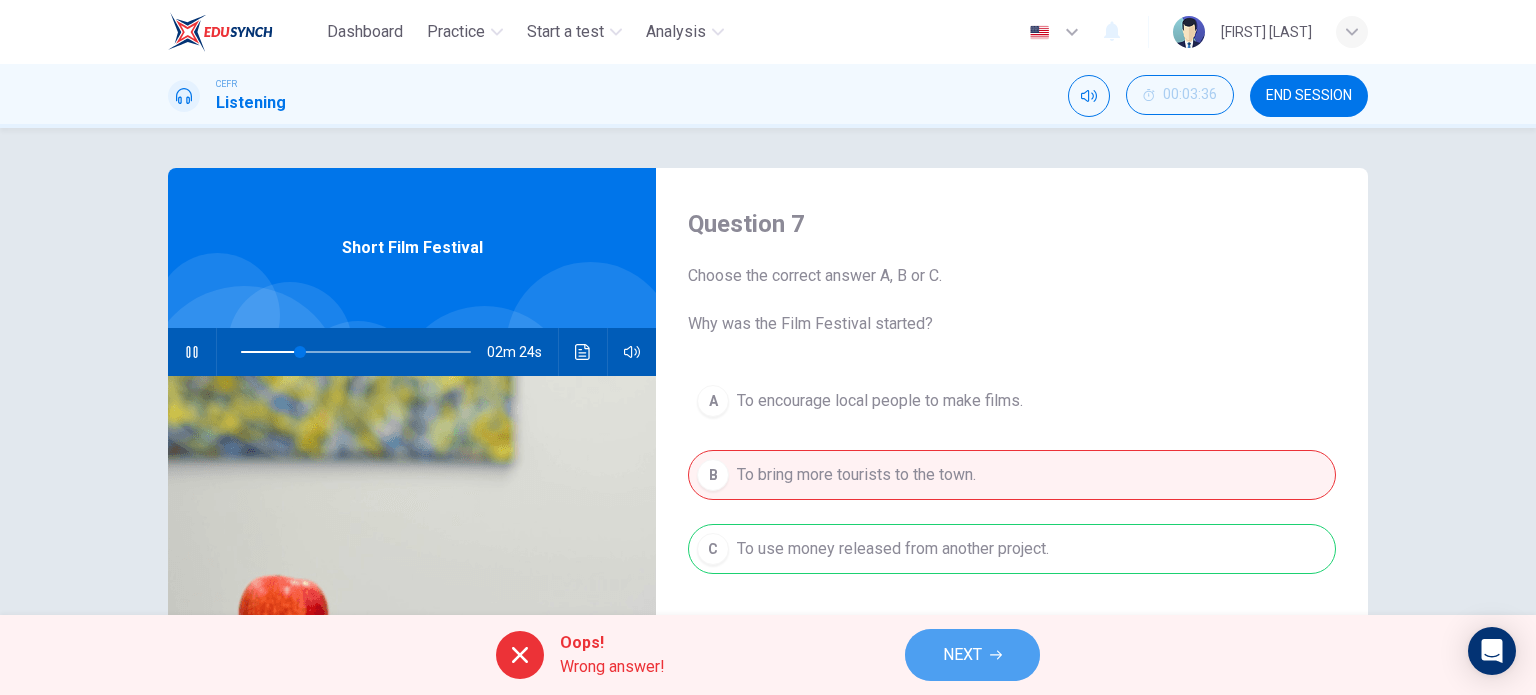 click on "NEXT" at bounding box center (962, 655) 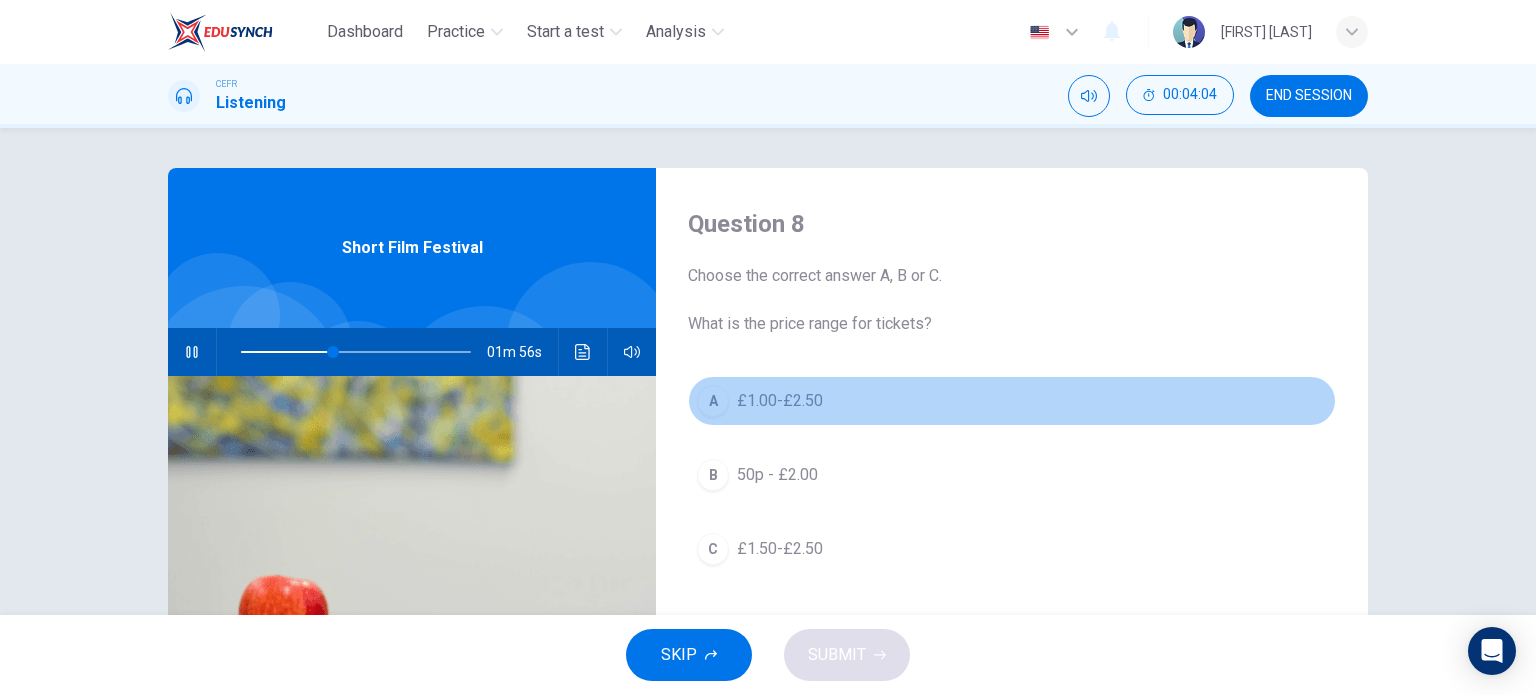 click on "A" at bounding box center (713, 401) 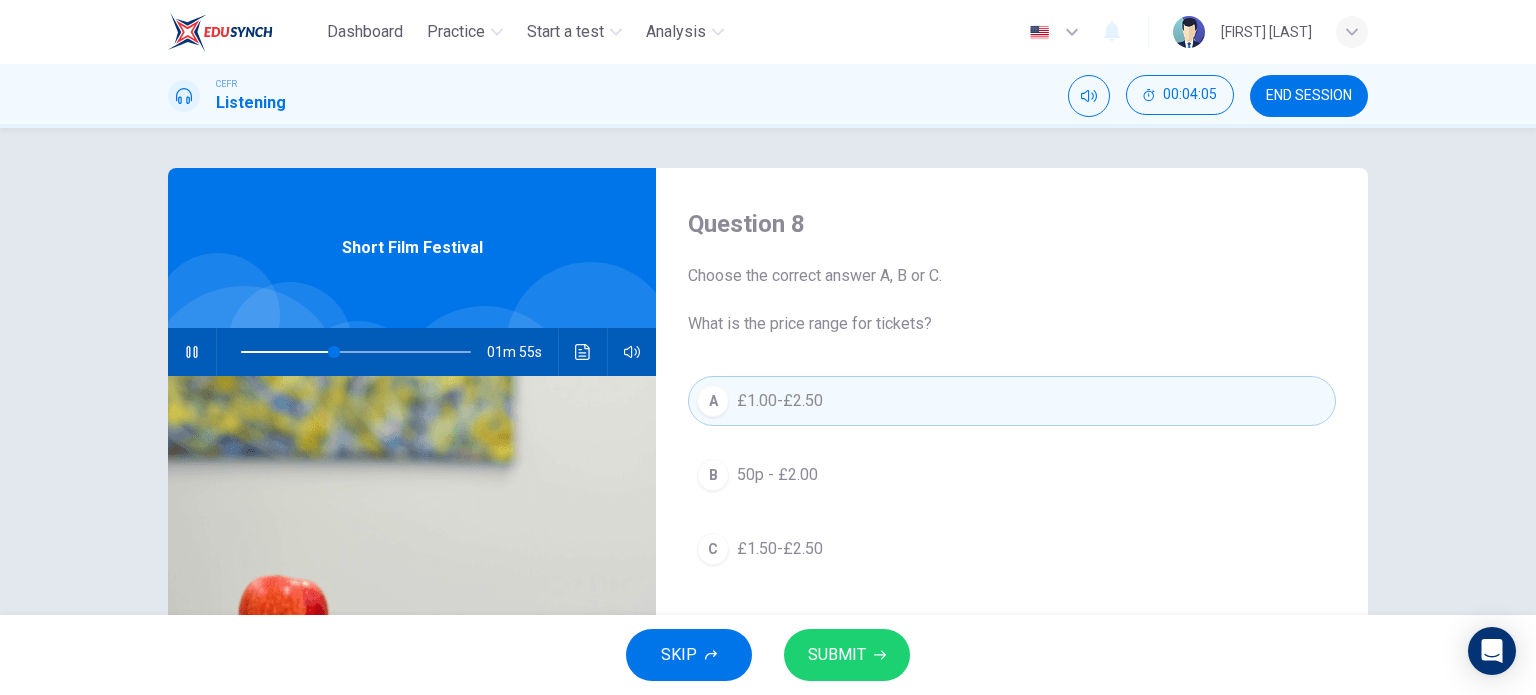 click on "SUBMIT" at bounding box center [847, 655] 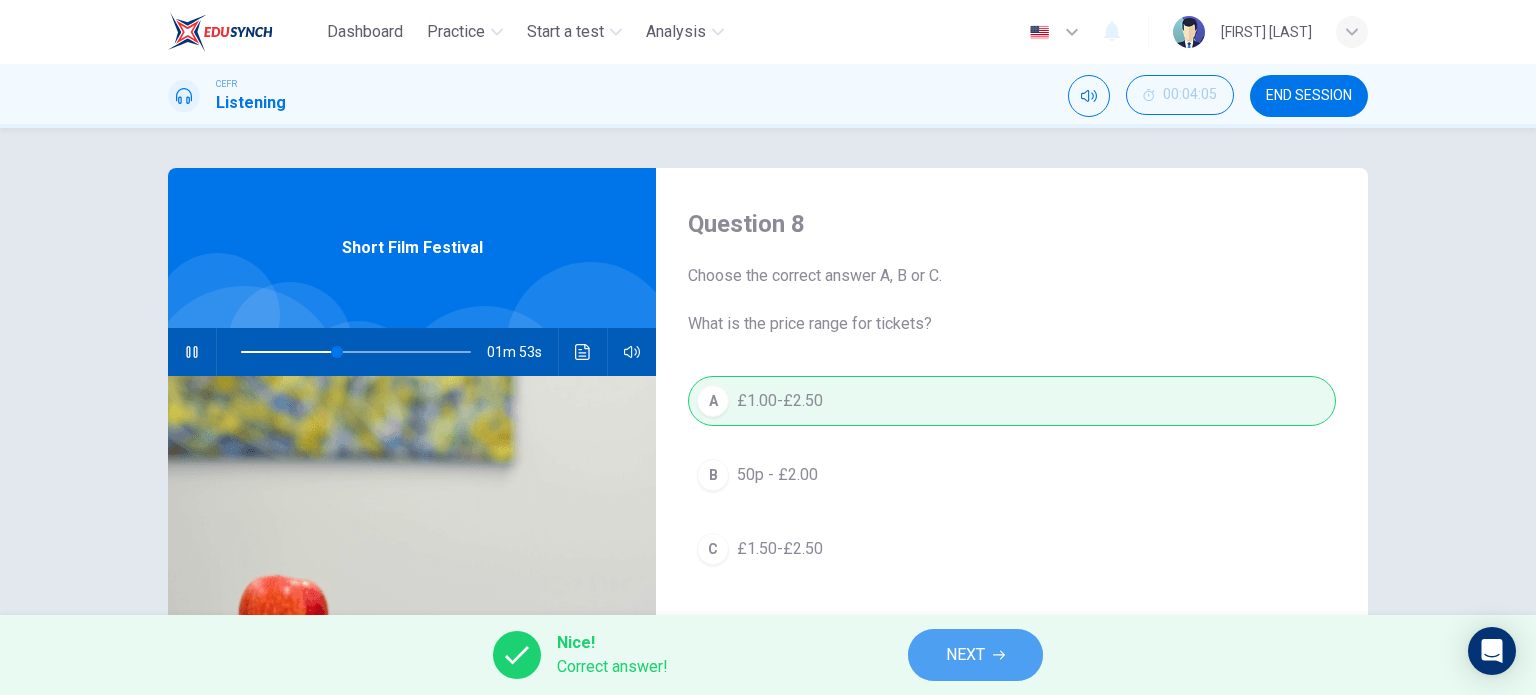 click on "NEXT" at bounding box center (965, 655) 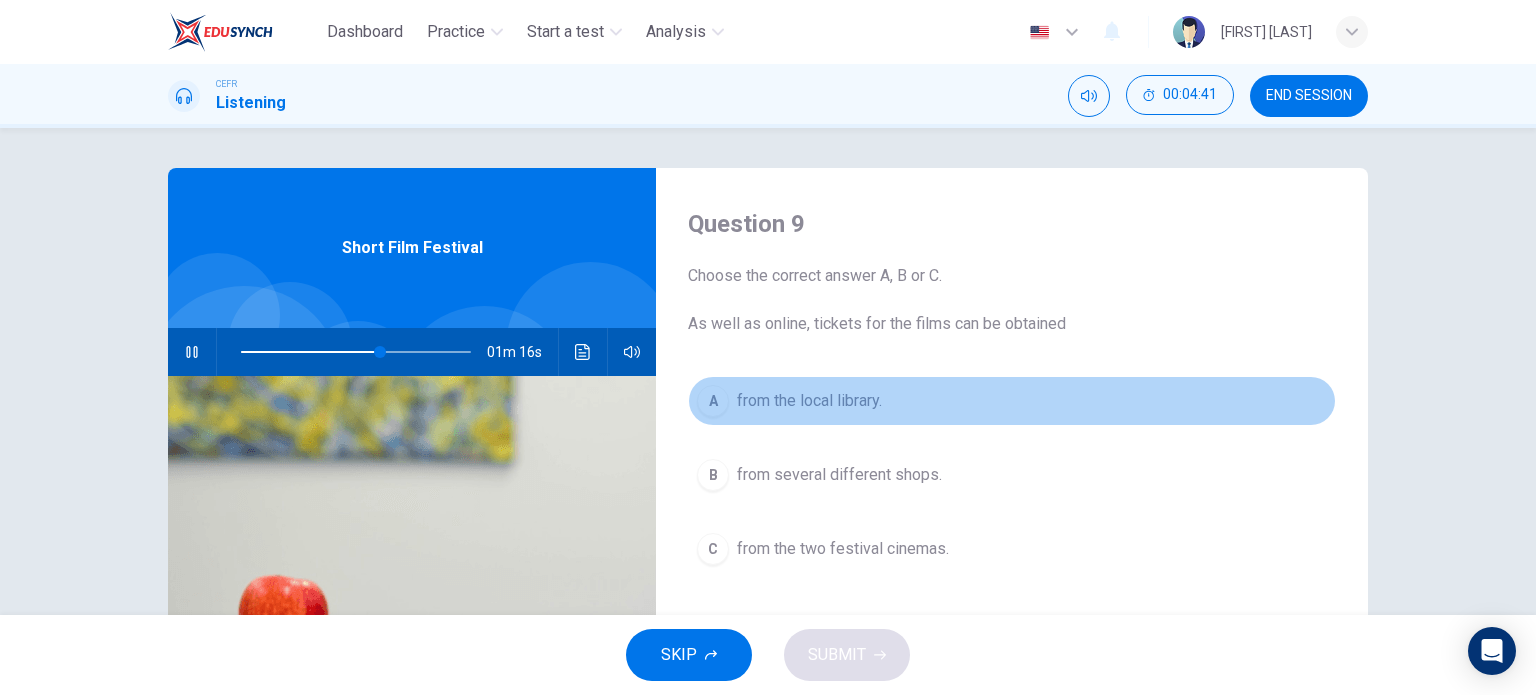 click on "from the local library." at bounding box center [809, 401] 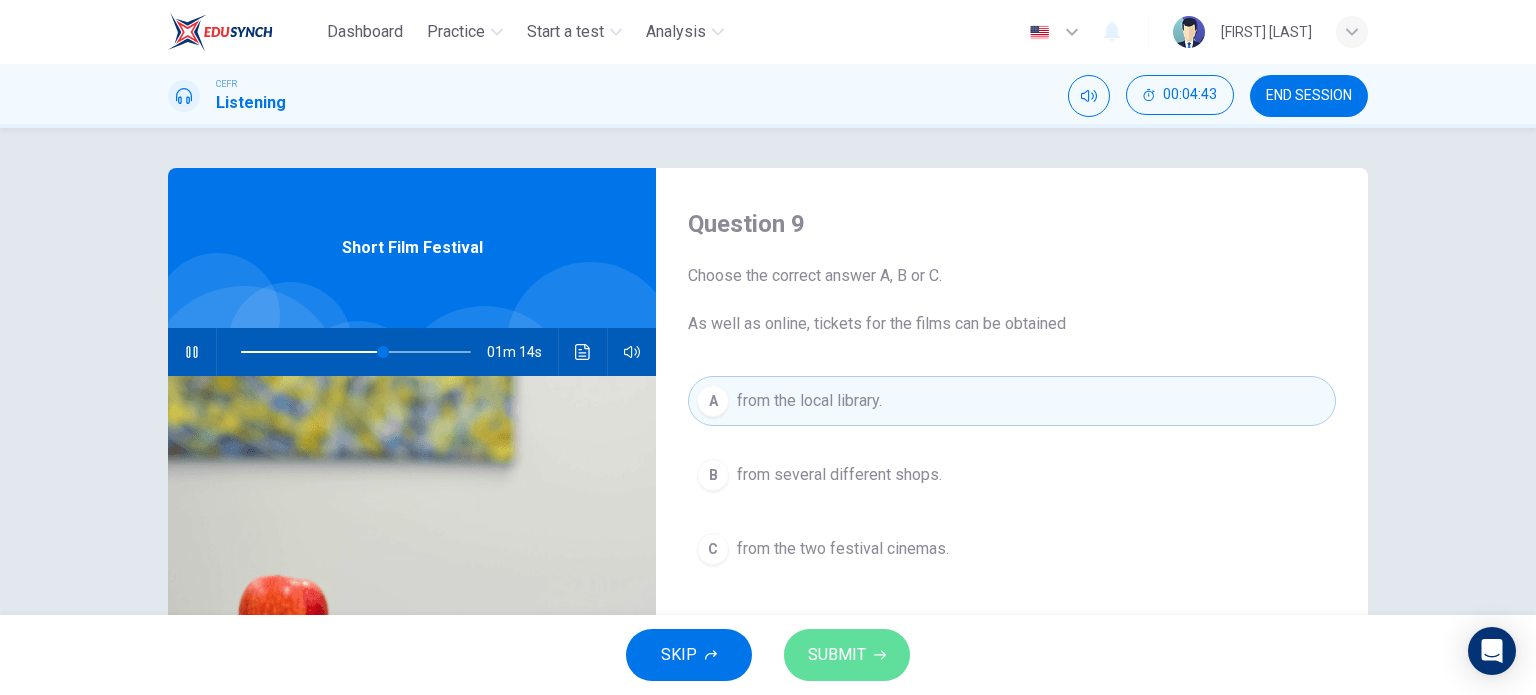 click on "SUBMIT" at bounding box center [847, 655] 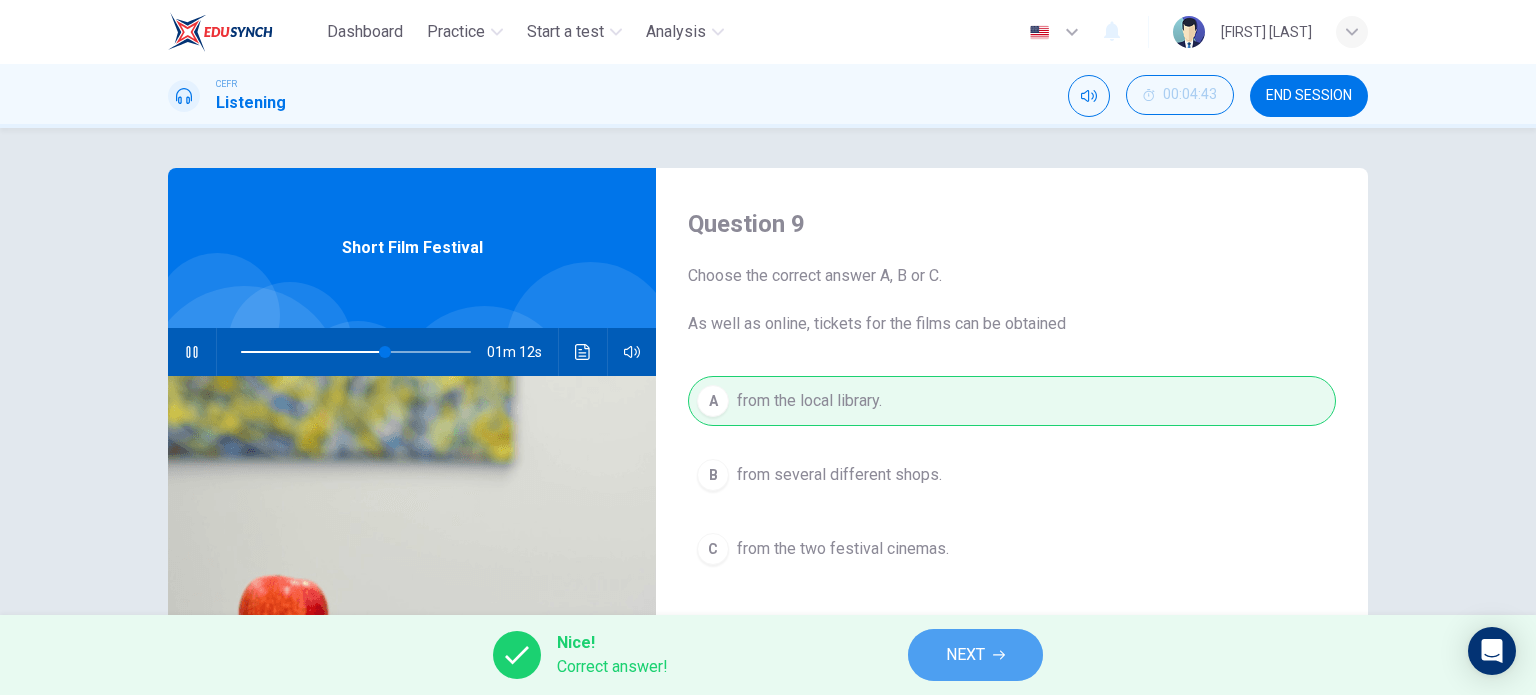 click on "NEXT" at bounding box center [975, 655] 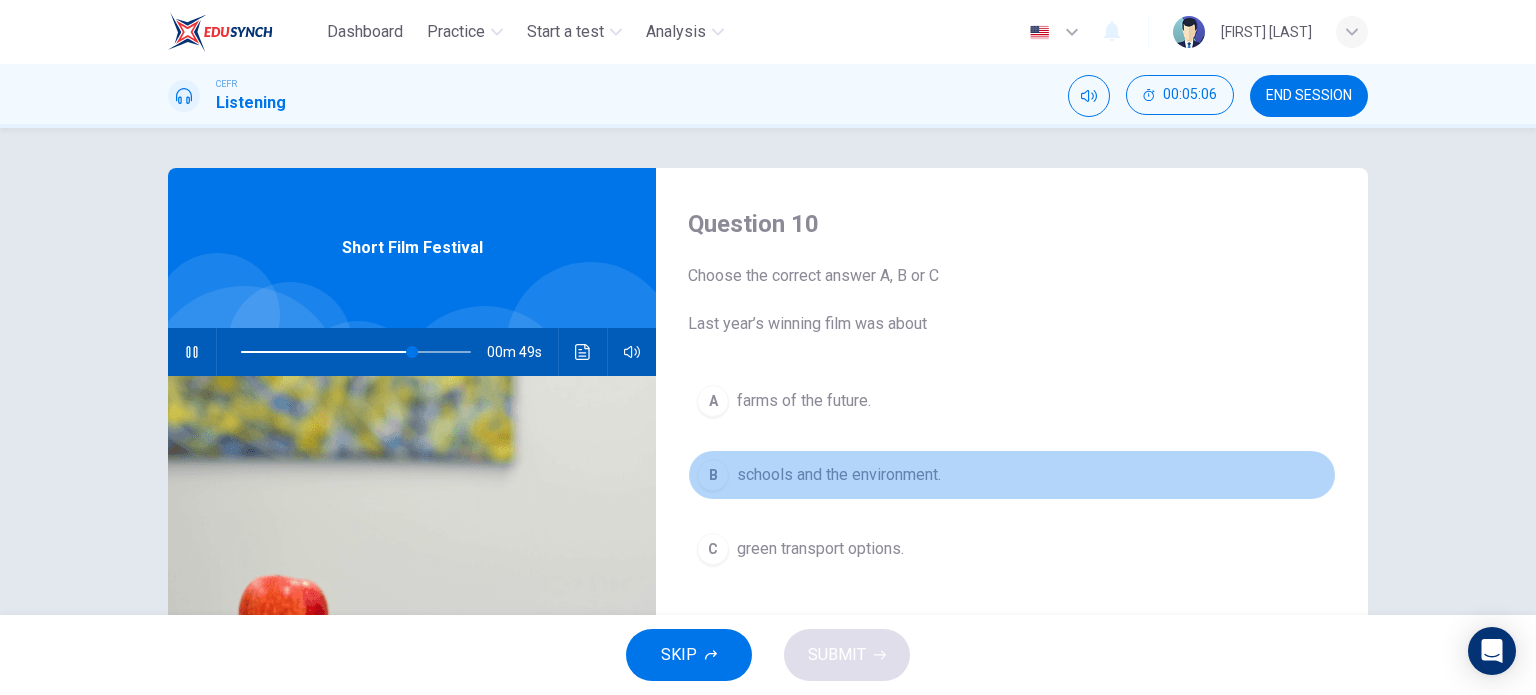 click on "schools and the environment." at bounding box center [804, 401] 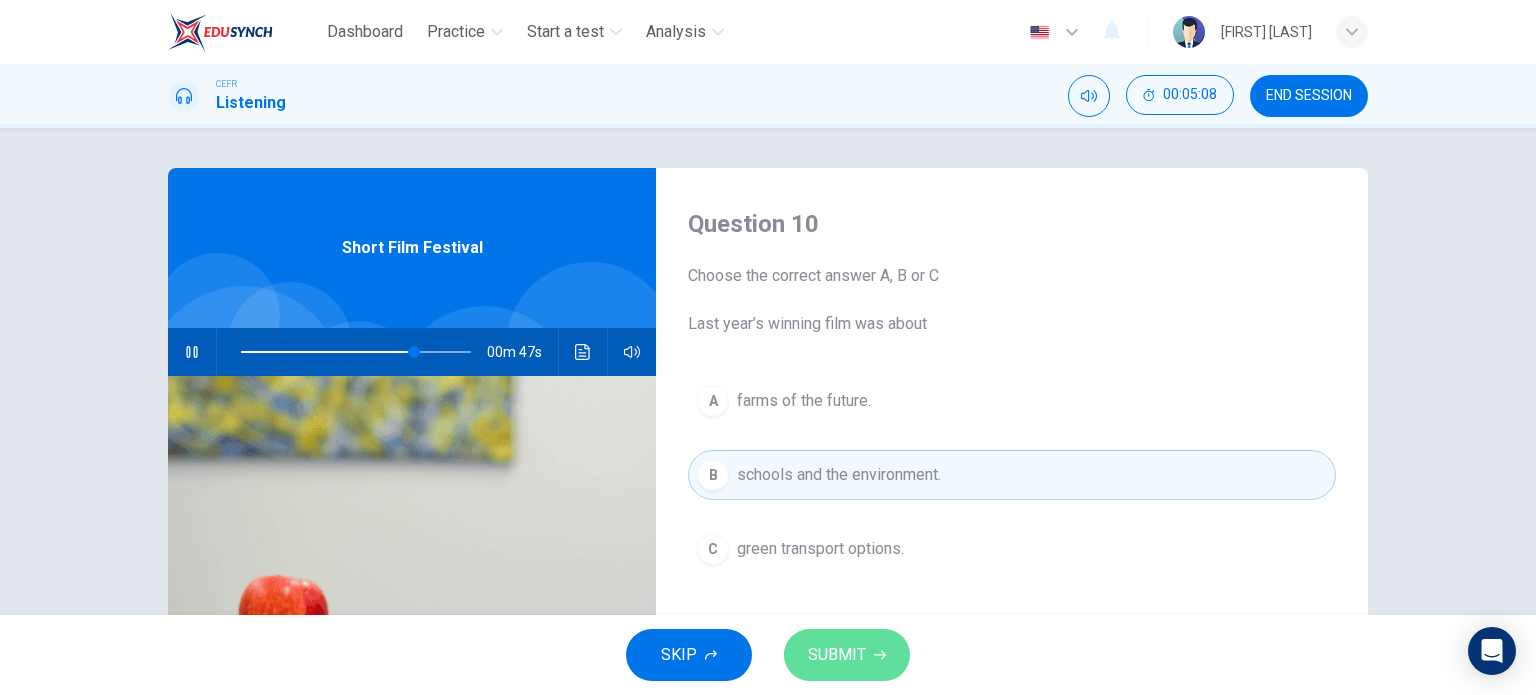 click on "SUBMIT" at bounding box center [837, 655] 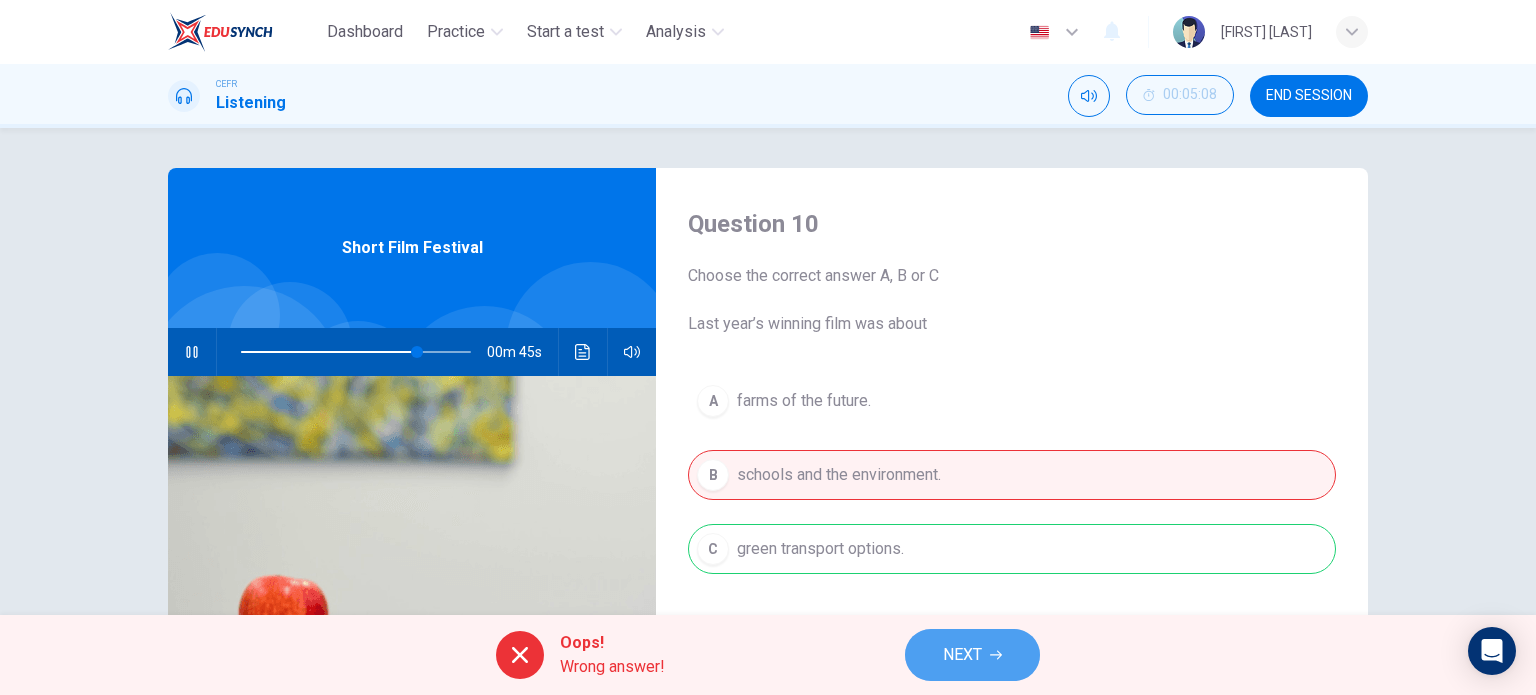 click on "NEXT" at bounding box center [962, 655] 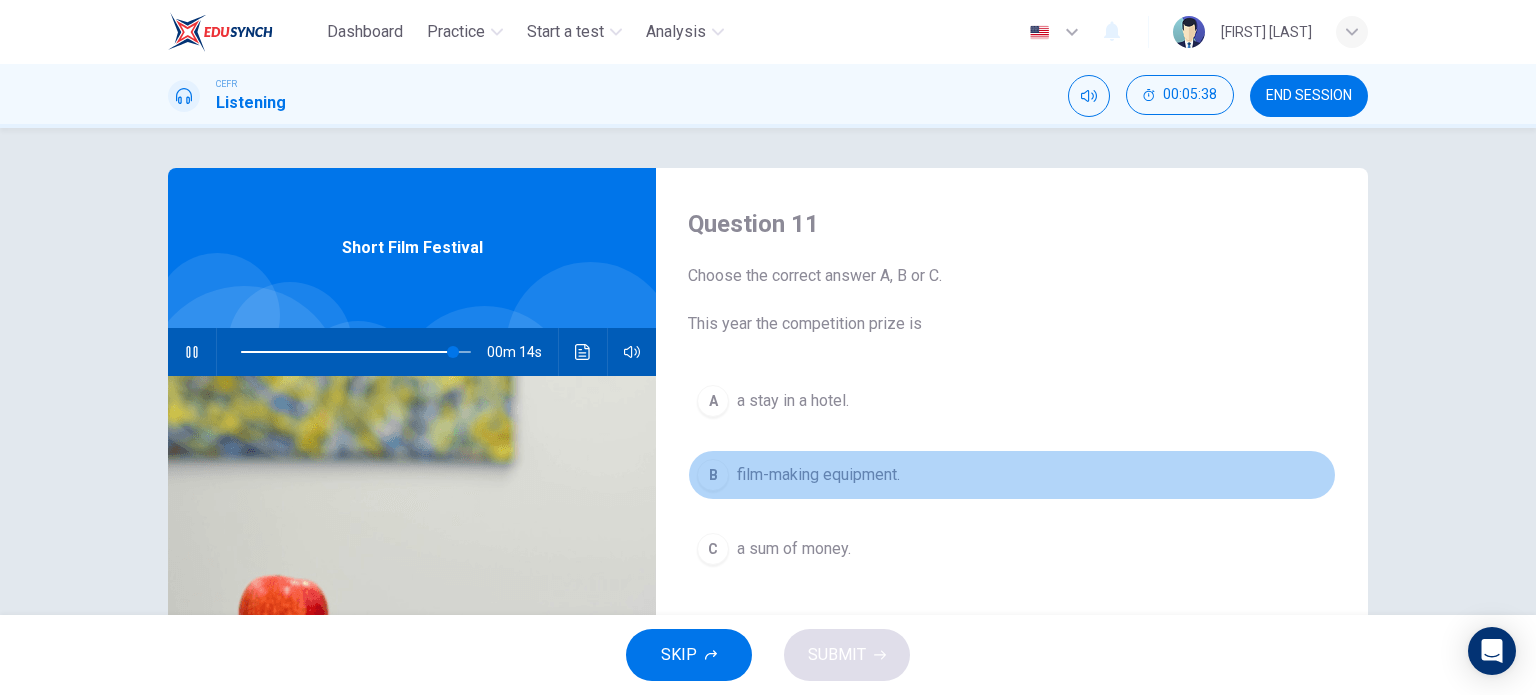 click on "film-making equipment." at bounding box center [793, 401] 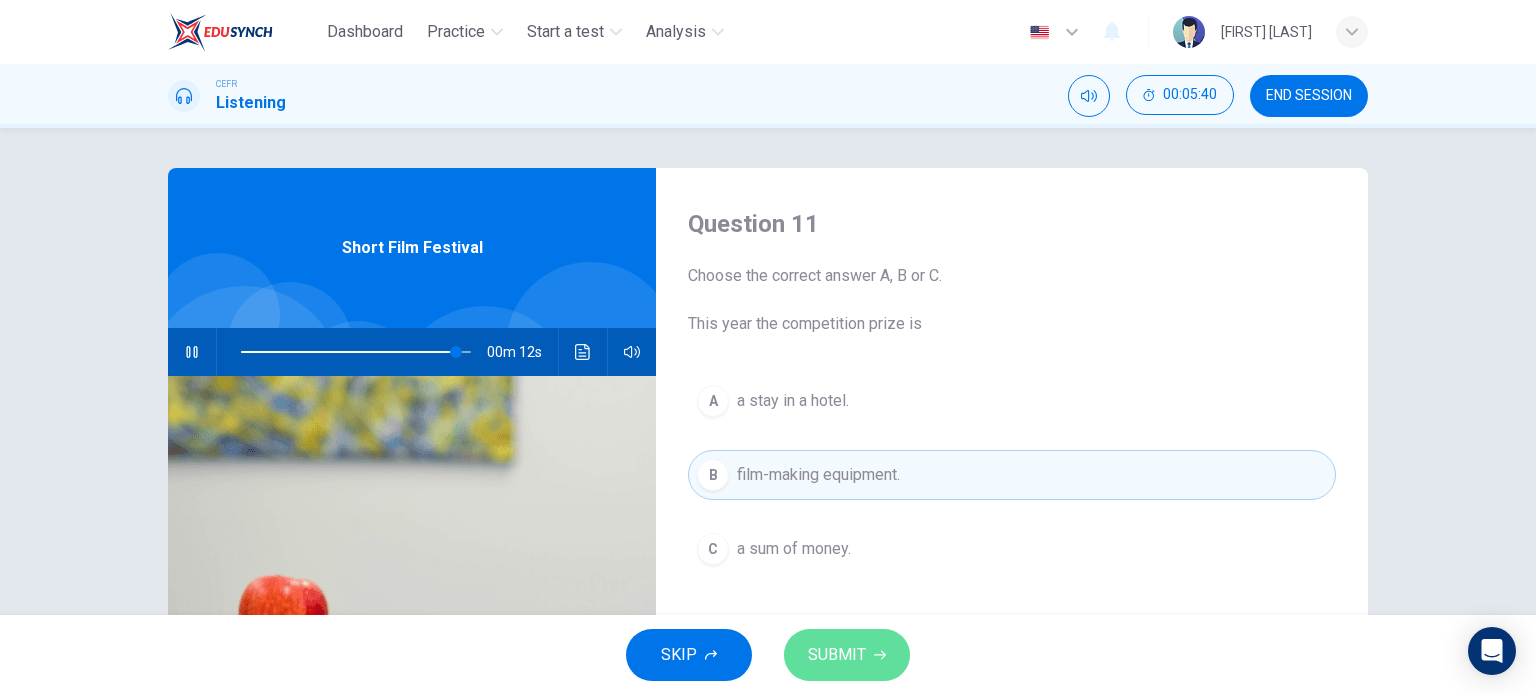 click on "SUBMIT" at bounding box center (837, 655) 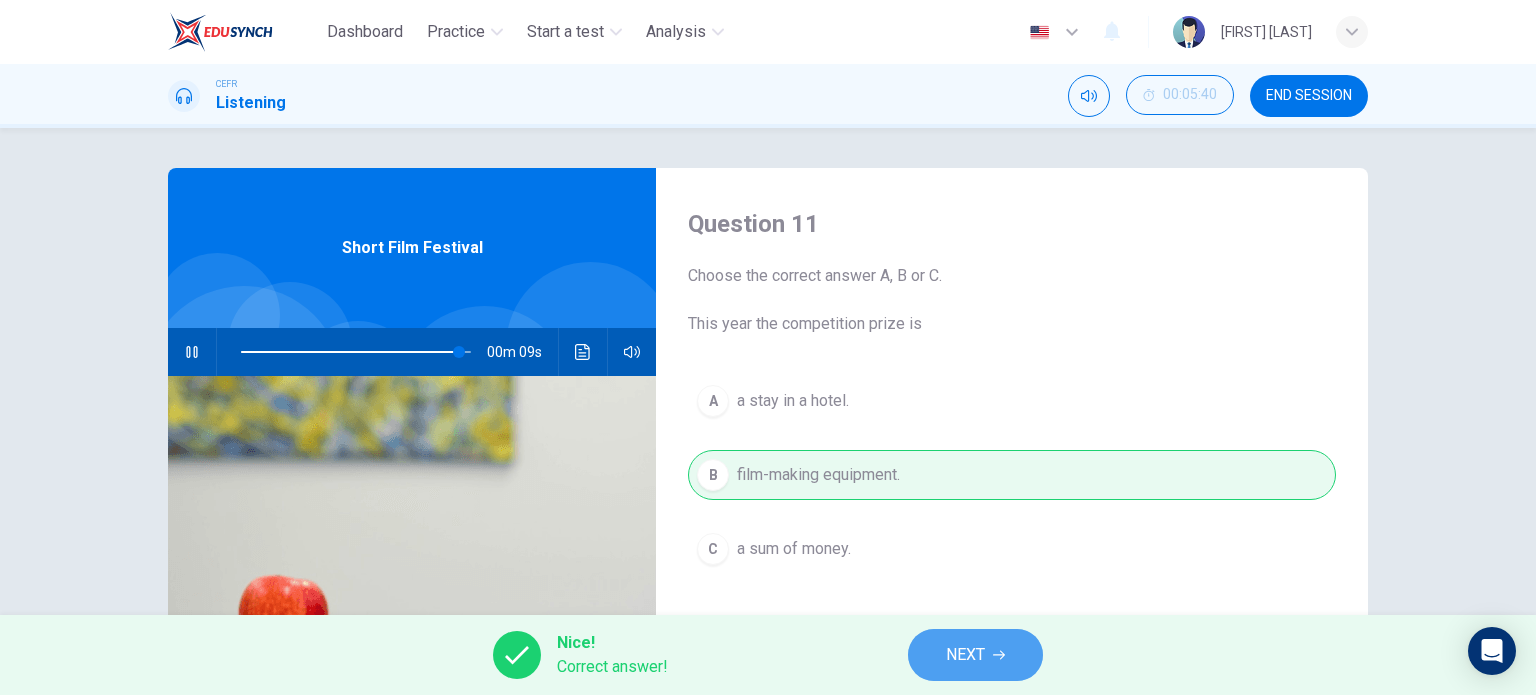 click on "NEXT" at bounding box center [965, 655] 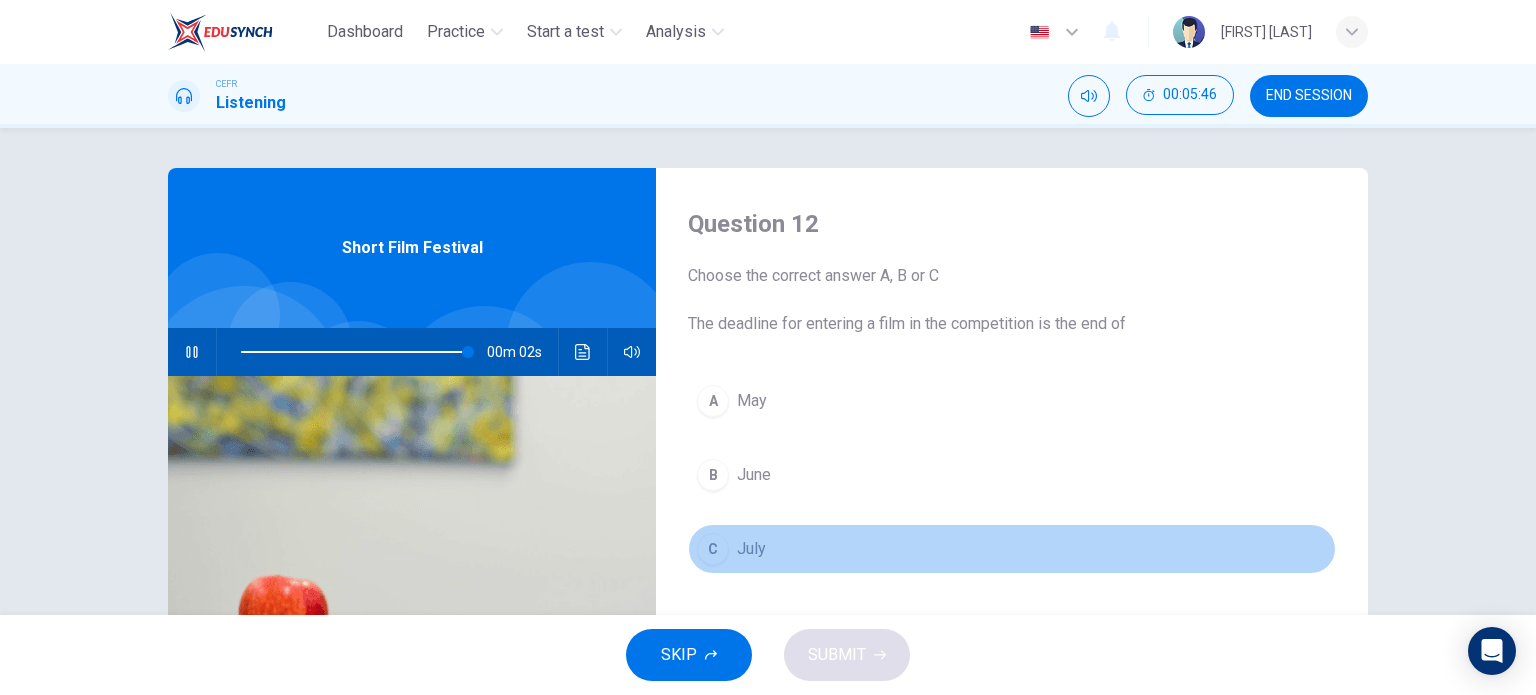 click on "July" at bounding box center [752, 401] 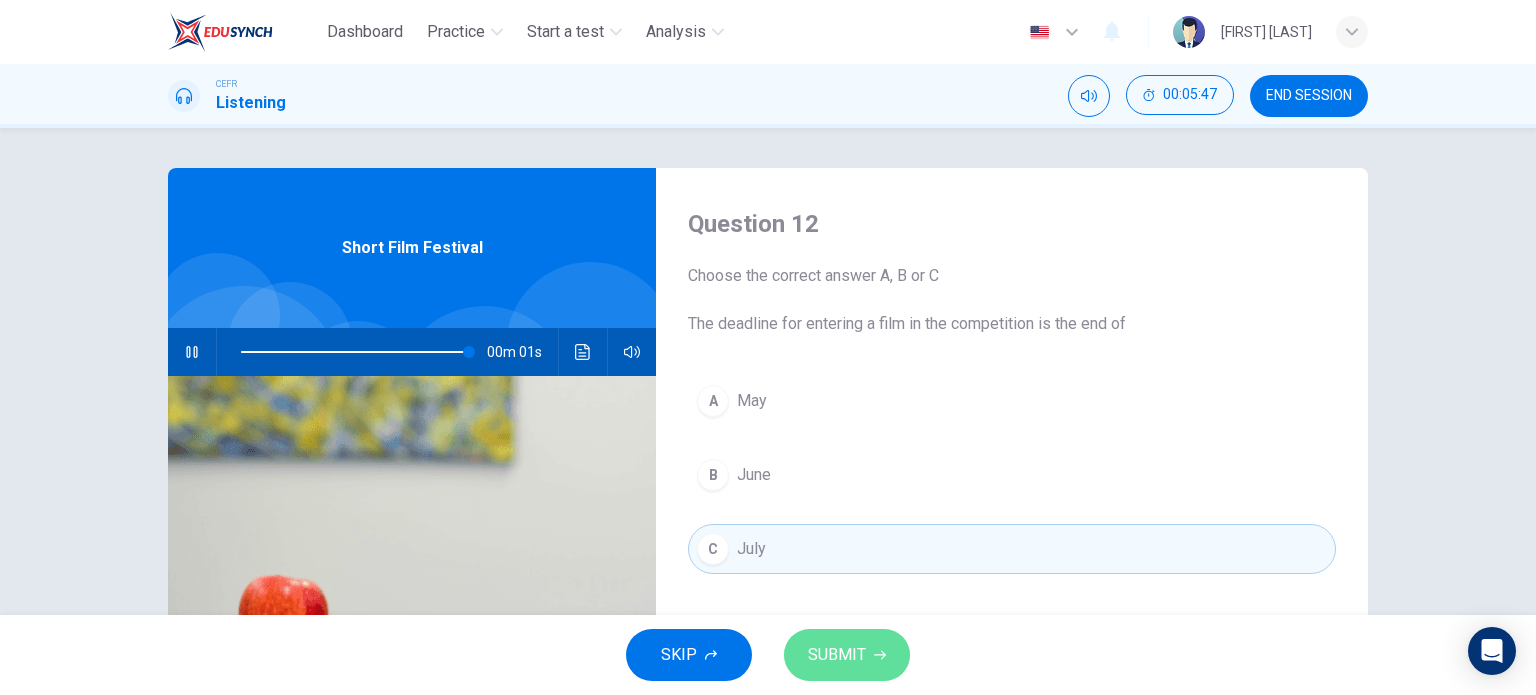 click on "SUBMIT" at bounding box center [837, 655] 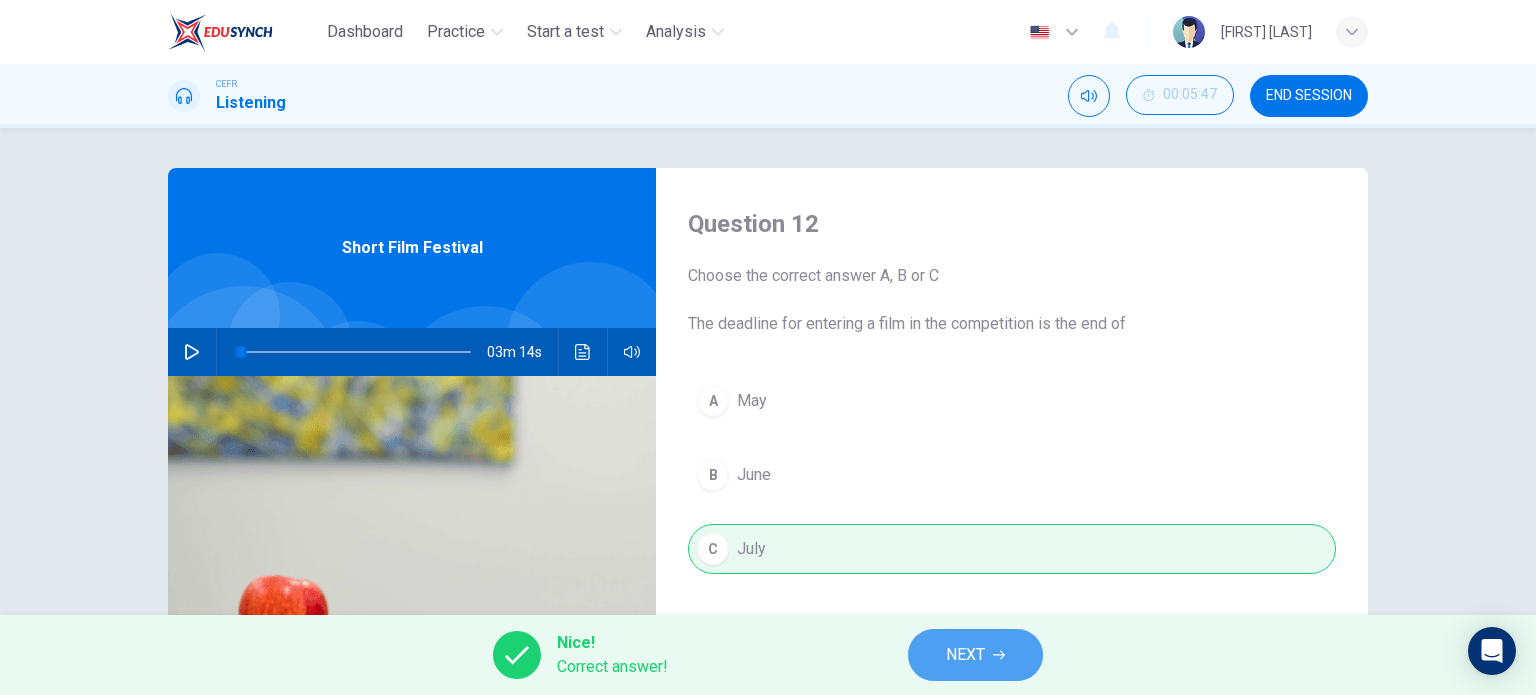click on "NEXT" at bounding box center (965, 655) 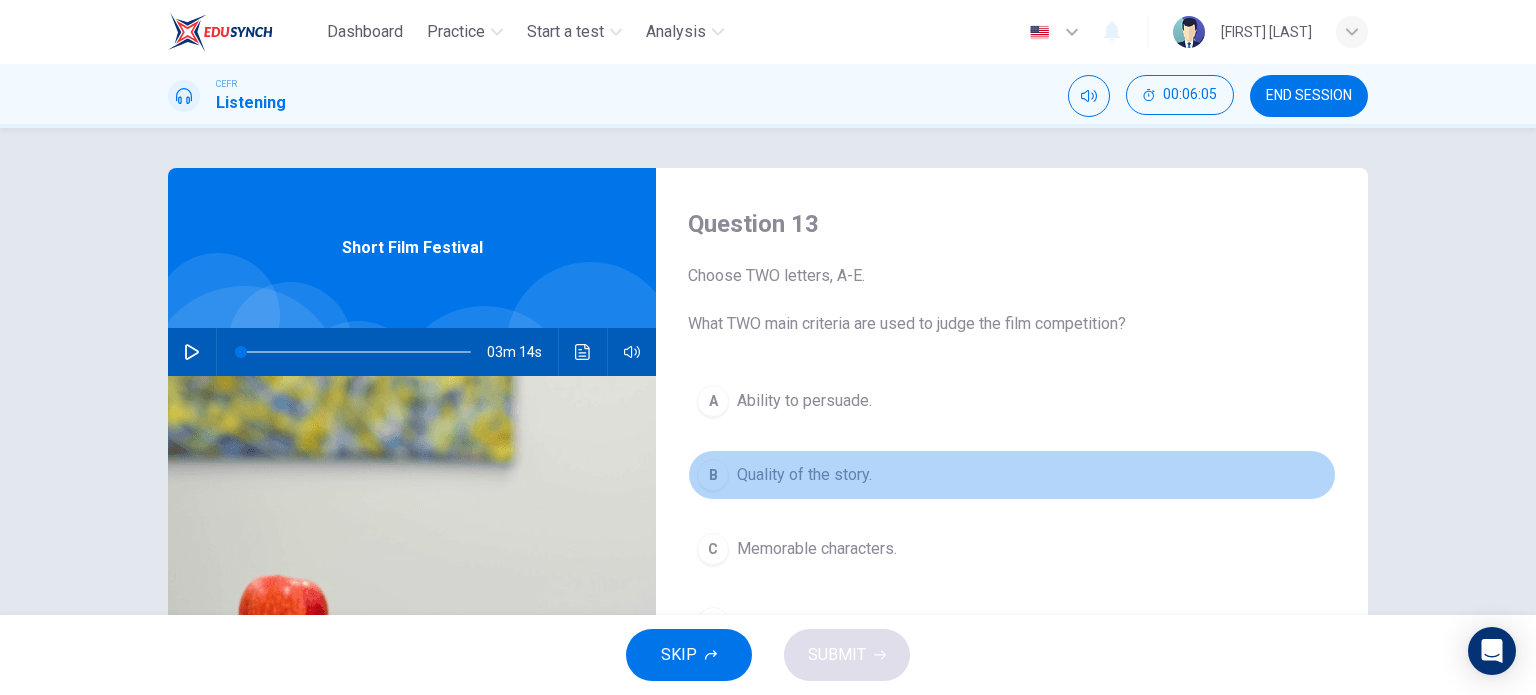 click on "B" at bounding box center (713, 401) 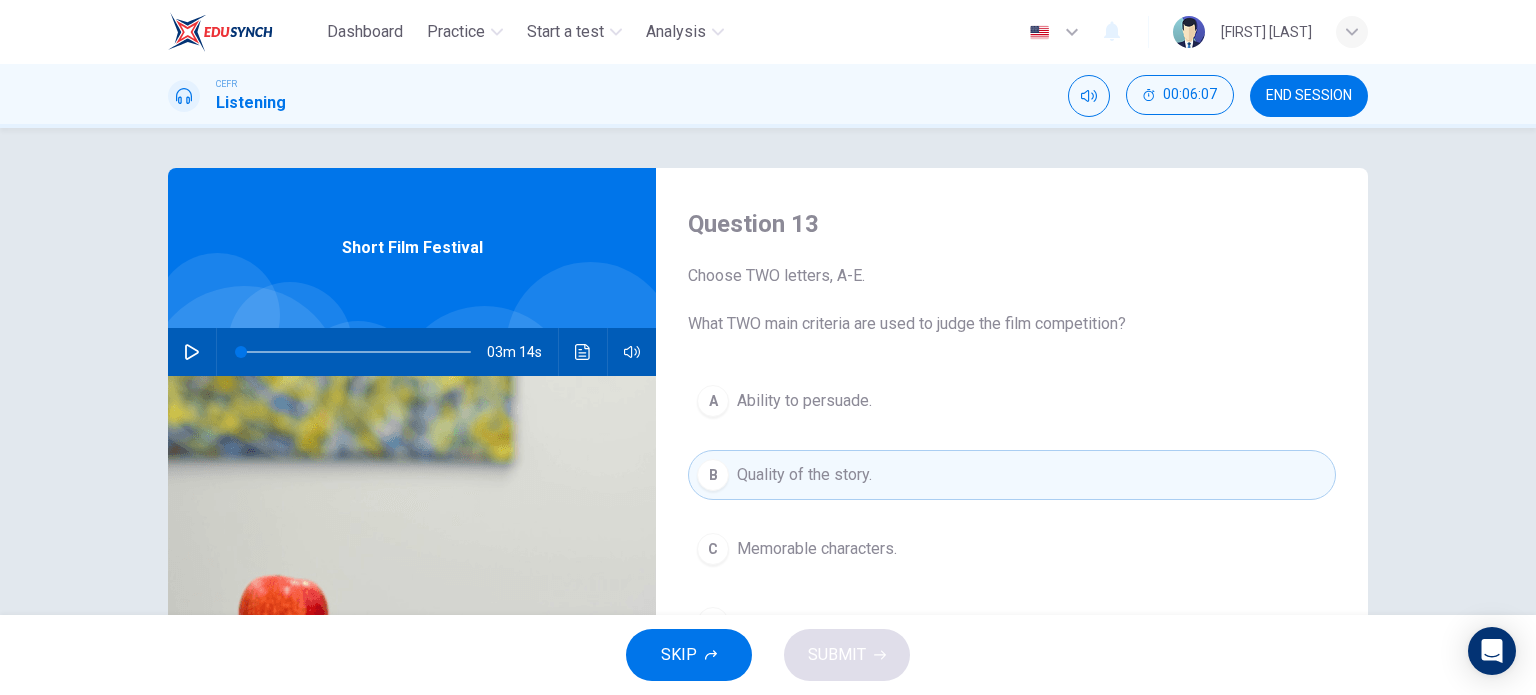 click on "B Quality of the story." at bounding box center [1012, 475] 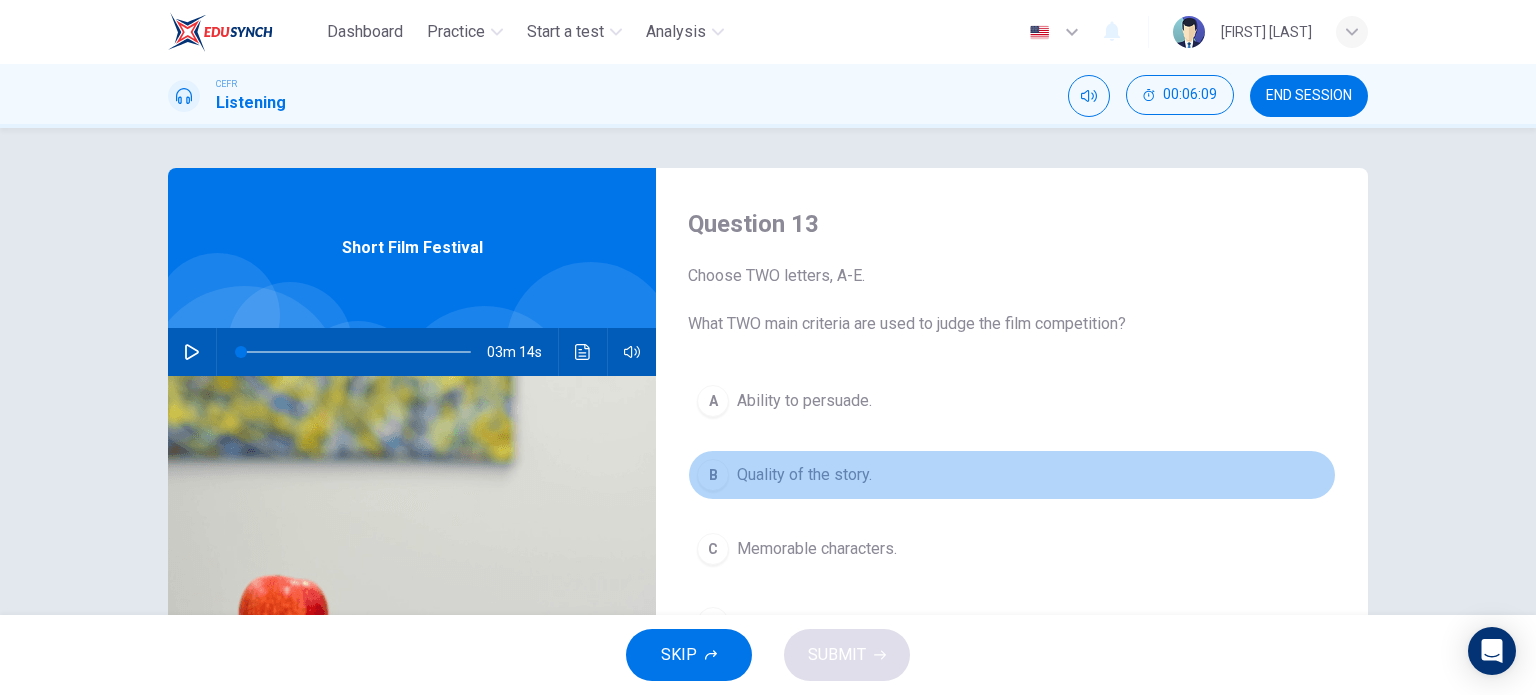 click on "B Quality of the story." at bounding box center [1012, 475] 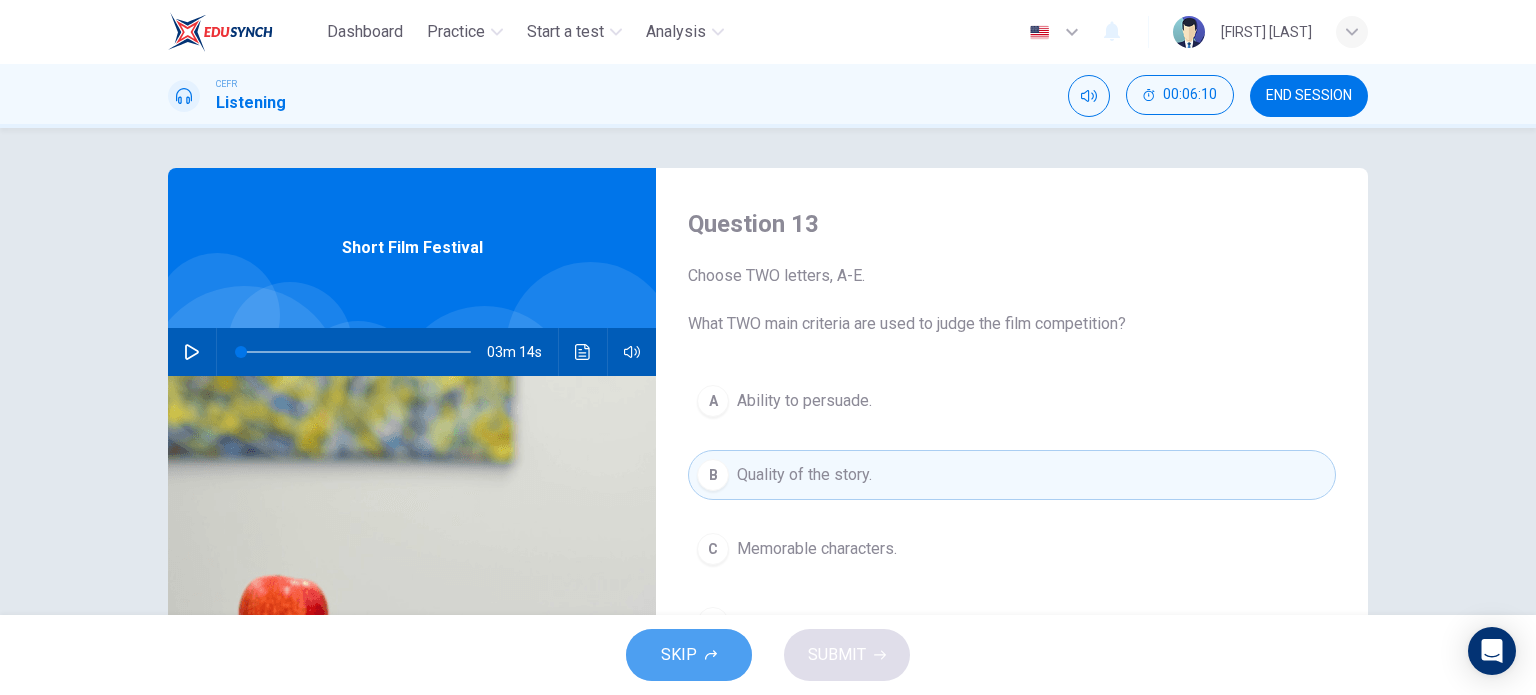 click on "SKIP" at bounding box center (679, 655) 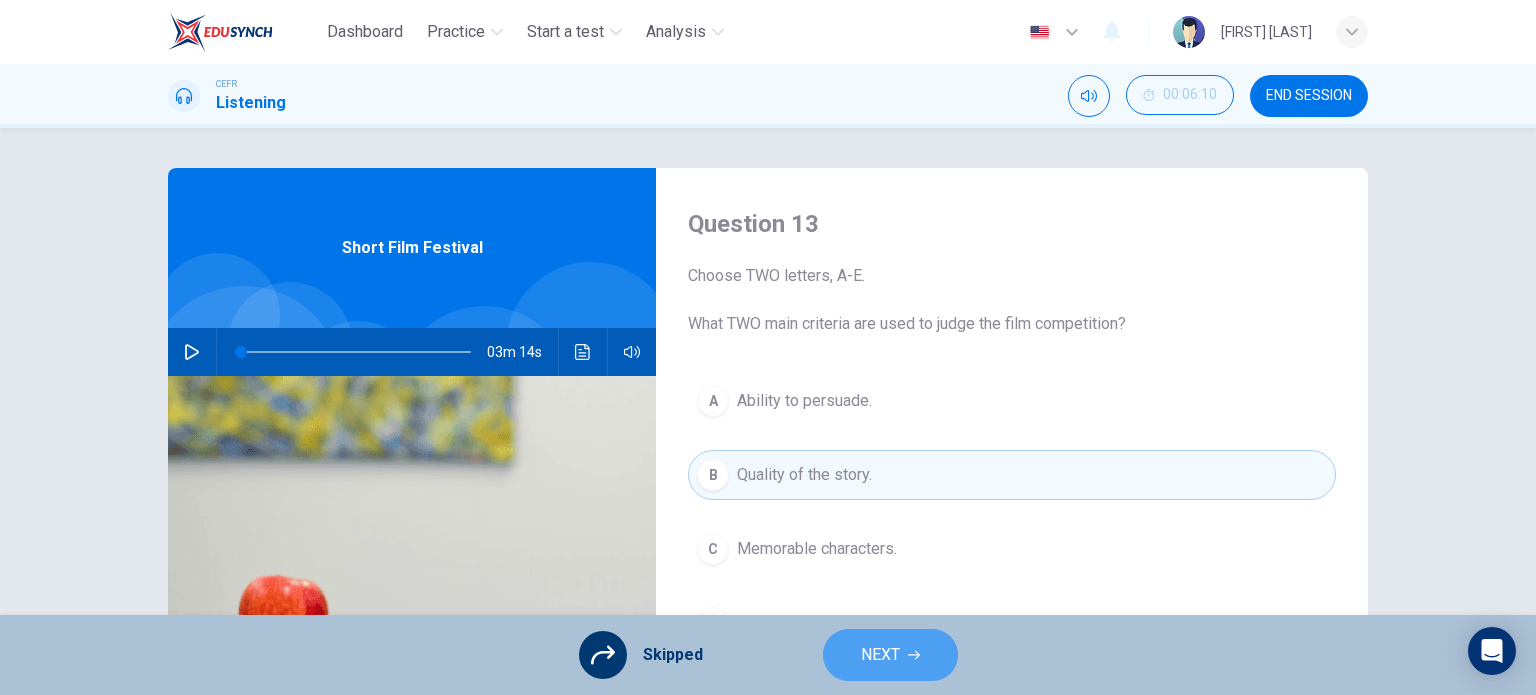 click on "NEXT" at bounding box center (880, 655) 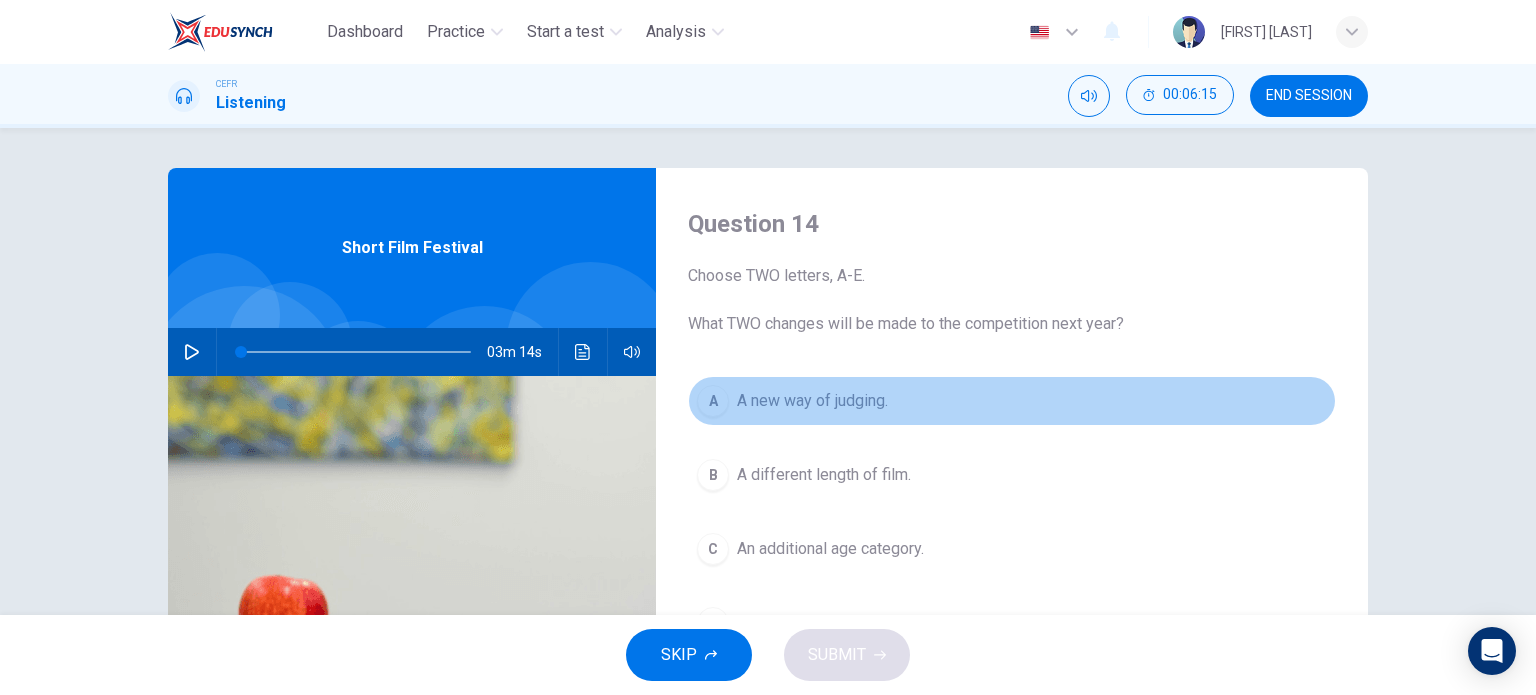 click on "A new way of judging." at bounding box center (812, 401) 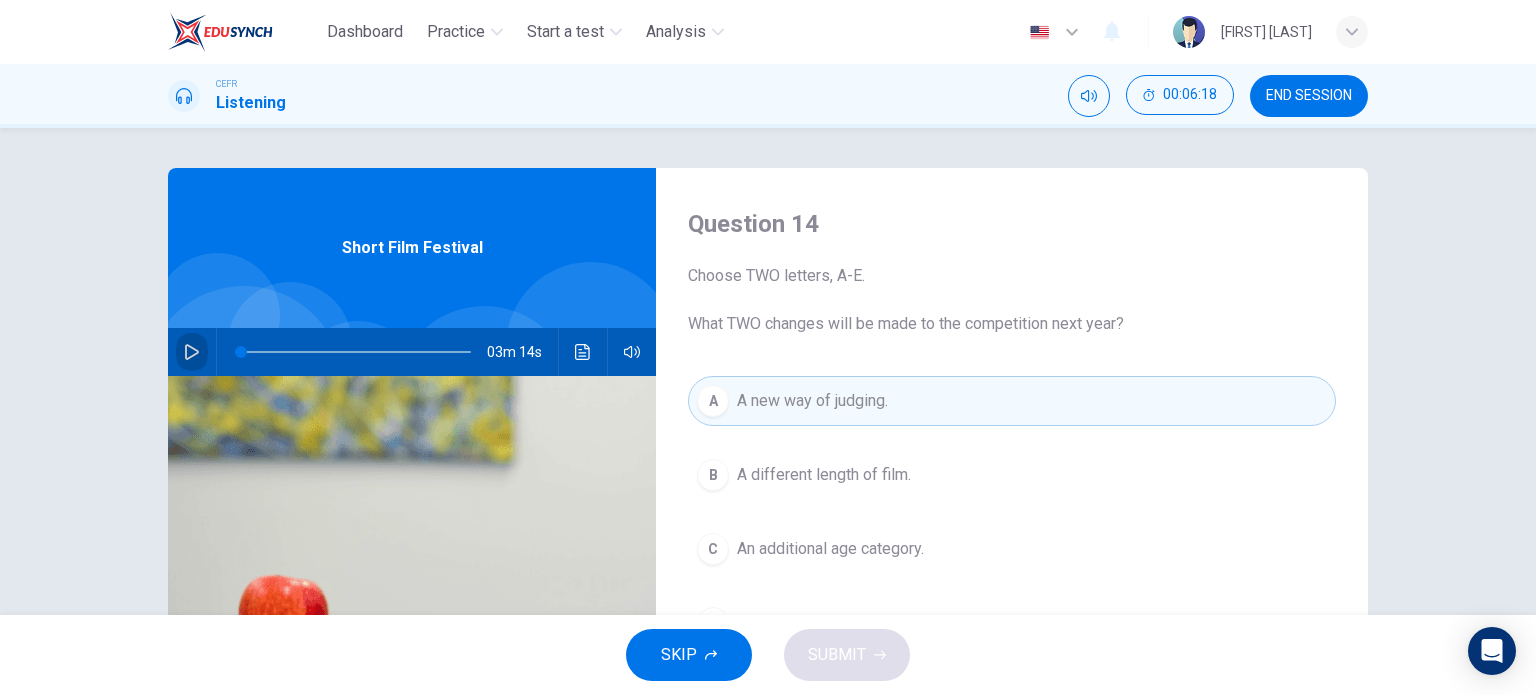 click at bounding box center [192, 352] 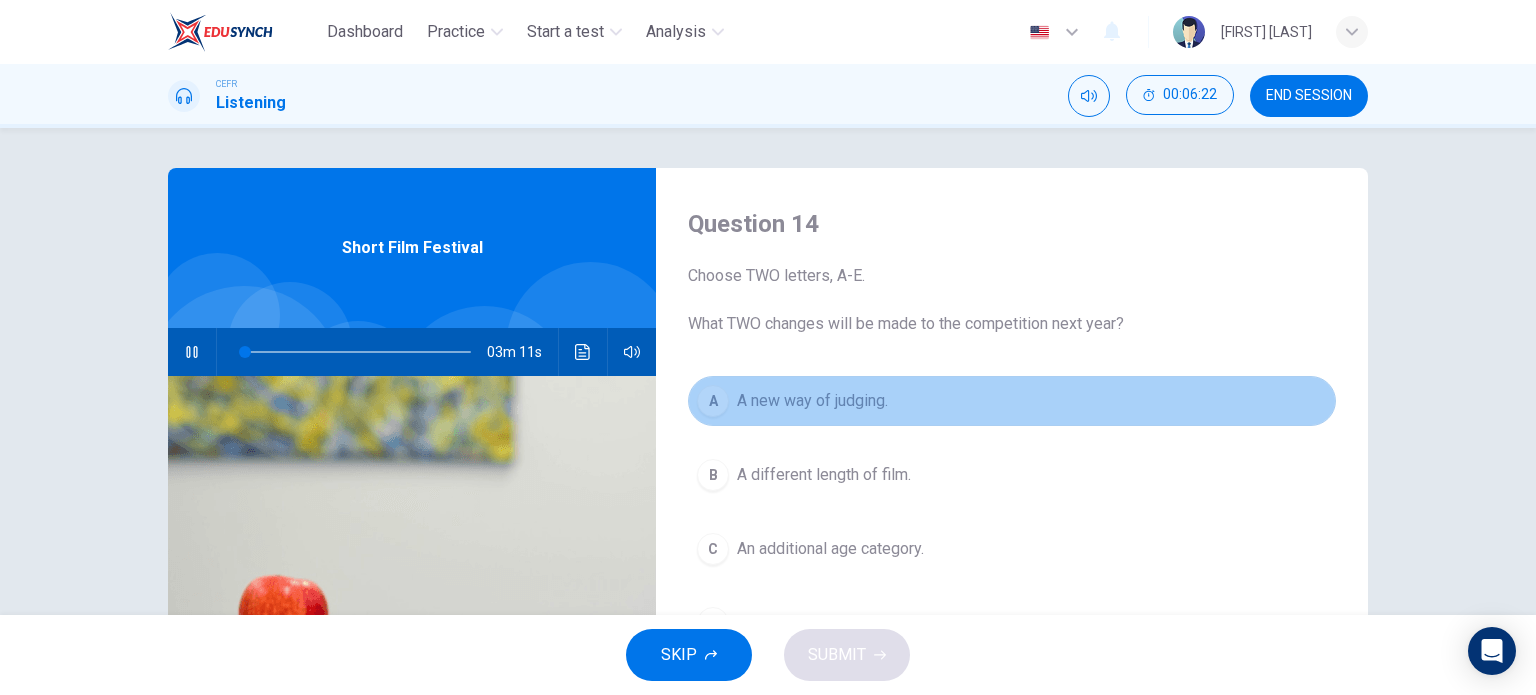 click on "A new way of judging." at bounding box center [812, 401] 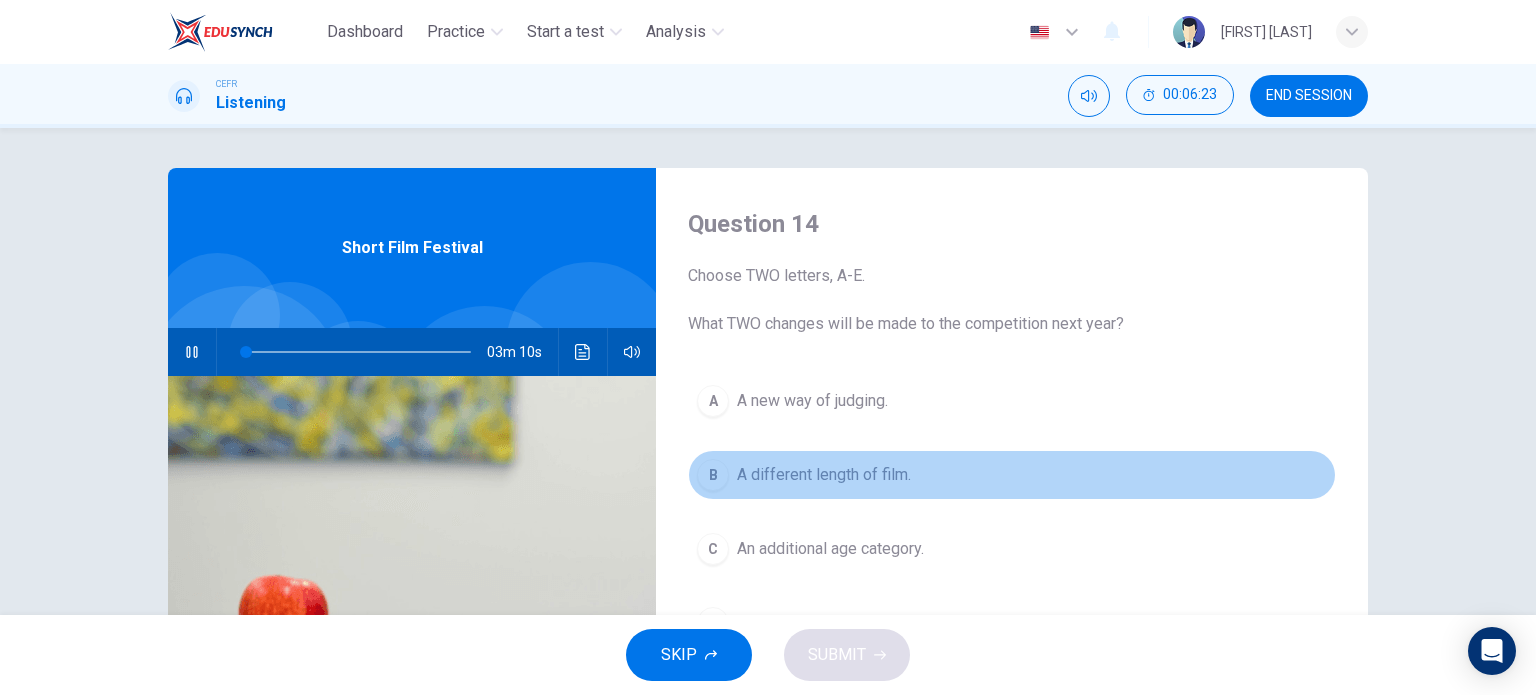click on "A different length of film." at bounding box center (812, 401) 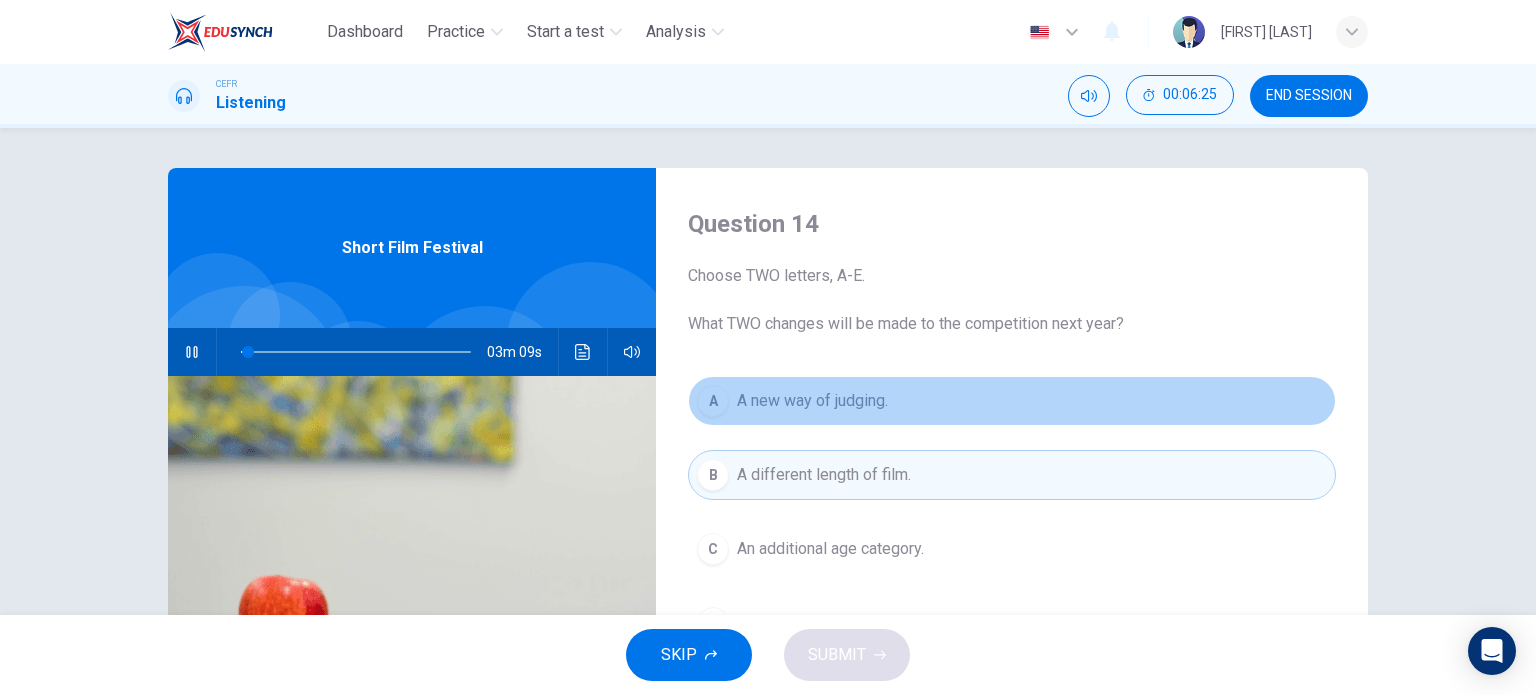 click on "A new way of judging." at bounding box center (812, 401) 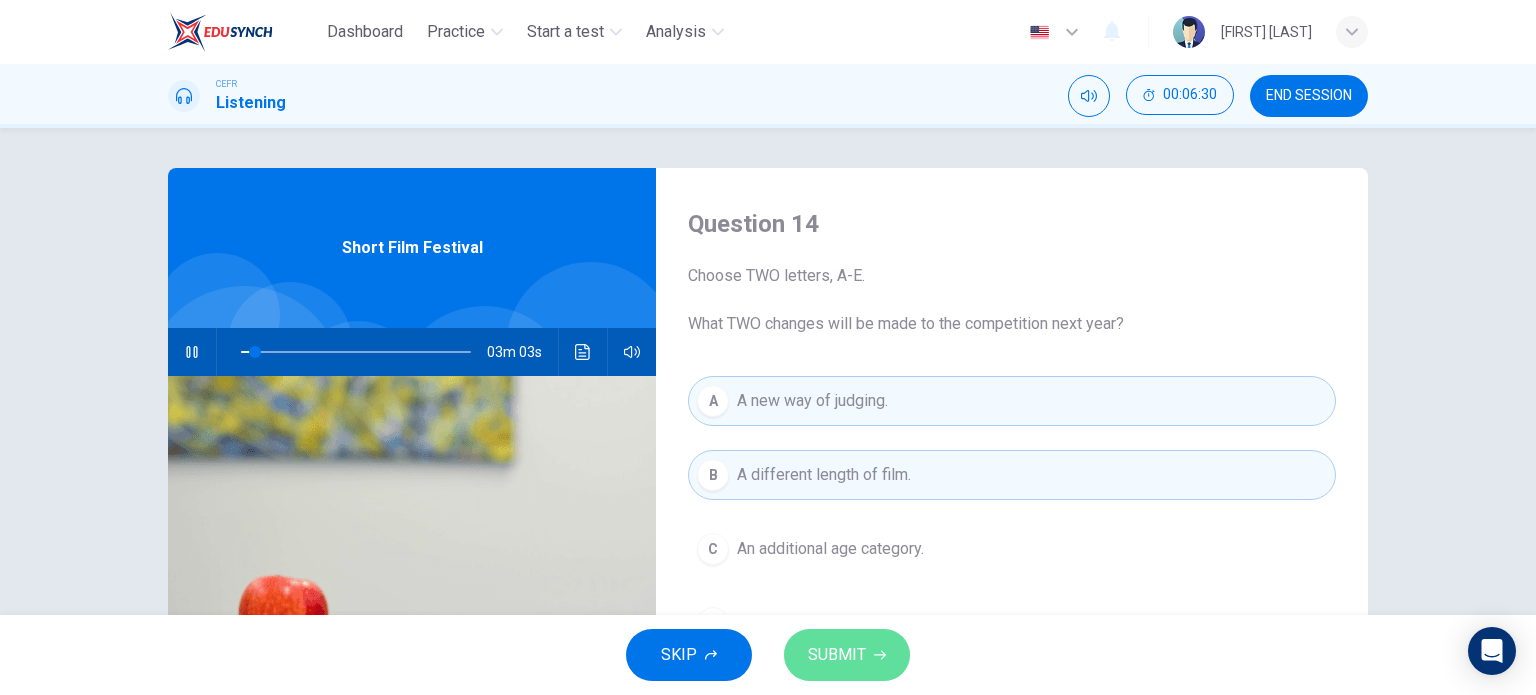 click on "SUBMIT" at bounding box center [847, 655] 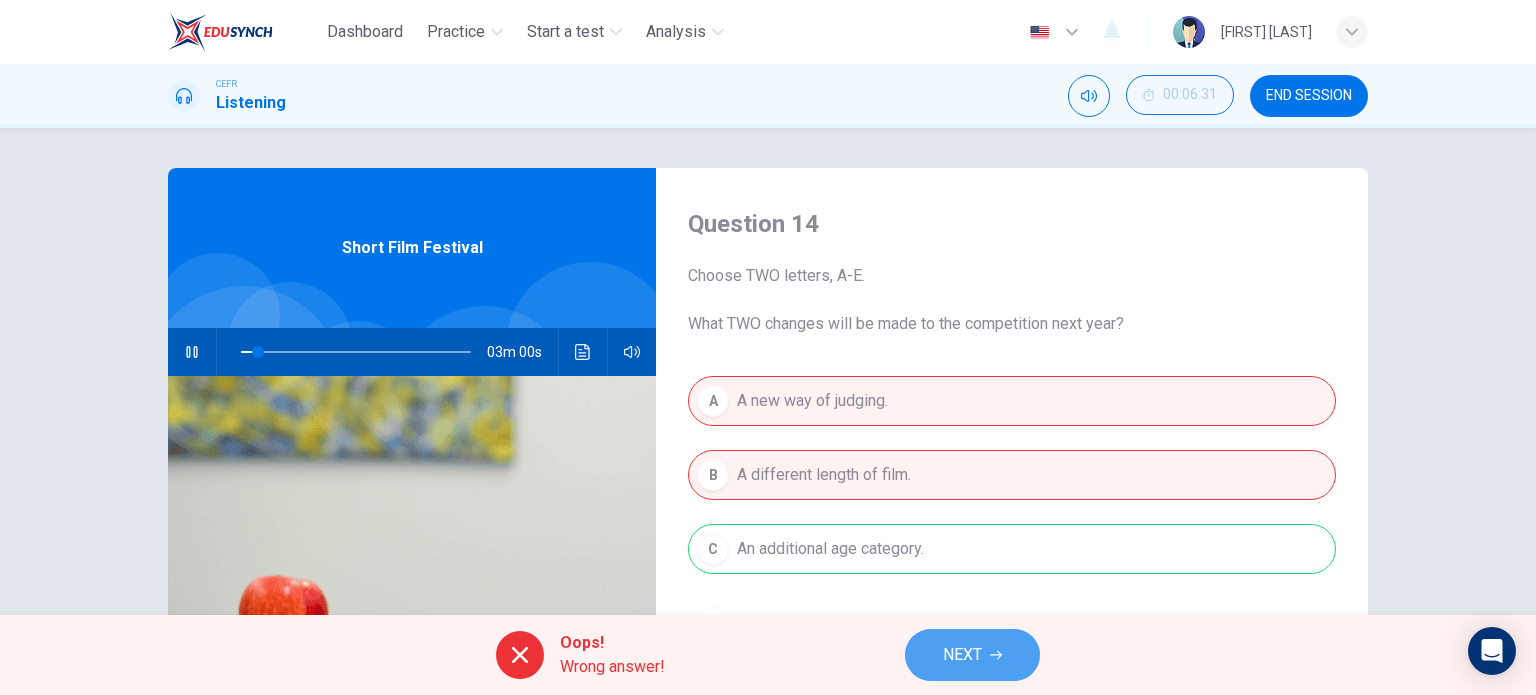 click on "NEXT" at bounding box center (962, 655) 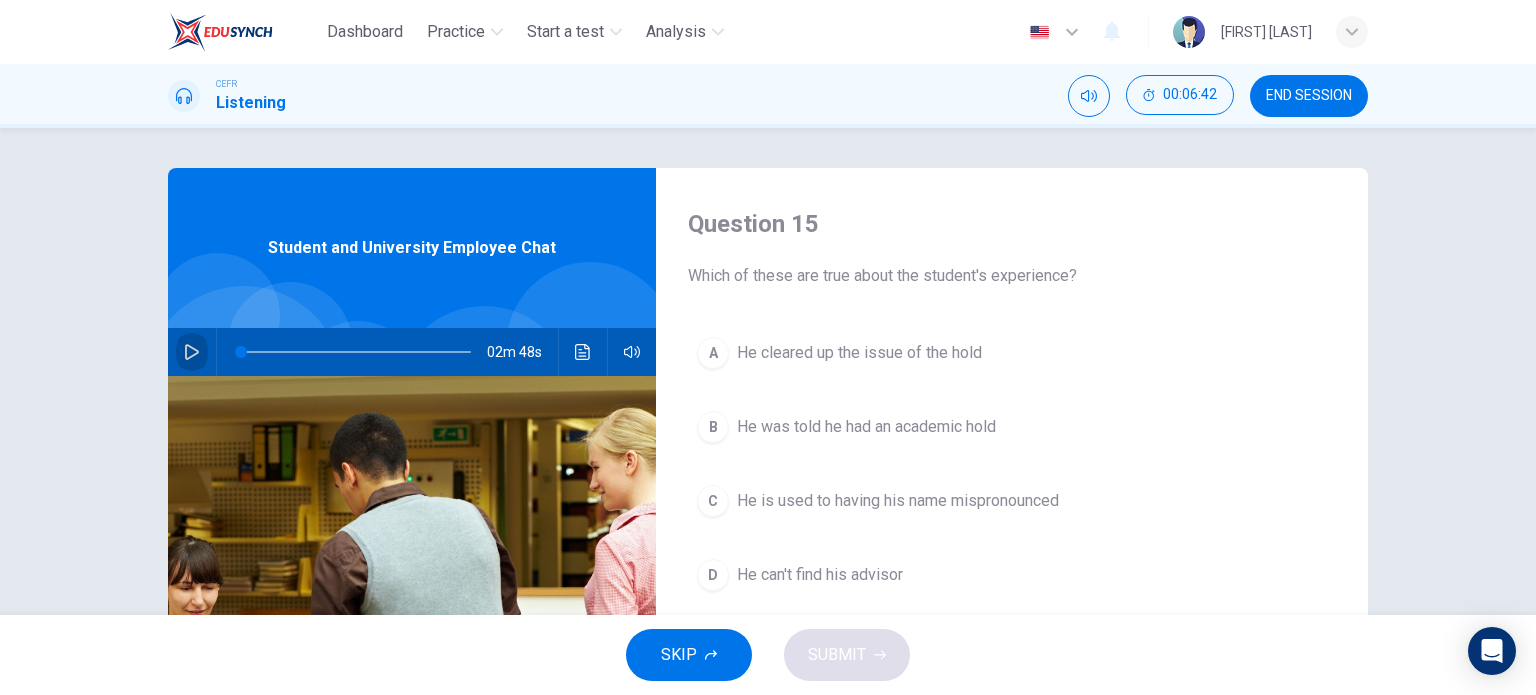click at bounding box center (192, 352) 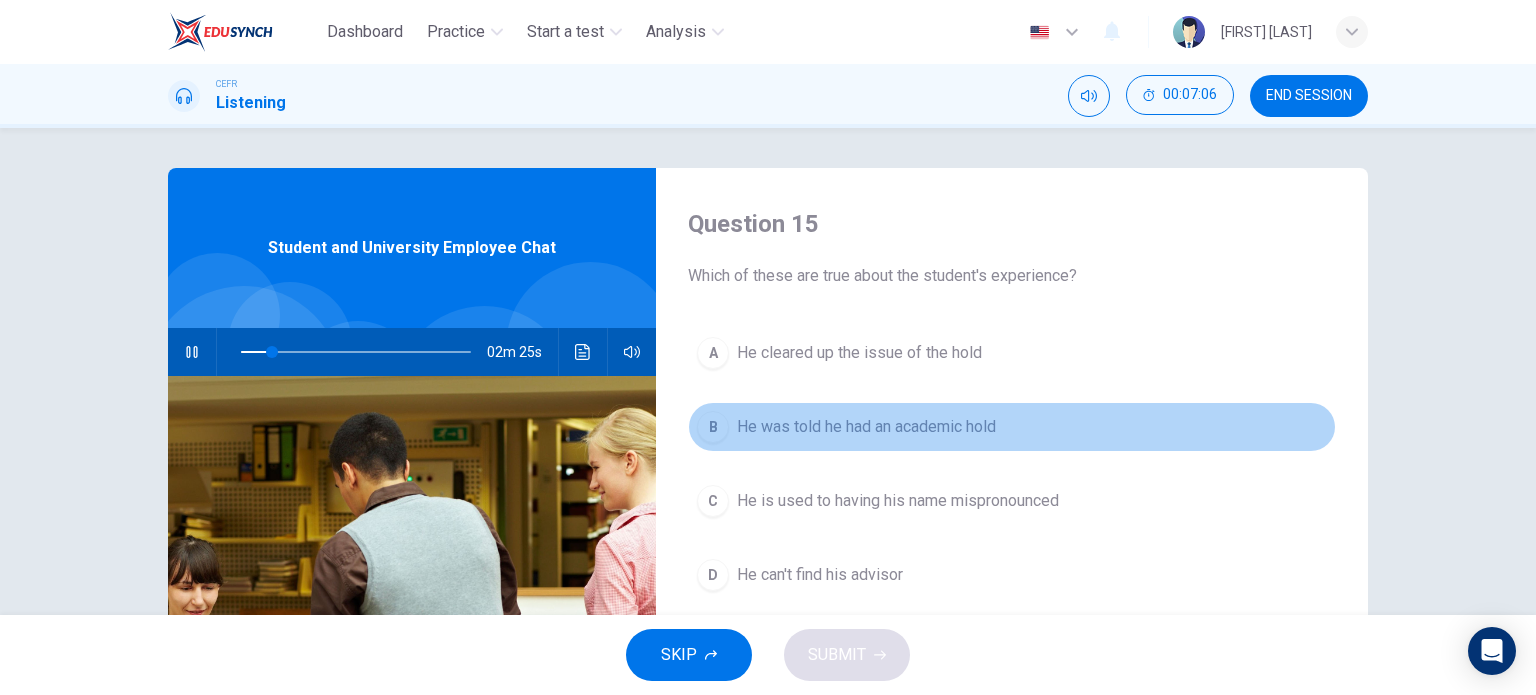 click on "He was told he had an academic hold" at bounding box center [859, 353] 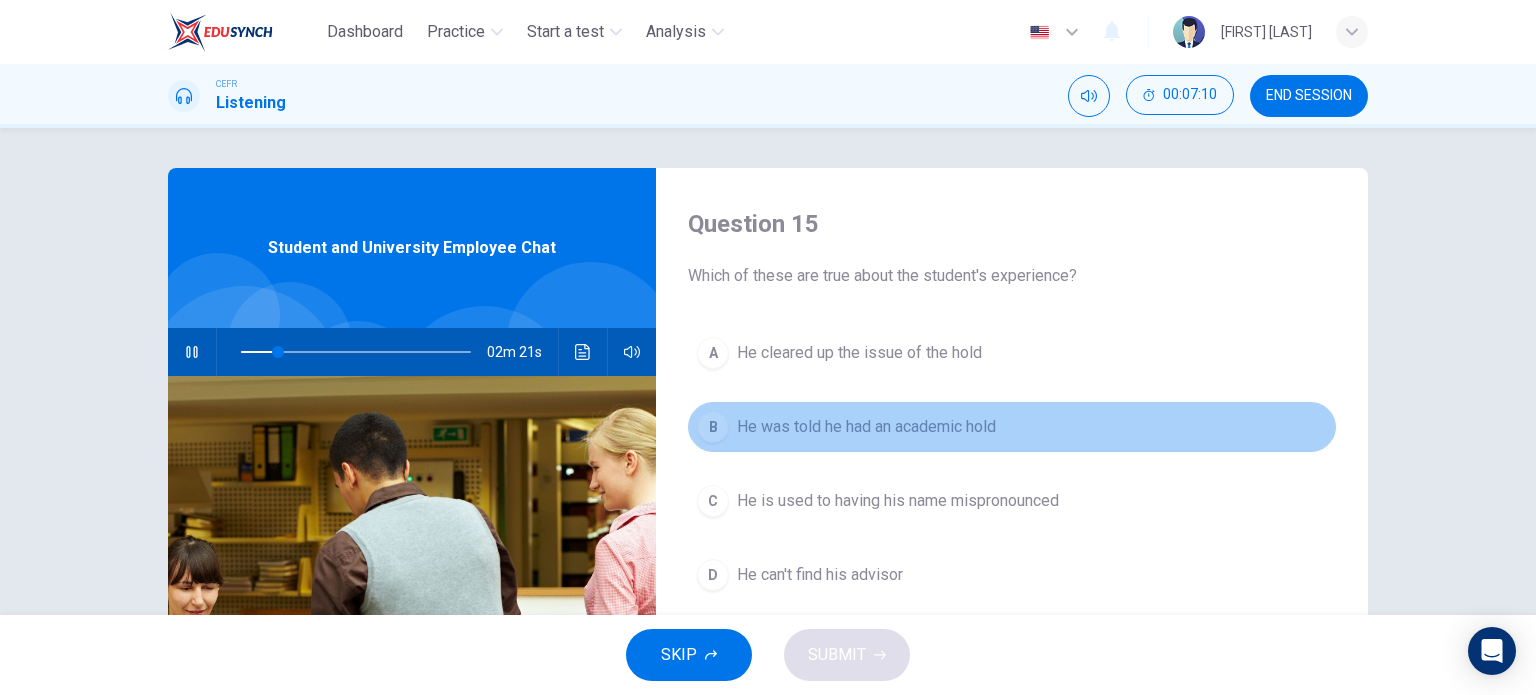 click on "He was told he had an academic hold" at bounding box center (866, 427) 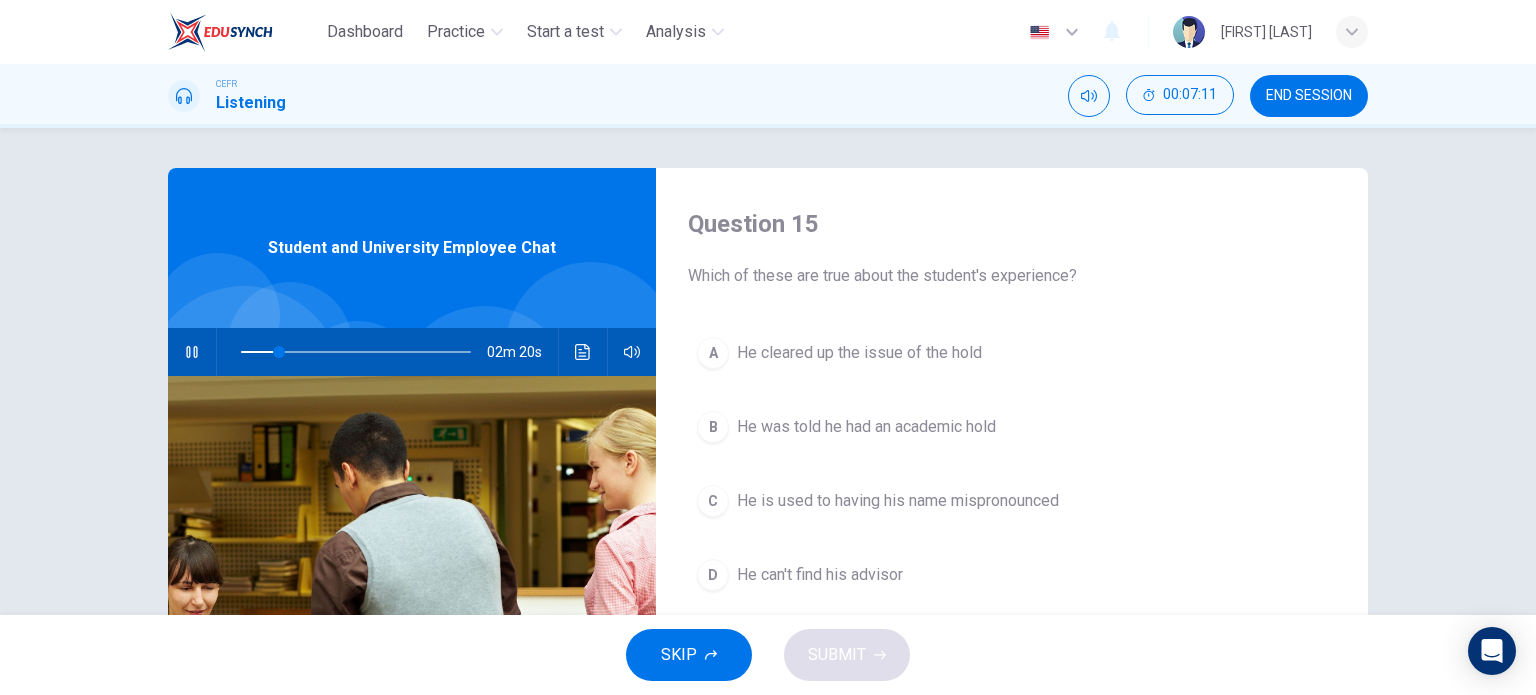 click on "He was told he had an academic hold" at bounding box center (859, 353) 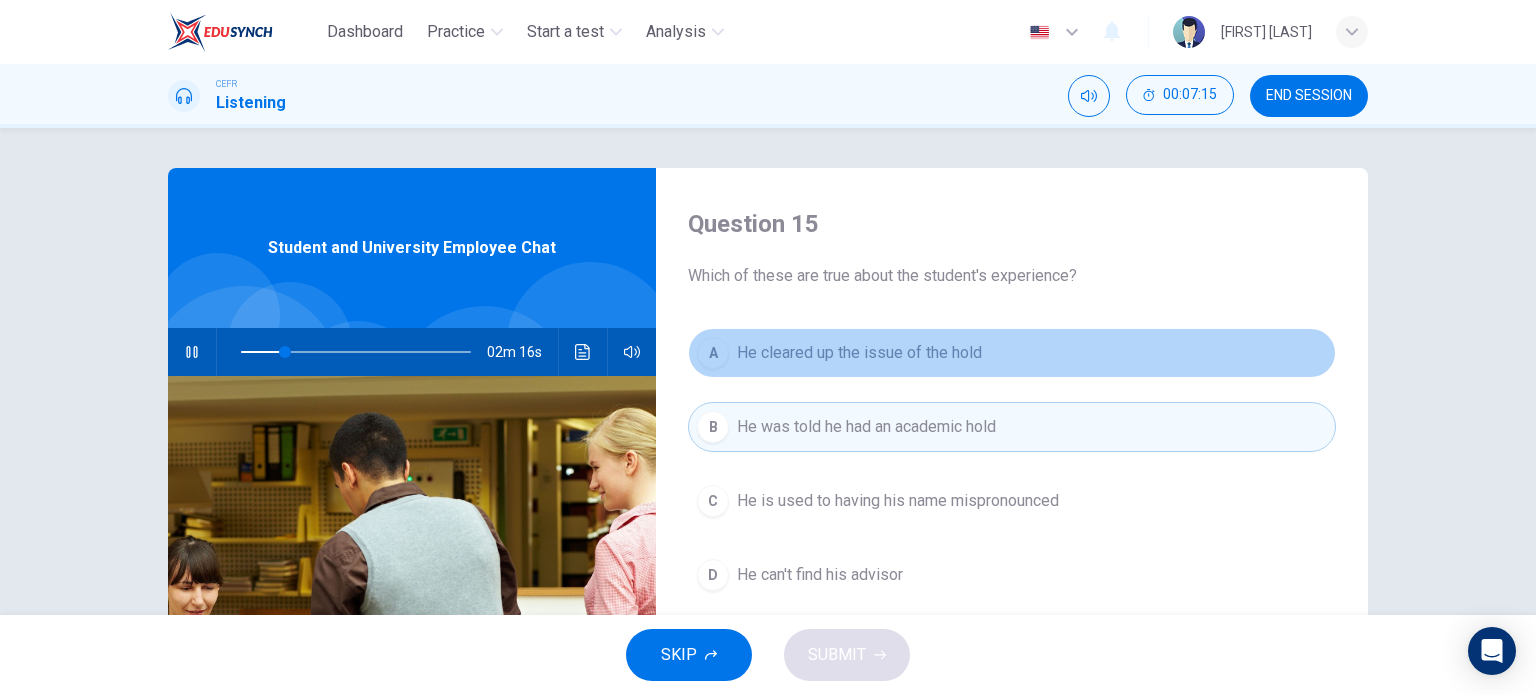 click on "He cleared up the issue of the hold" at bounding box center (859, 353) 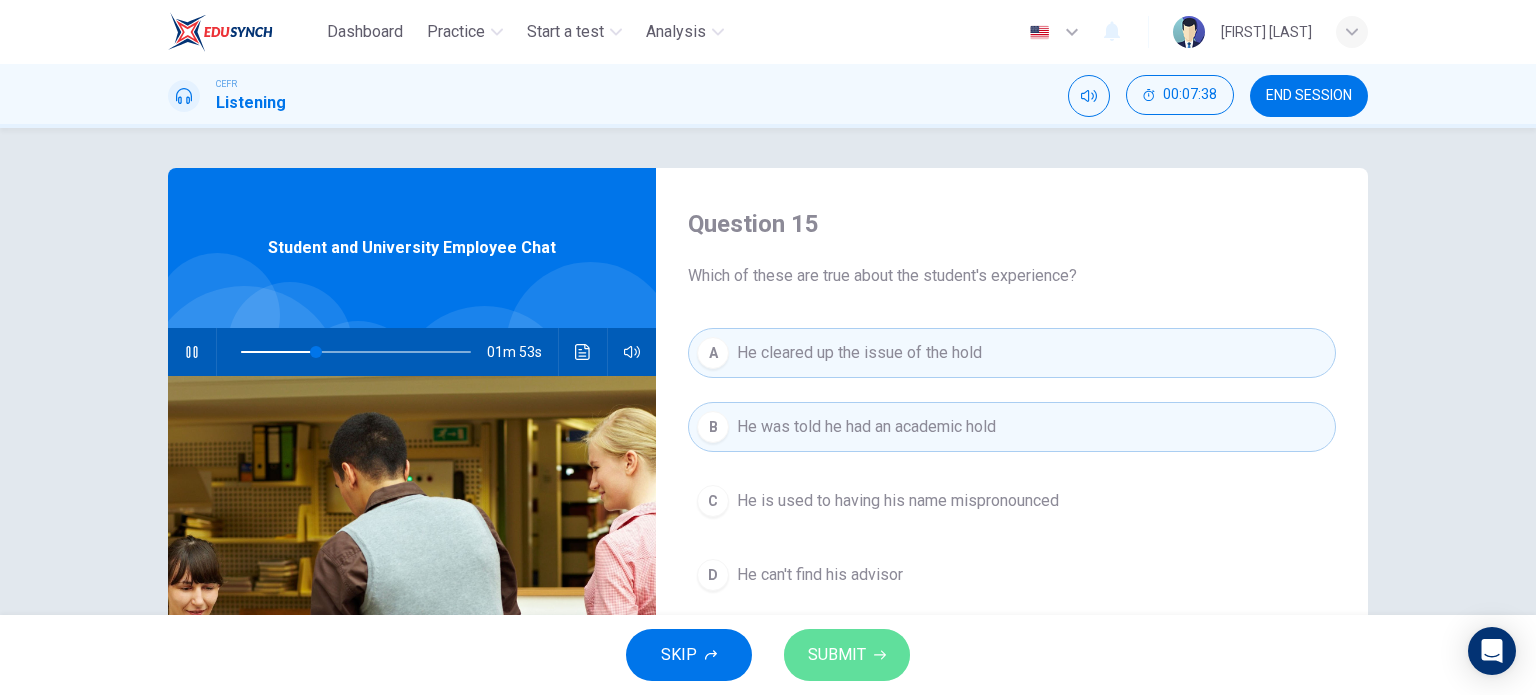 click on "SUBMIT" at bounding box center [837, 655] 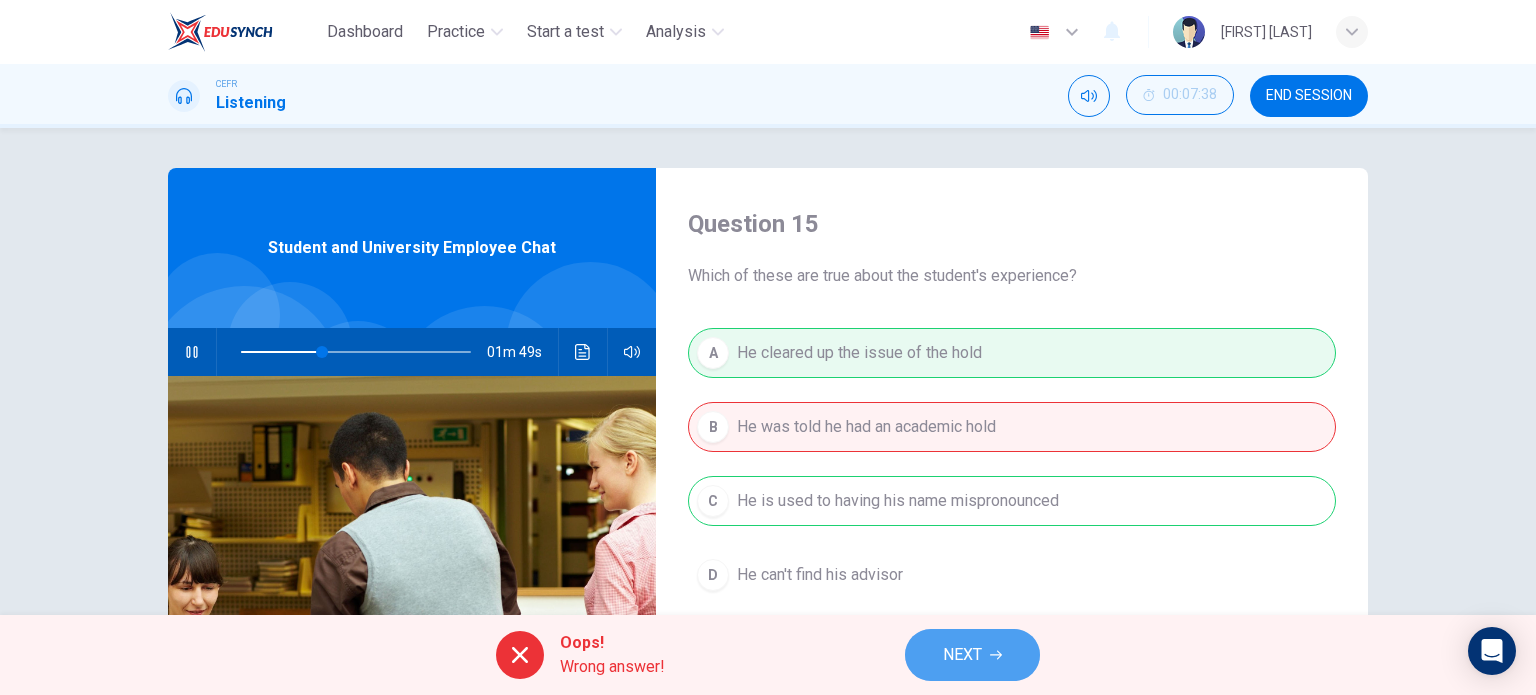 click on "NEXT" at bounding box center (962, 655) 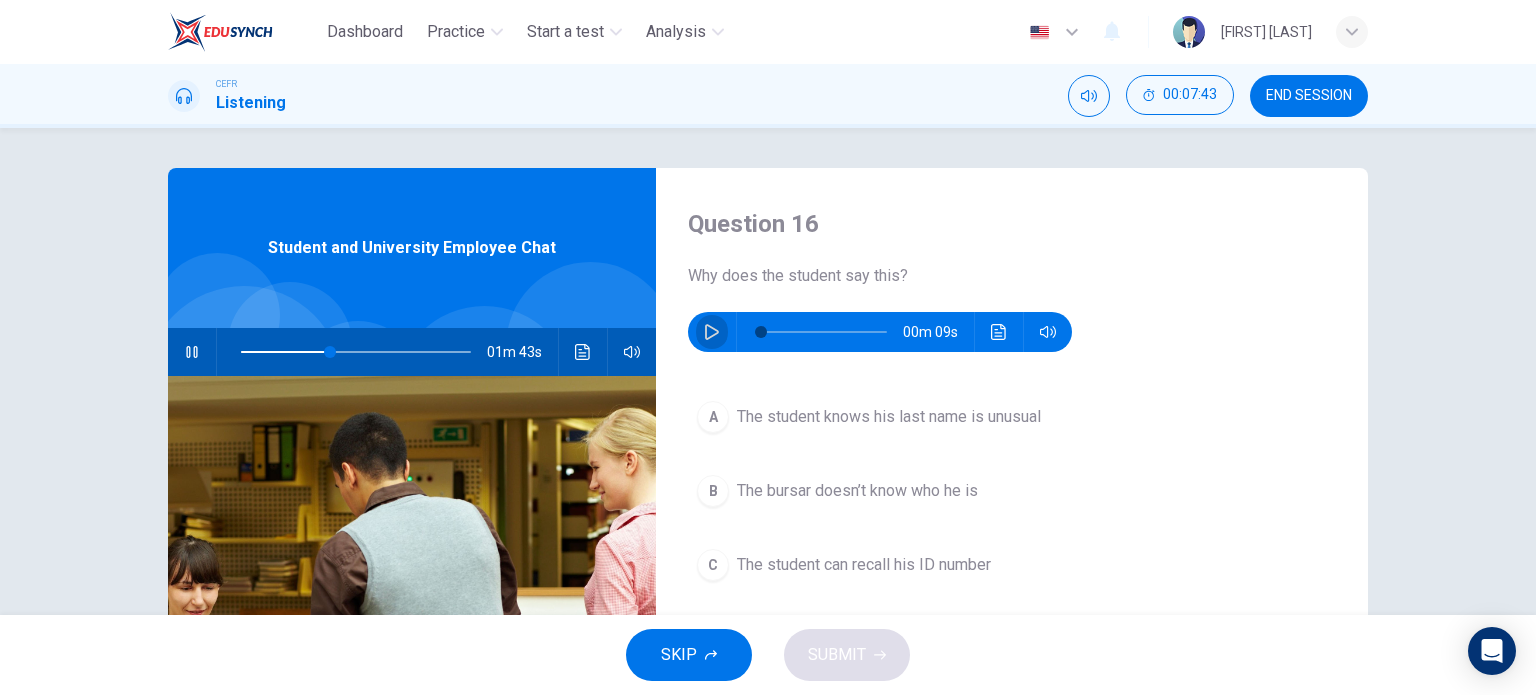 click at bounding box center [712, 332] 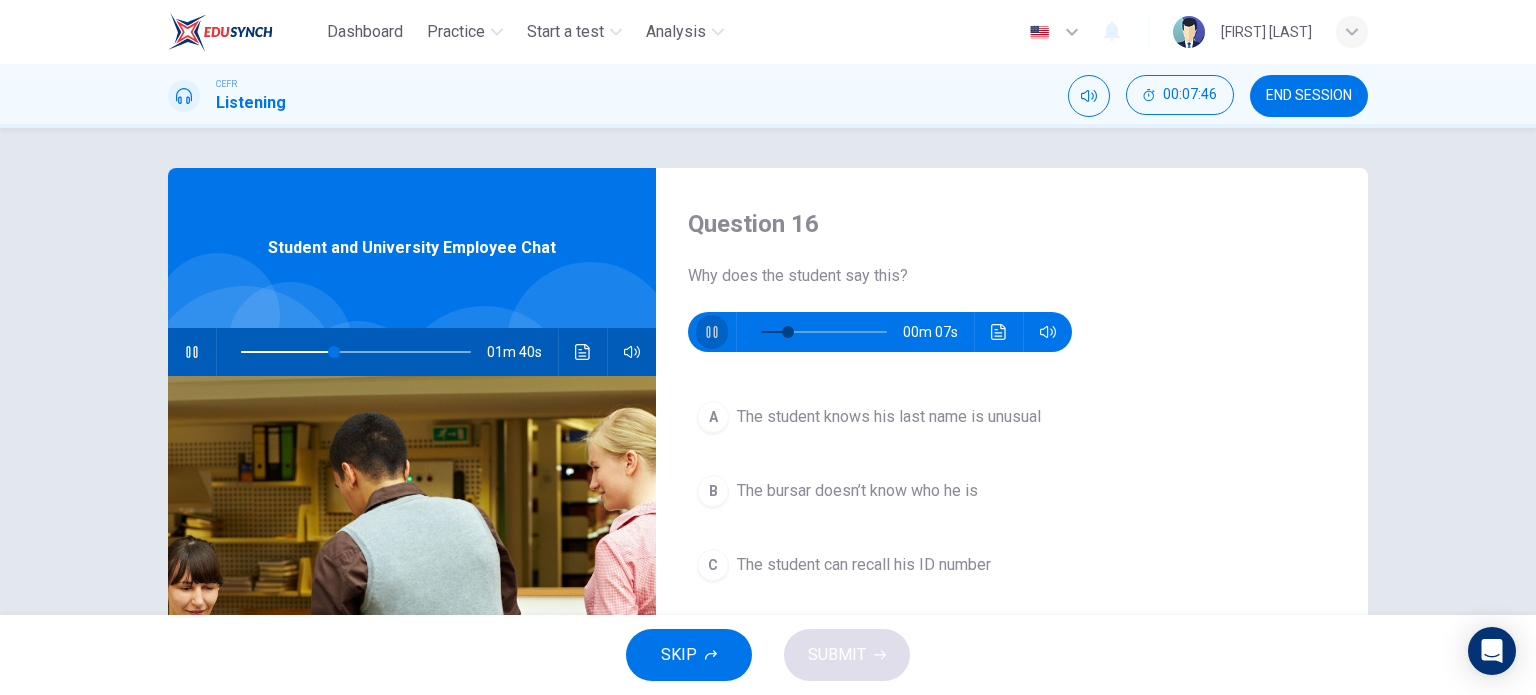 click at bounding box center (712, 332) 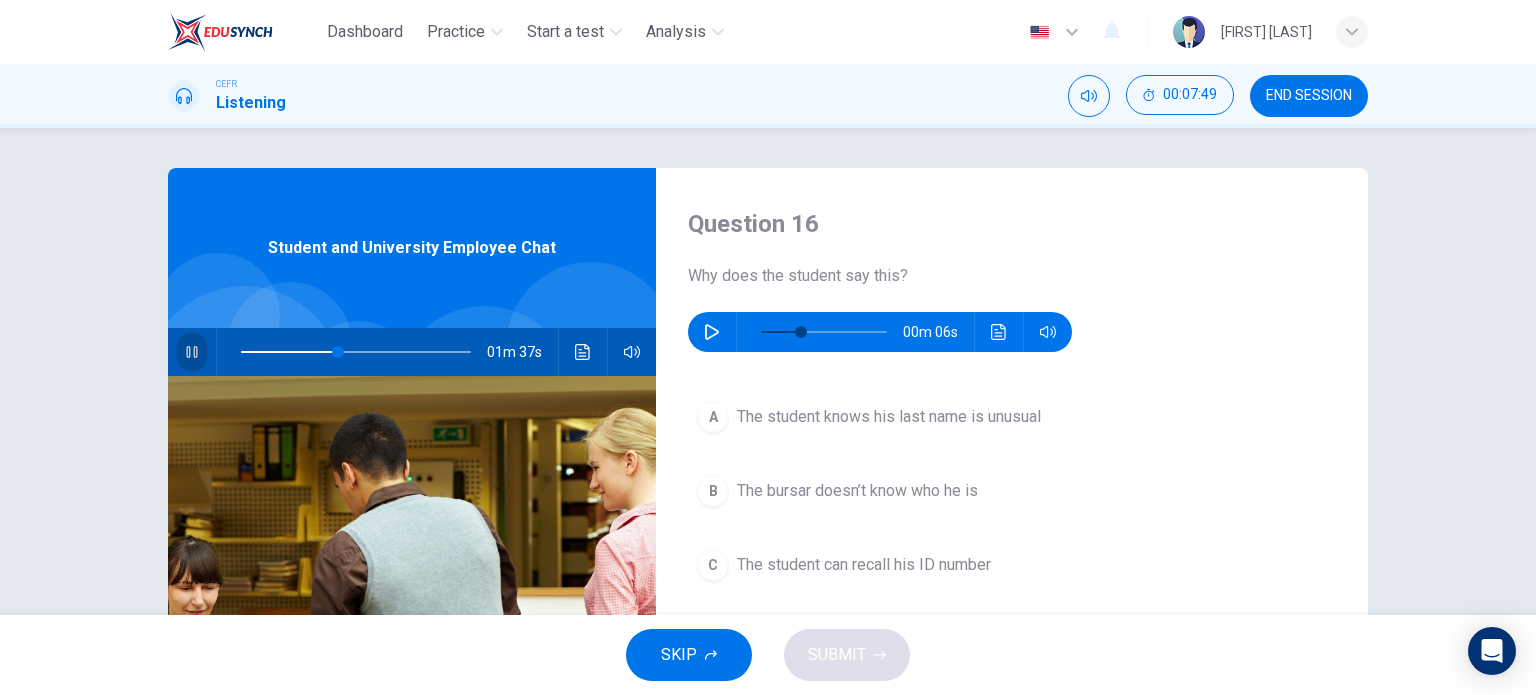 click at bounding box center [192, 352] 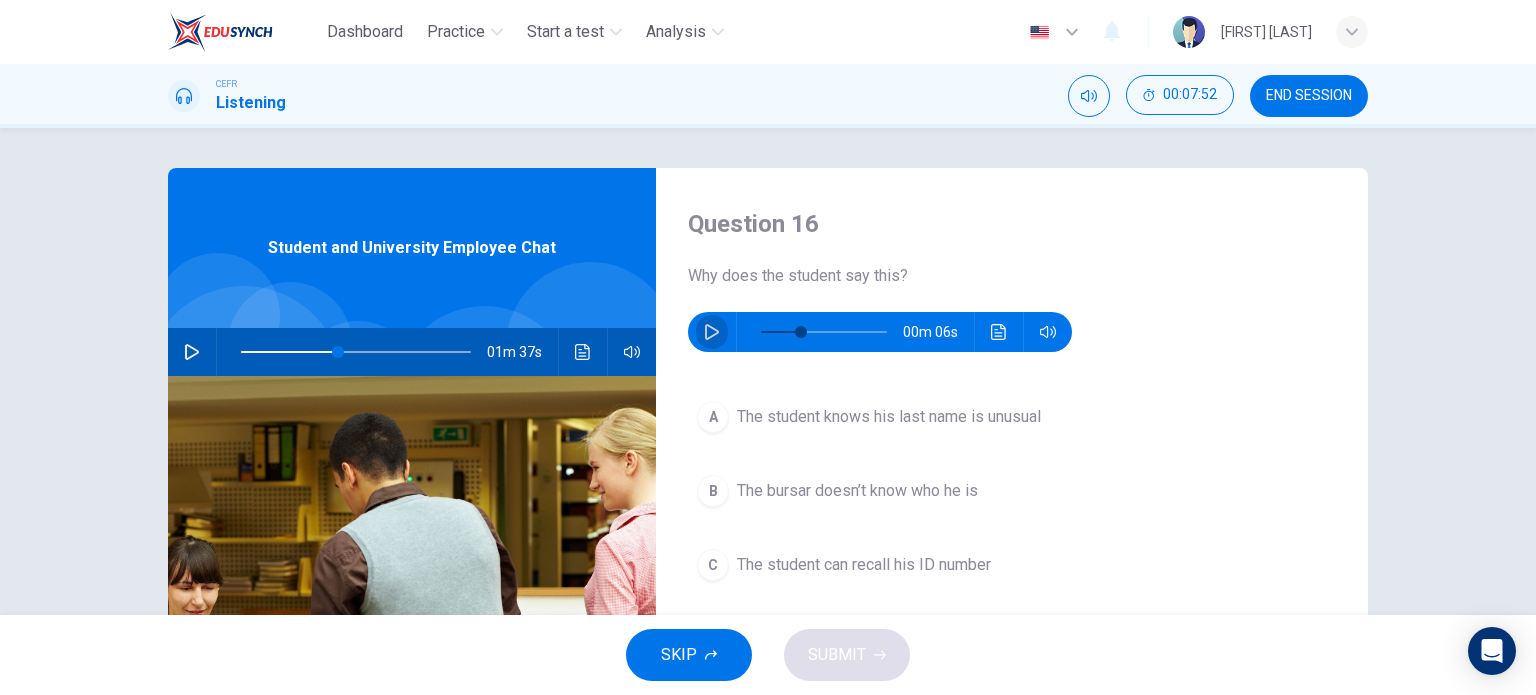 click at bounding box center [712, 332] 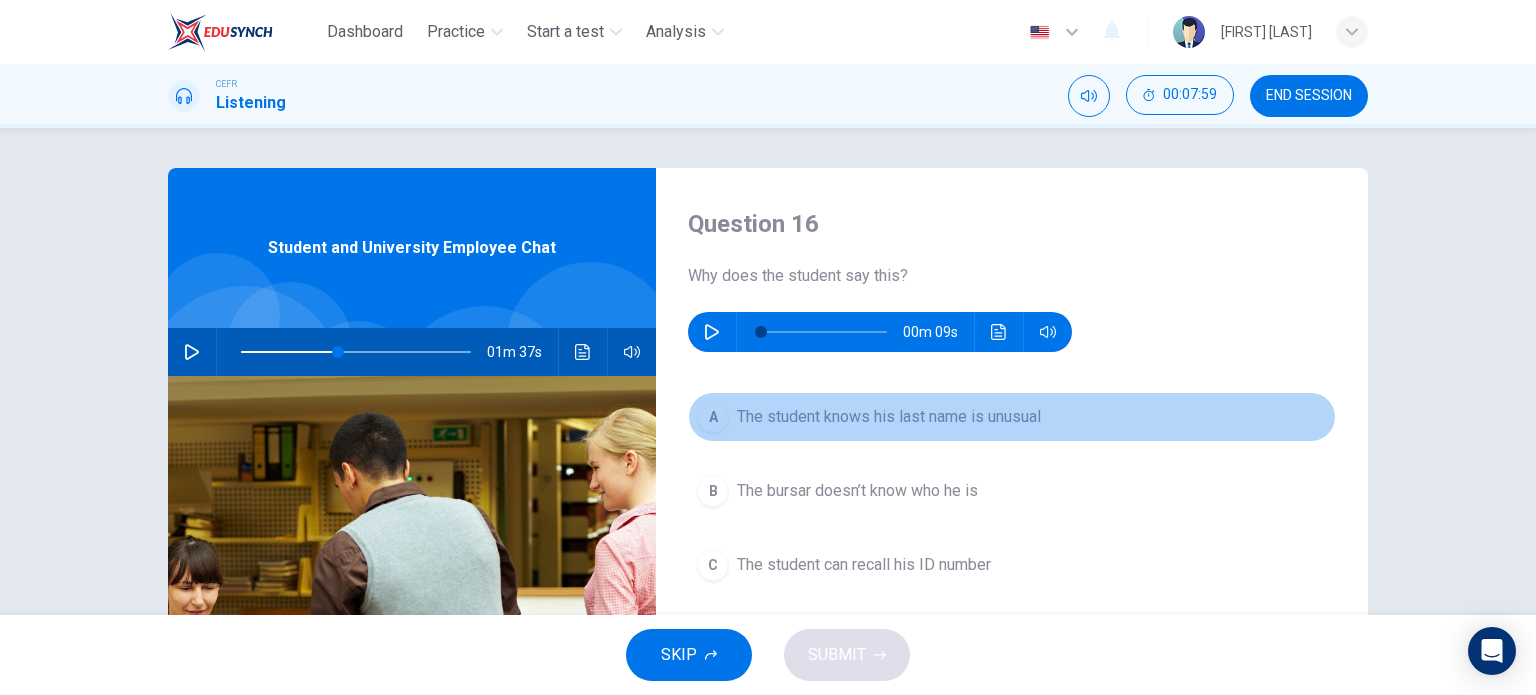 click on "The student knows his last name is unusual" at bounding box center [889, 417] 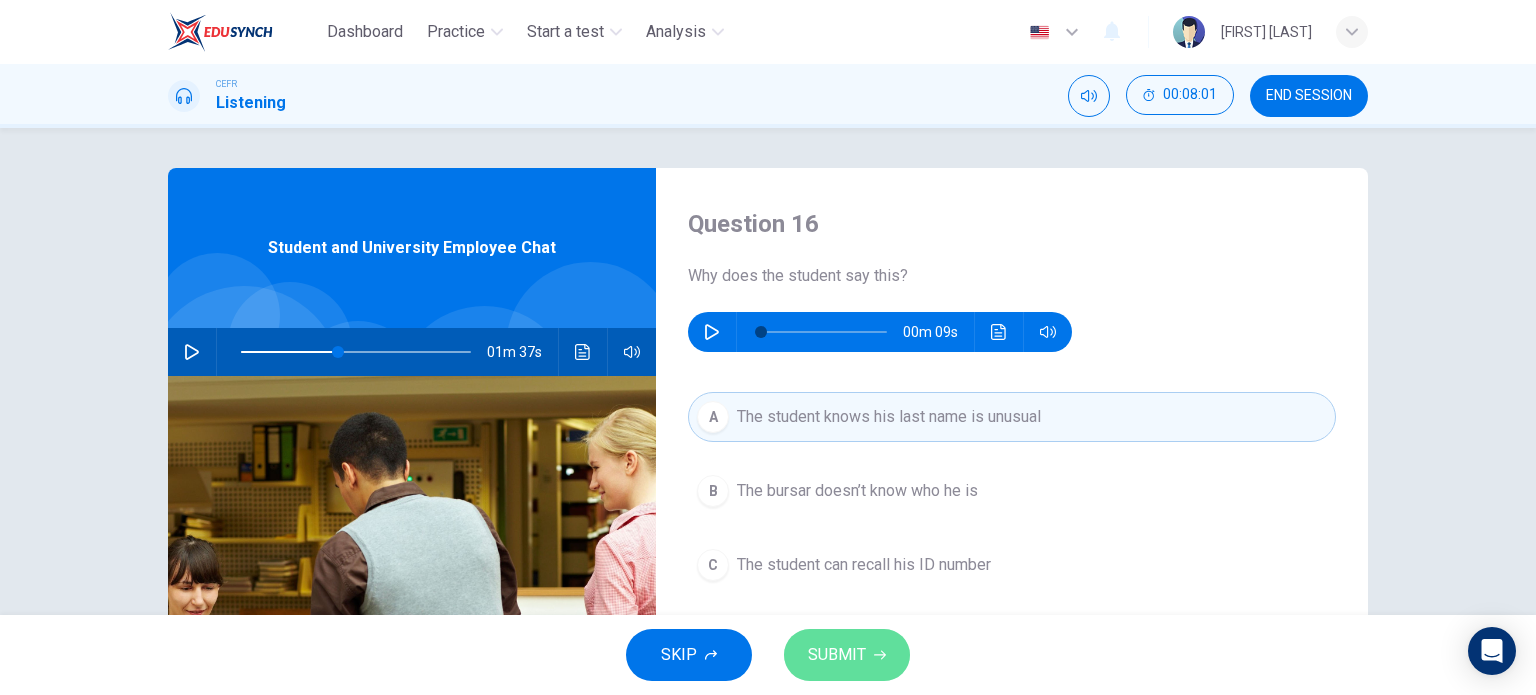 click on "SUBMIT" at bounding box center (837, 655) 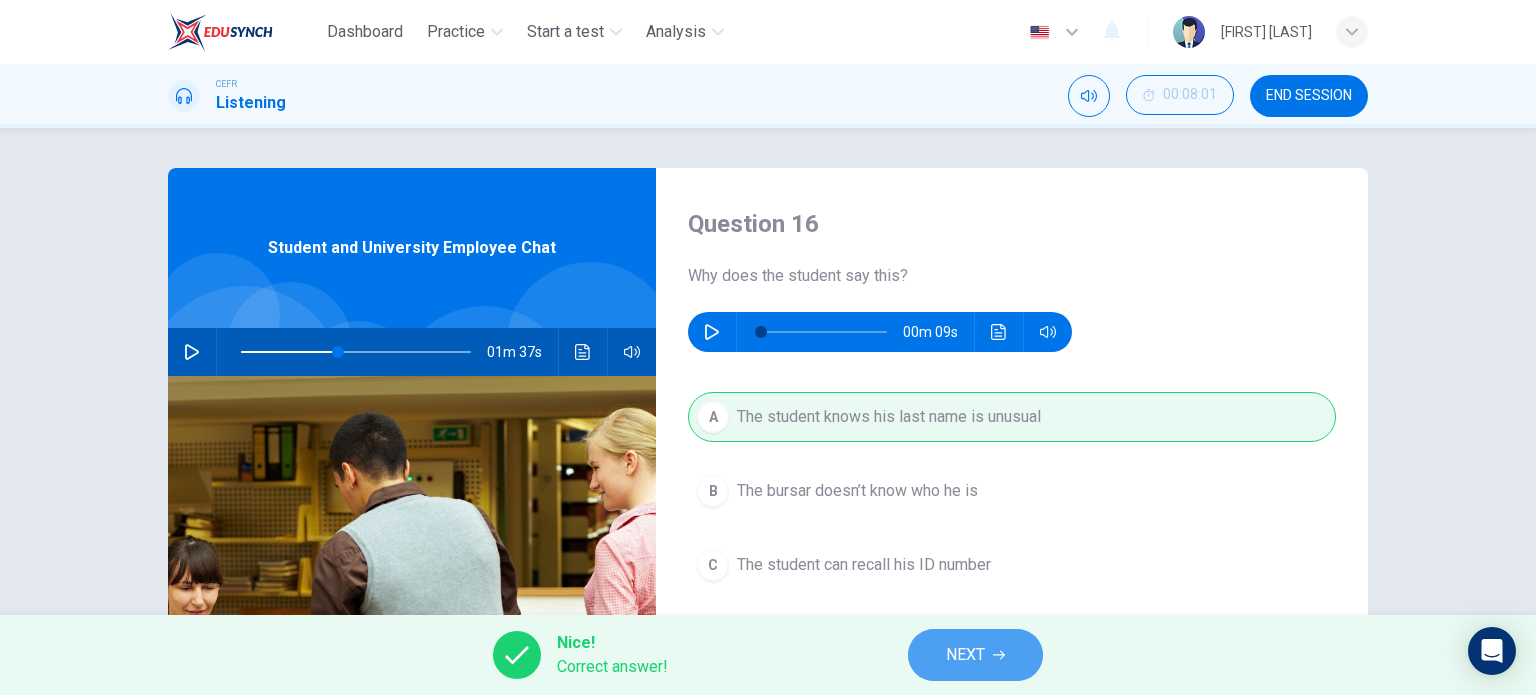 click on "NEXT" at bounding box center (965, 655) 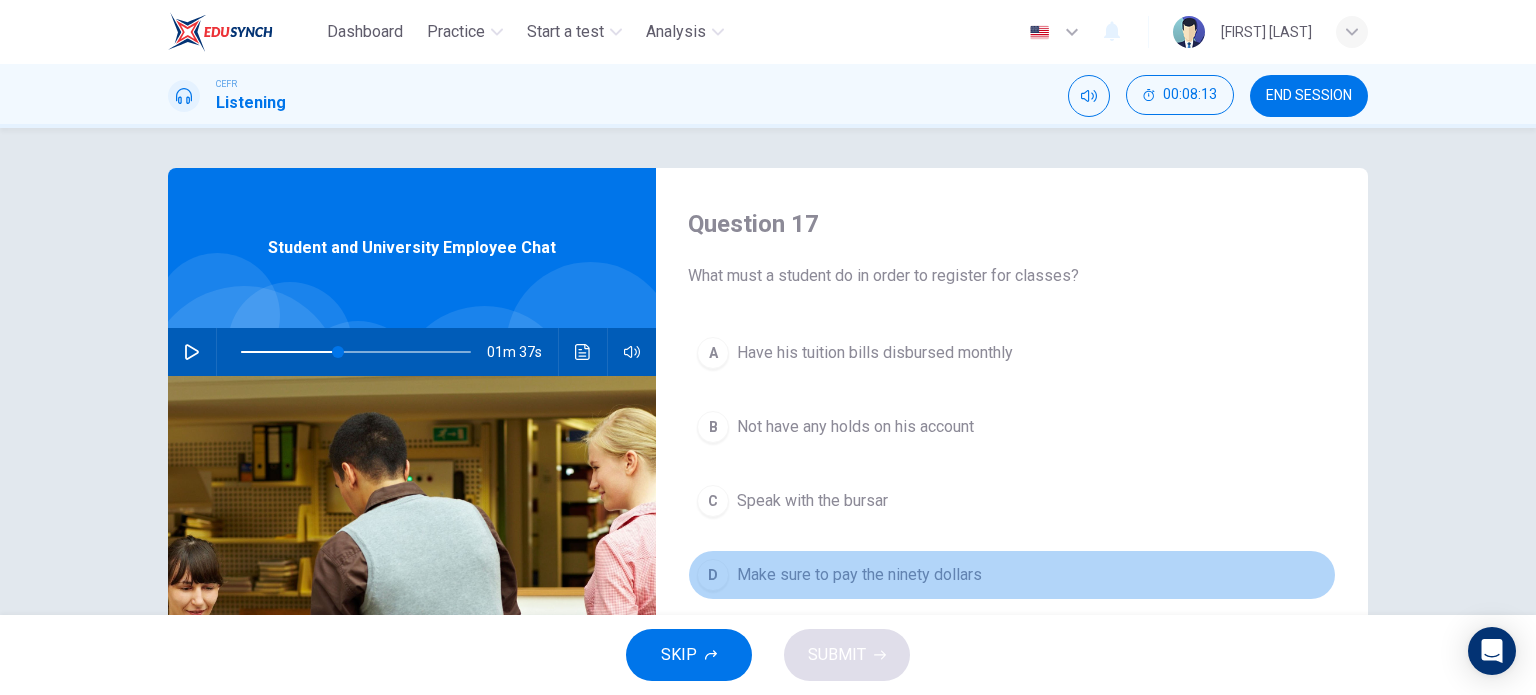 click on "D Make sure to pay the ninety dollars" at bounding box center (1012, 575) 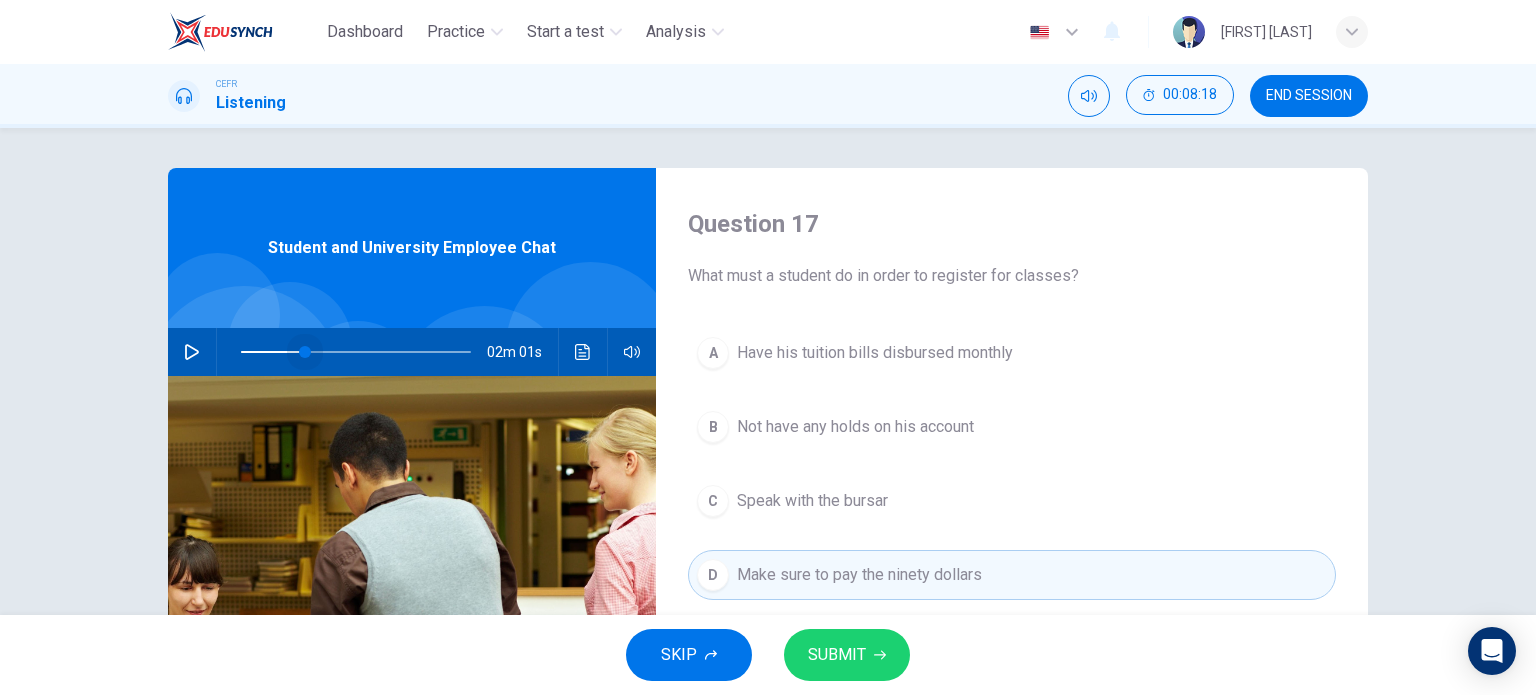 drag, startPoint x: 331, startPoint y: 354, endPoint x: 301, endPoint y: 351, distance: 30.149628 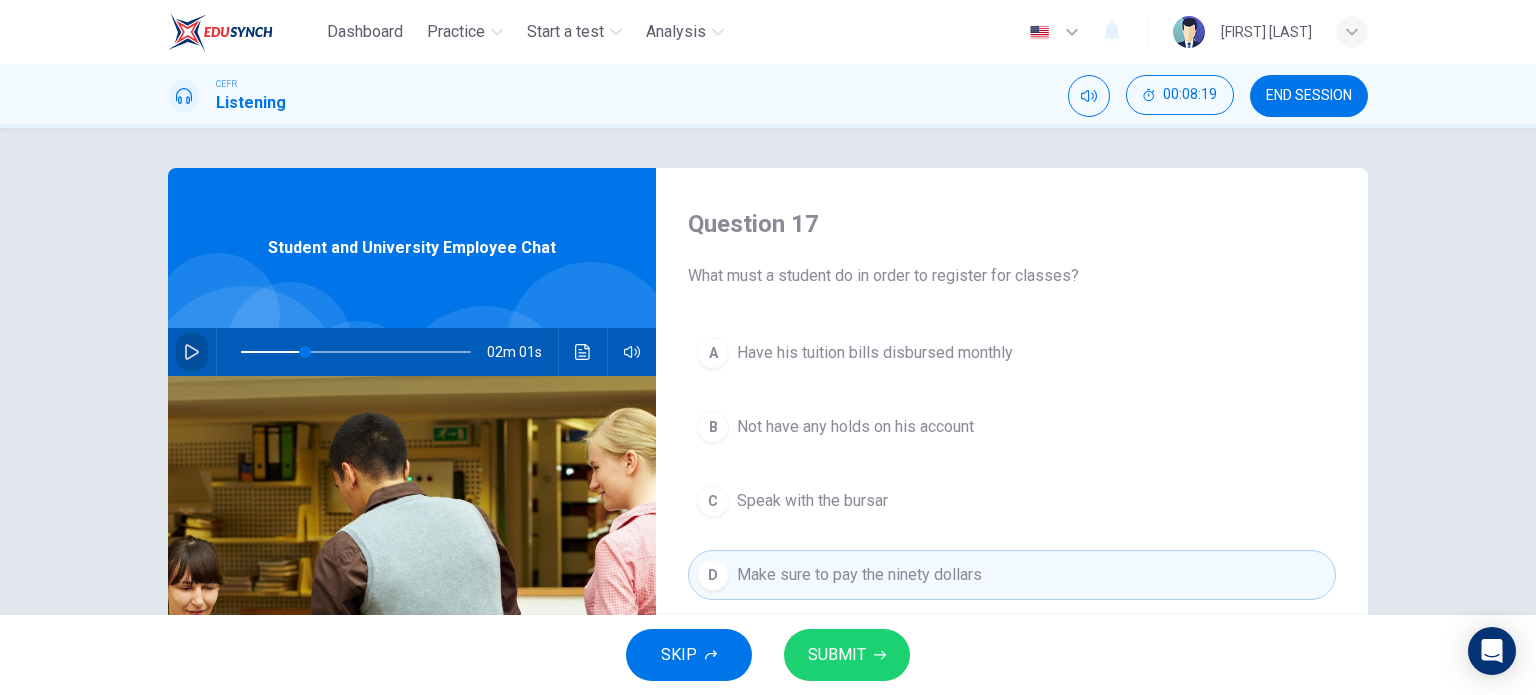 click at bounding box center (192, 352) 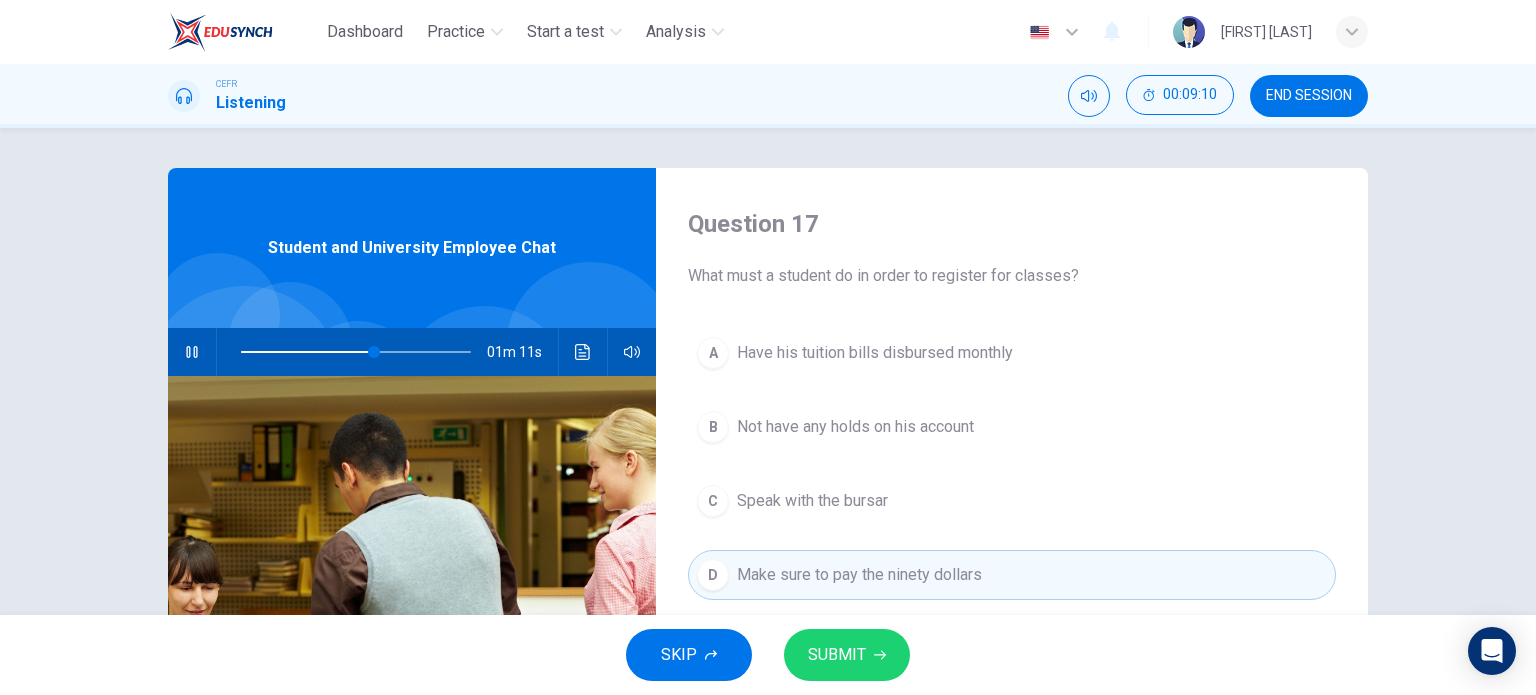 click on "Have his tuition bills disbursed monthly" at bounding box center (875, 353) 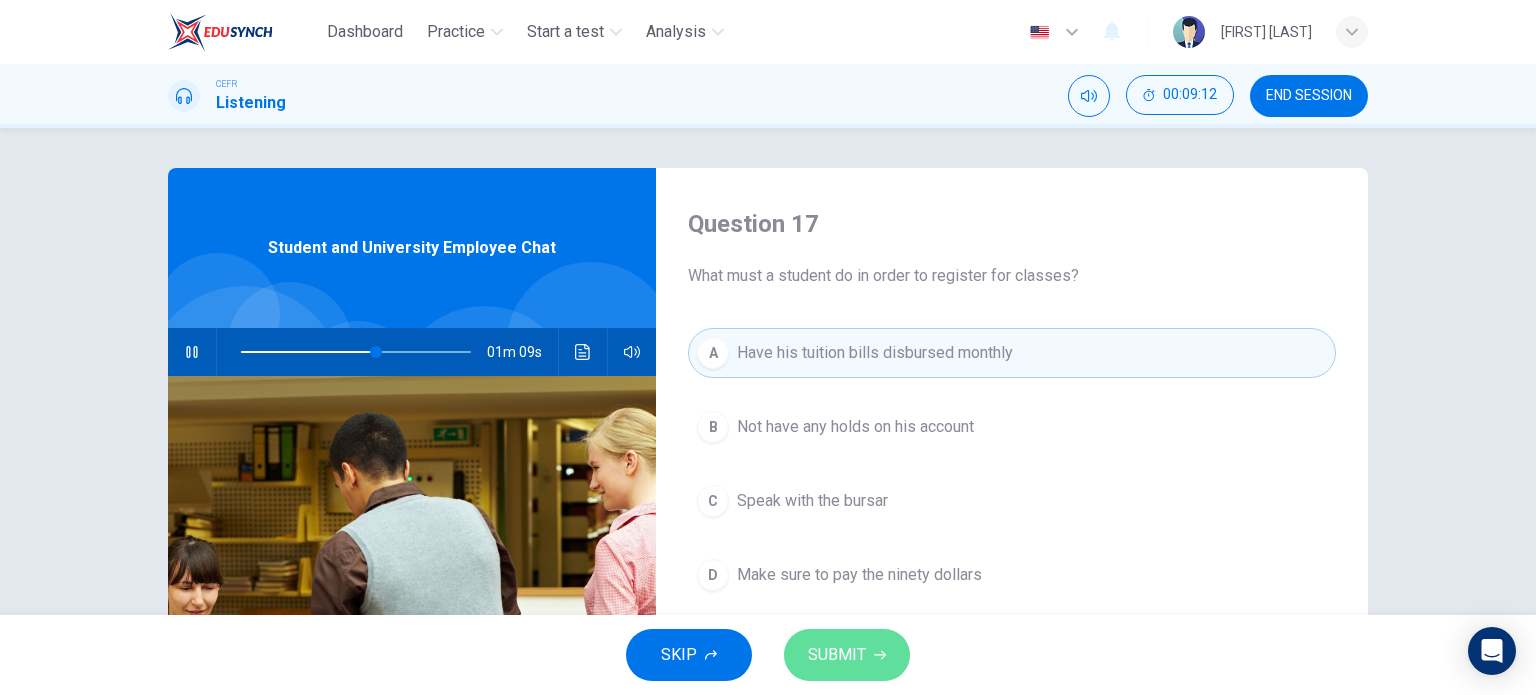 click on "SUBMIT" at bounding box center [847, 655] 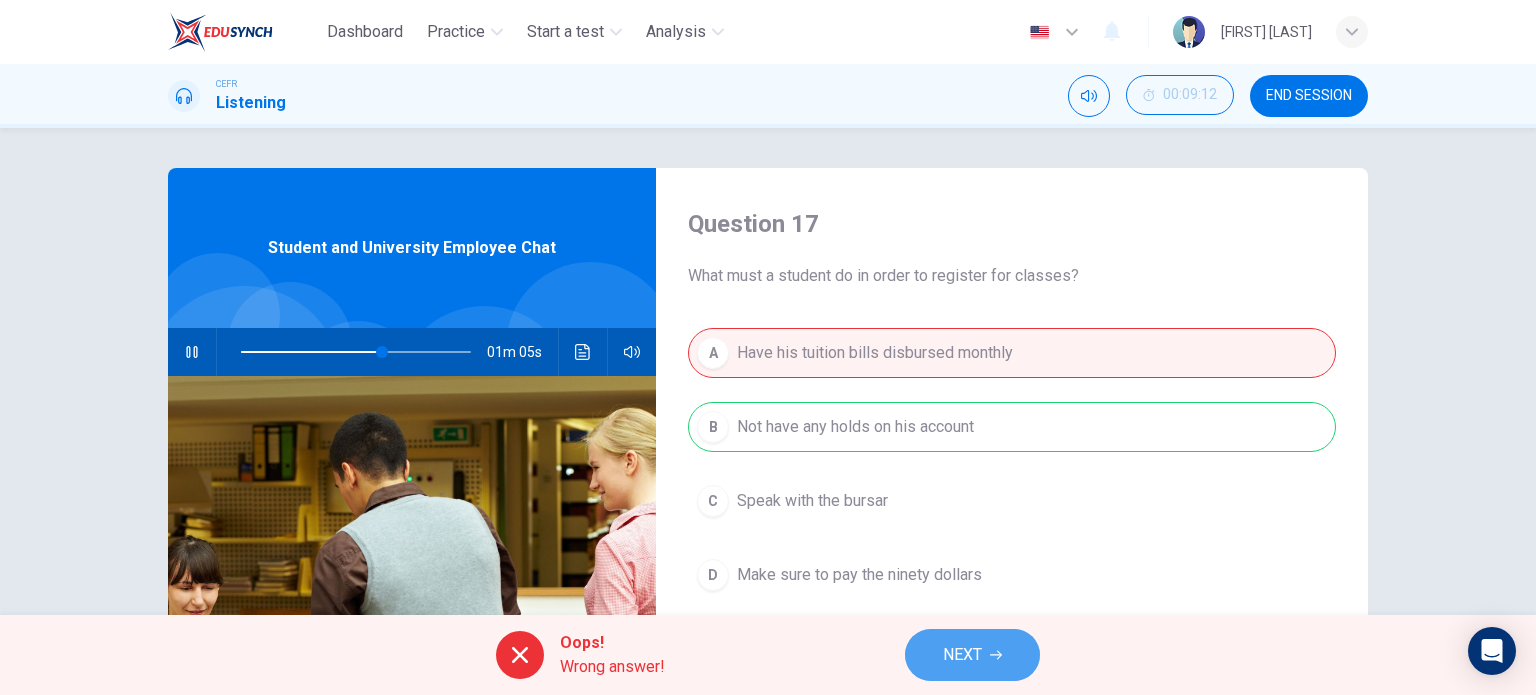 click on "NEXT" at bounding box center [962, 655] 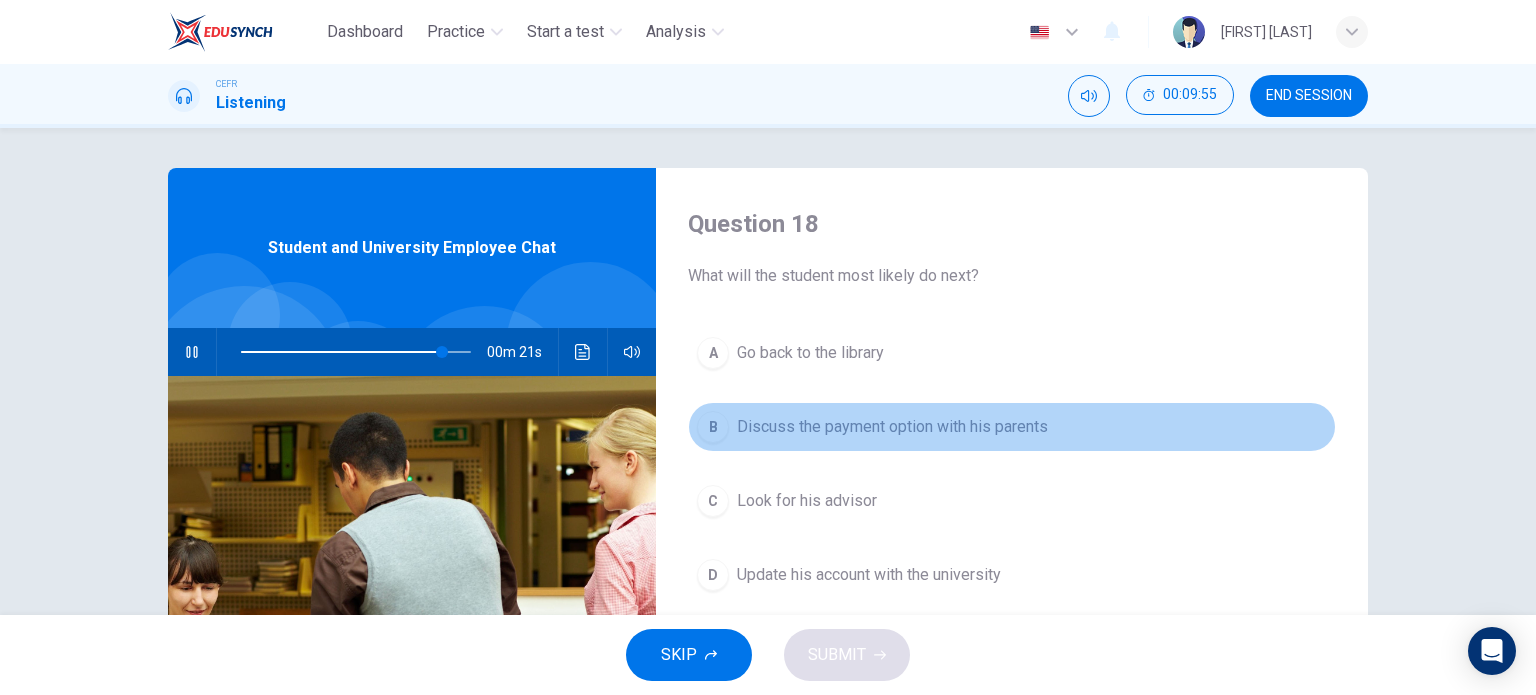 click on "Discuss the payment option with his parents" at bounding box center (810, 353) 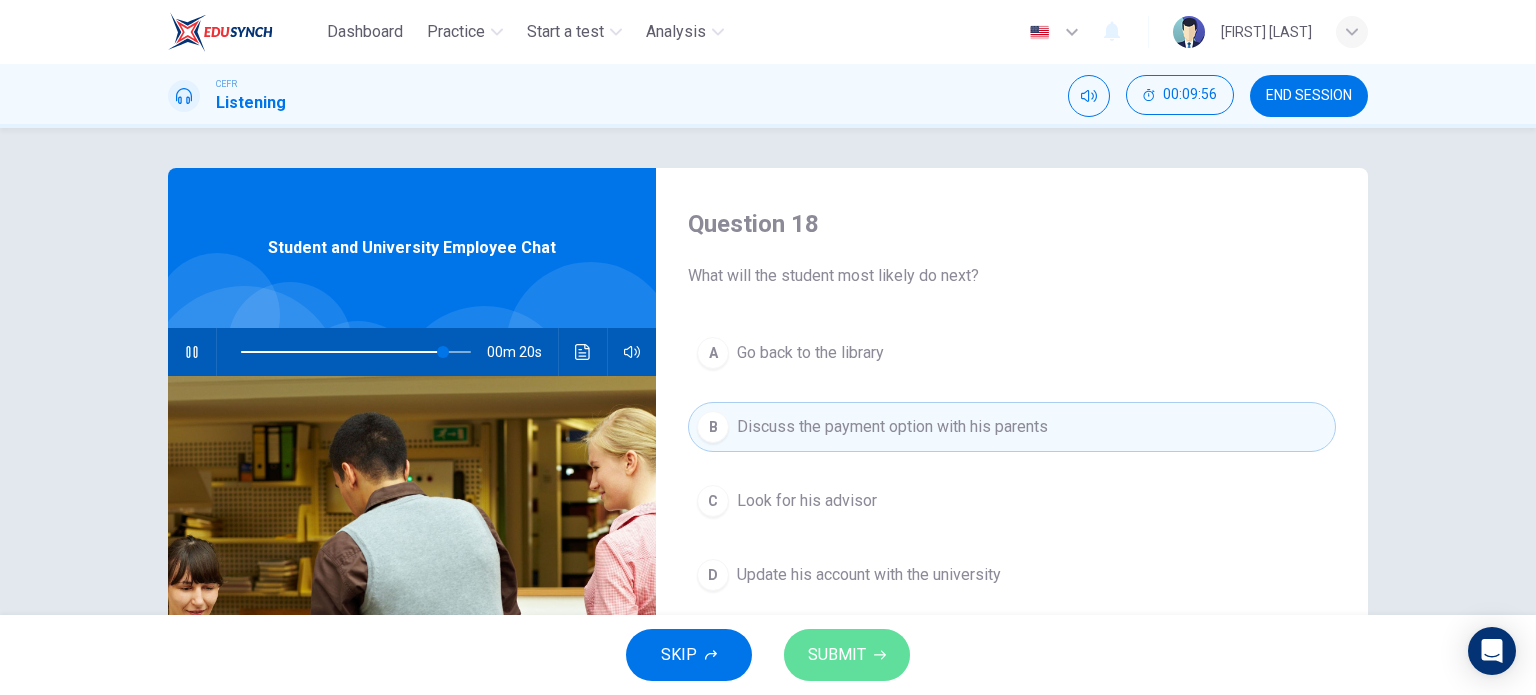 click on "SUBMIT" at bounding box center [837, 655] 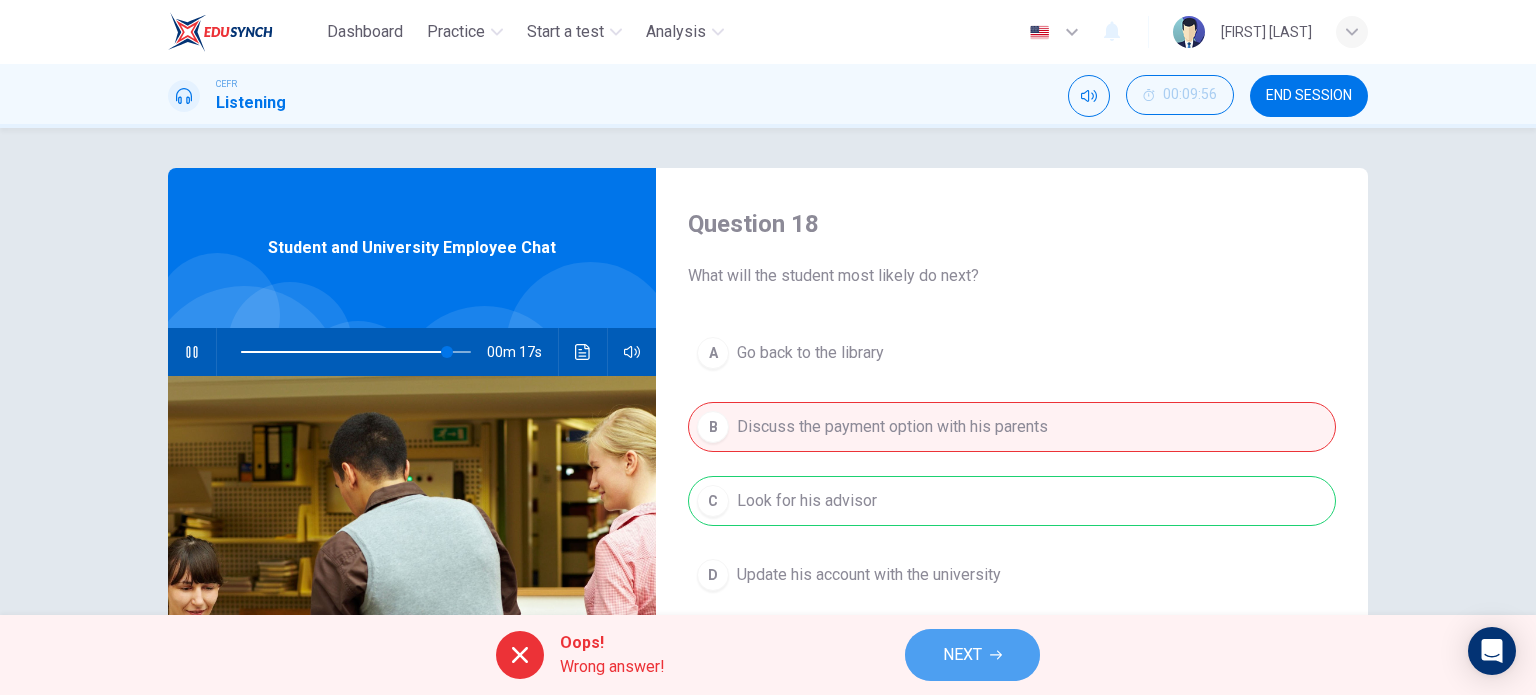 click on "NEXT" at bounding box center [962, 655] 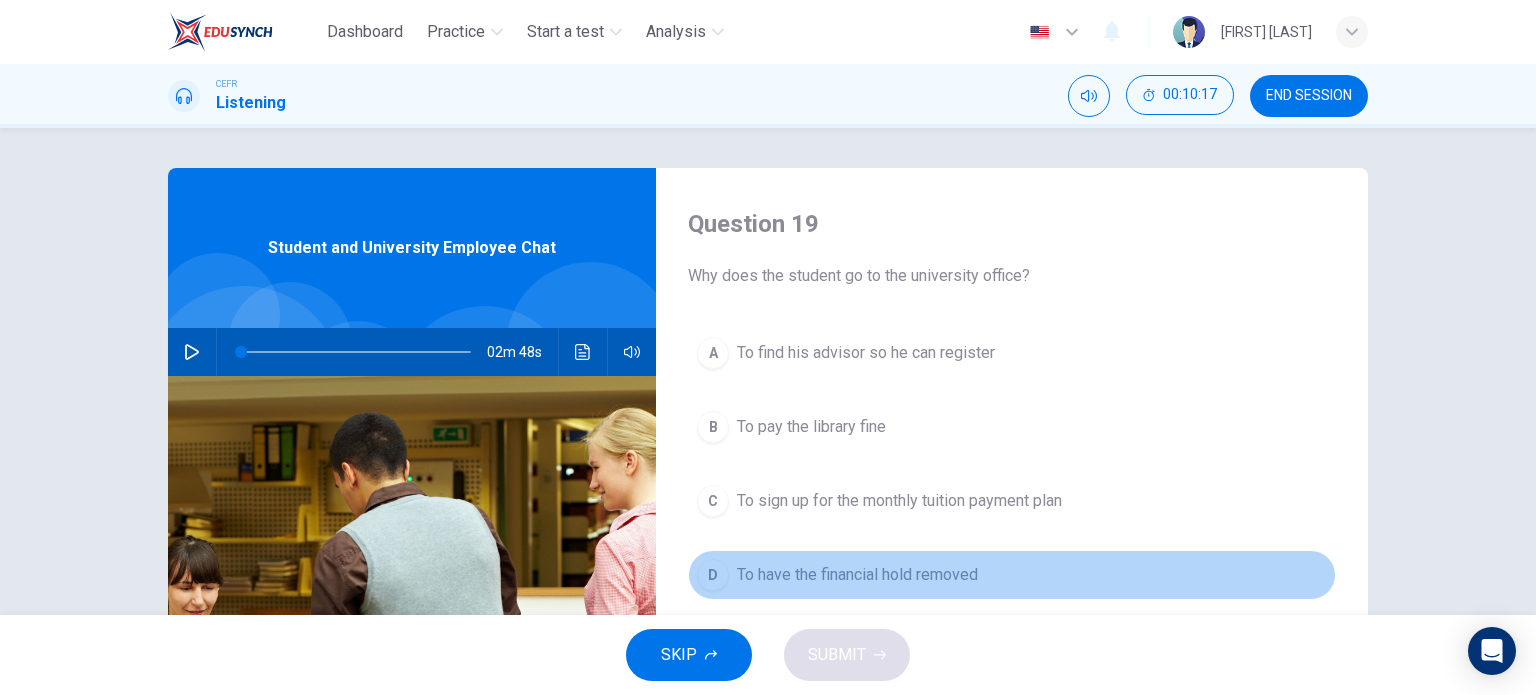 click on "To have the financial hold removed" at bounding box center (866, 353) 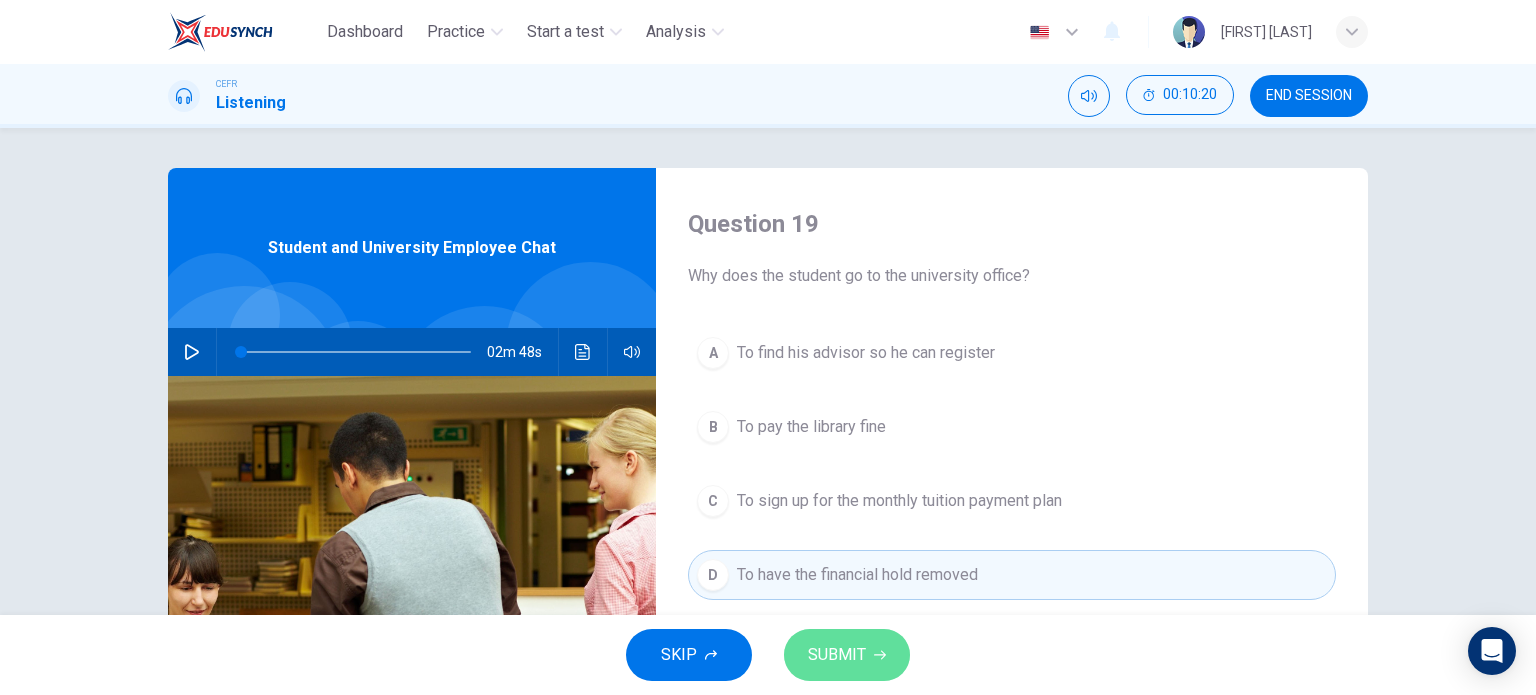 click on "SUBMIT" at bounding box center (847, 655) 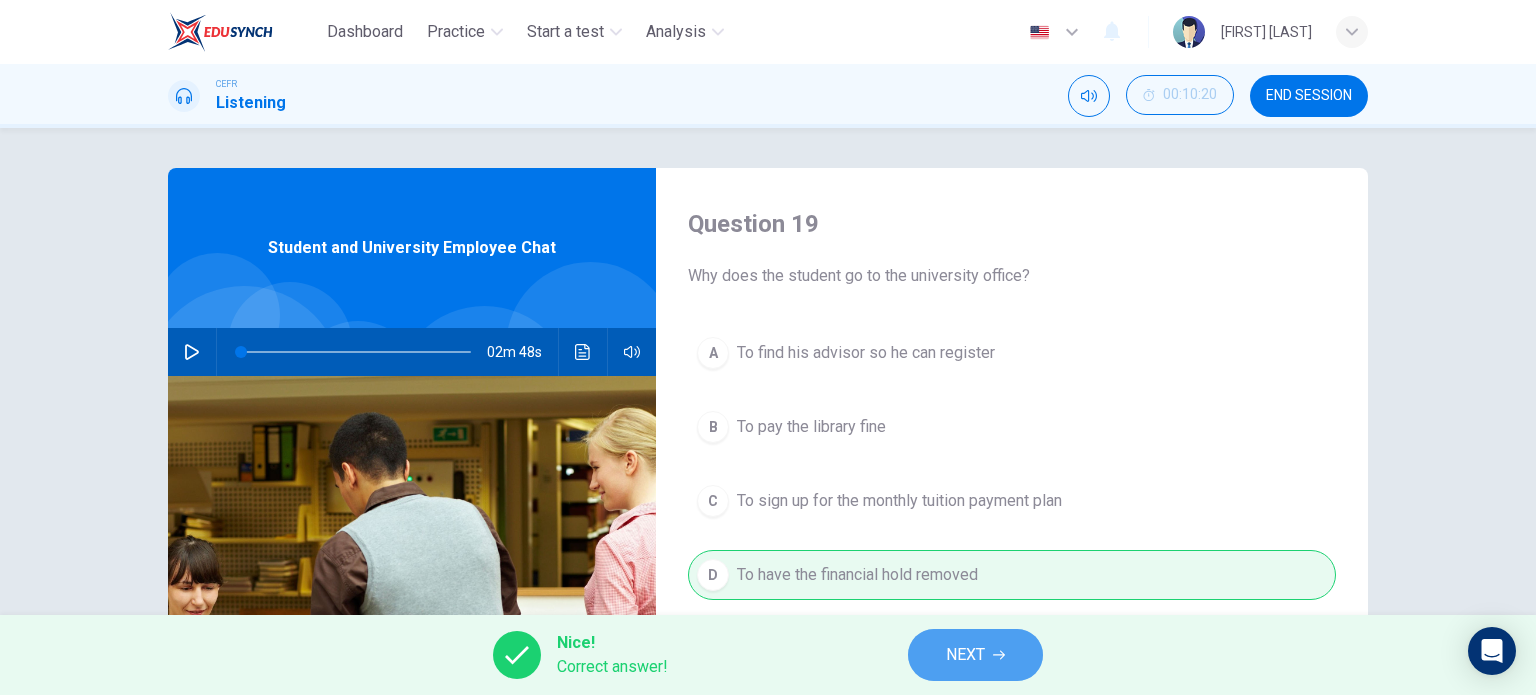 click on "NEXT" at bounding box center (975, 655) 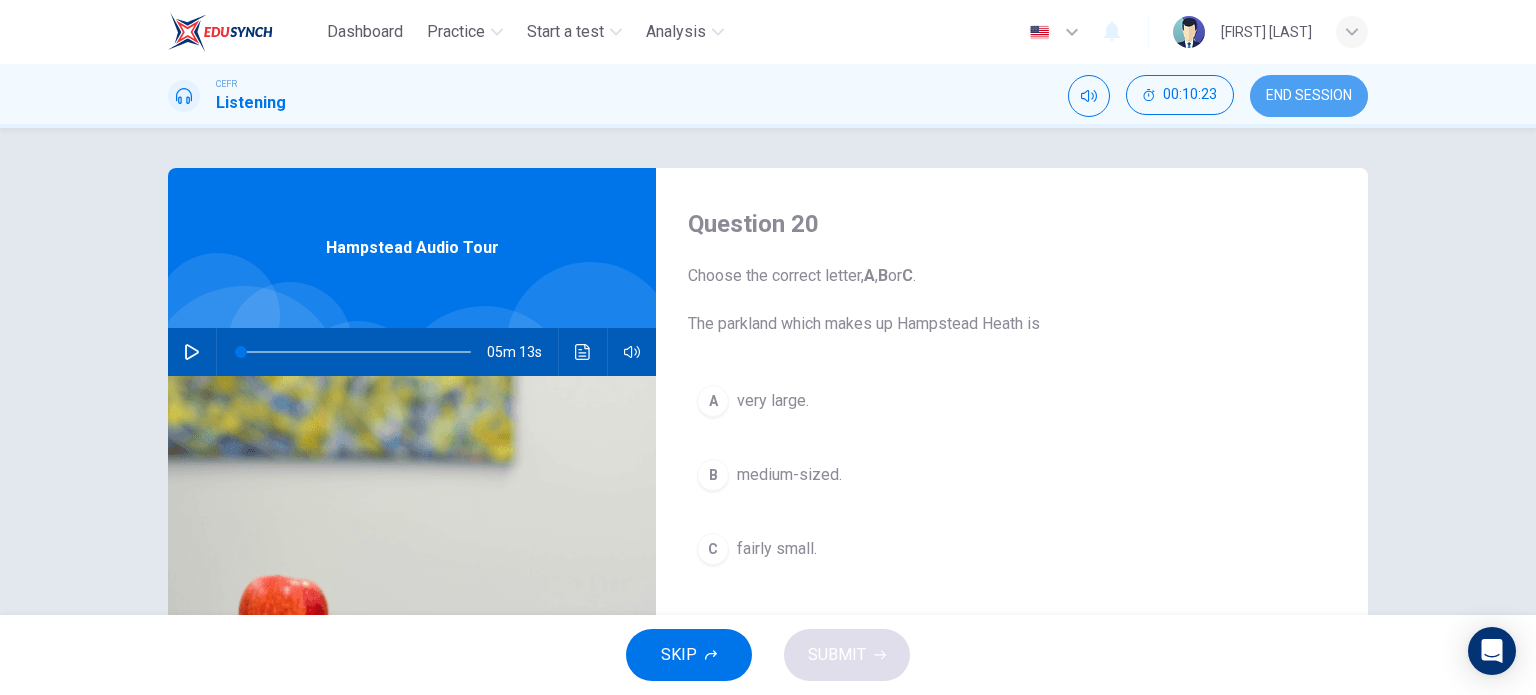 click on "END SESSION" at bounding box center [1309, 96] 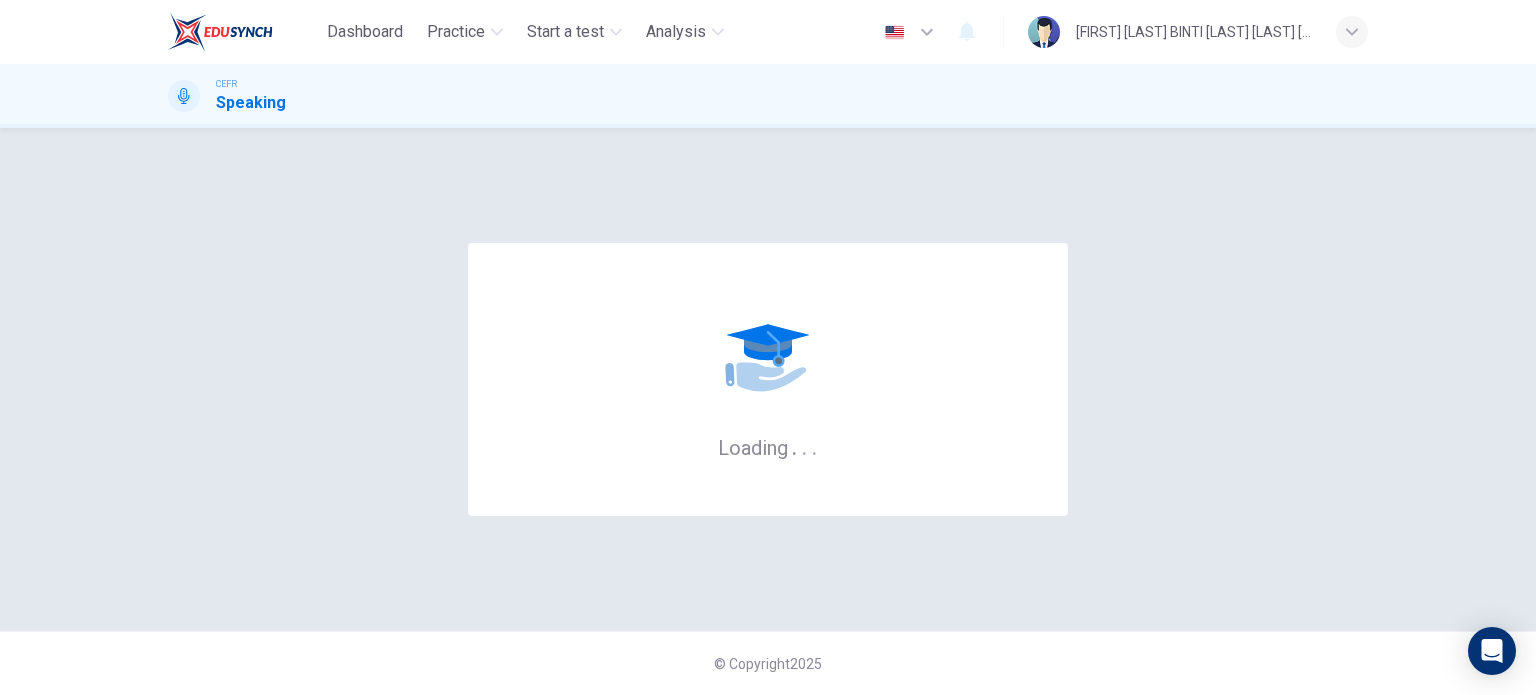 scroll, scrollTop: 0, scrollLeft: 0, axis: both 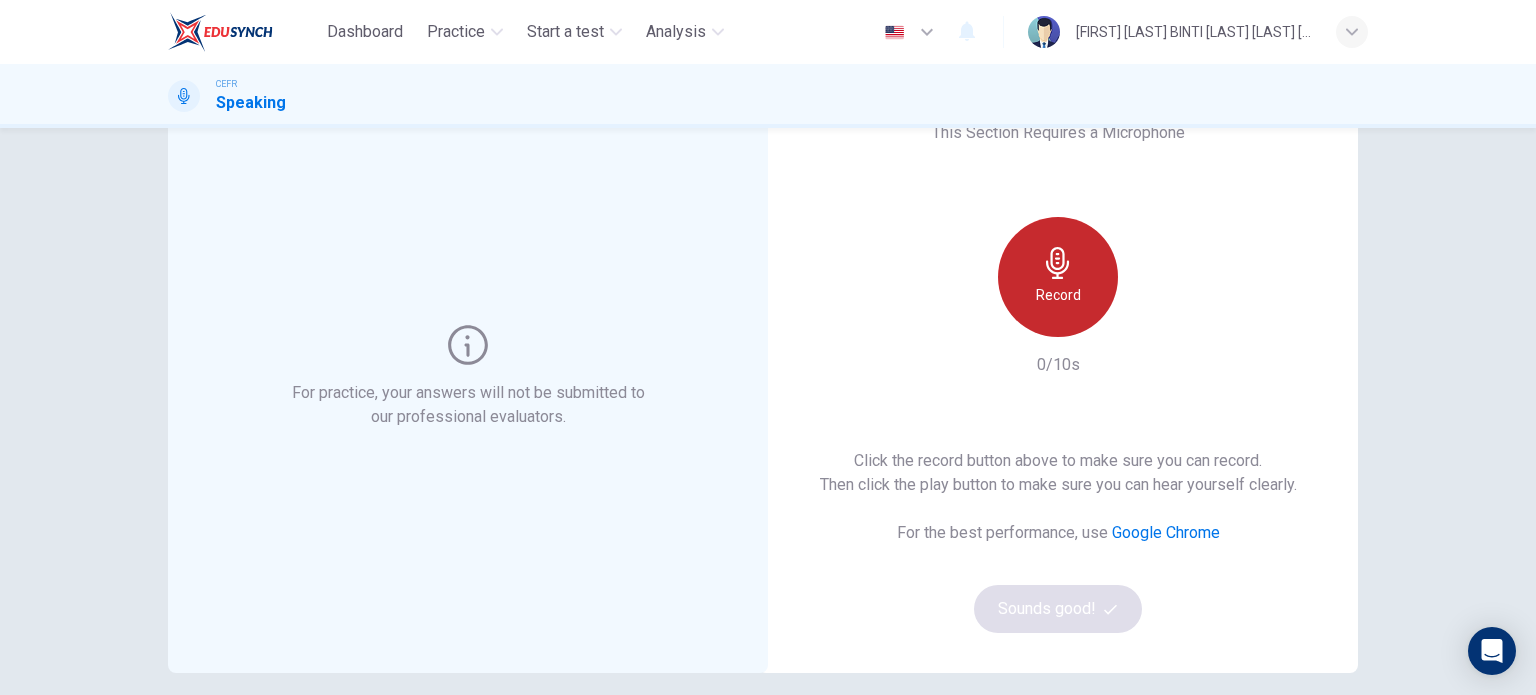 click on "Record" at bounding box center (1058, 295) 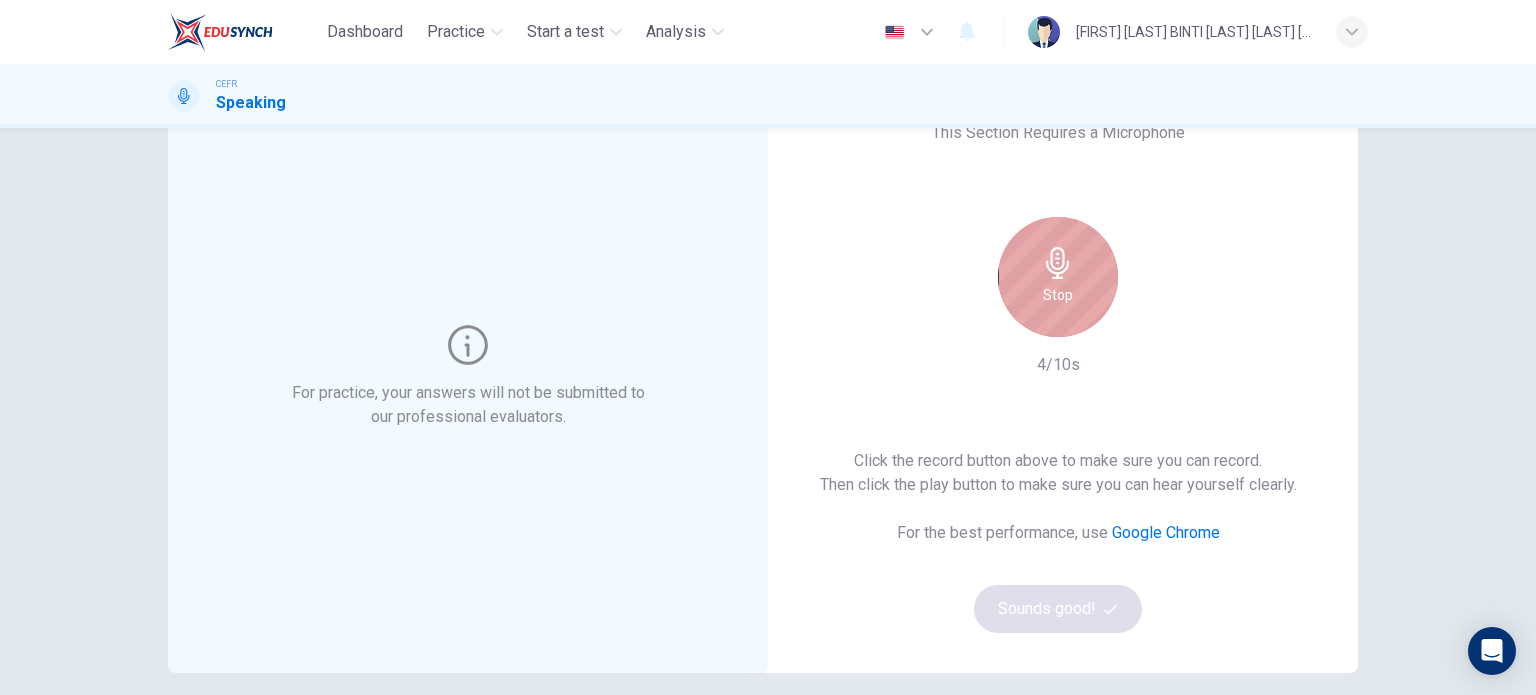 click on "Stop" at bounding box center (1058, 277) 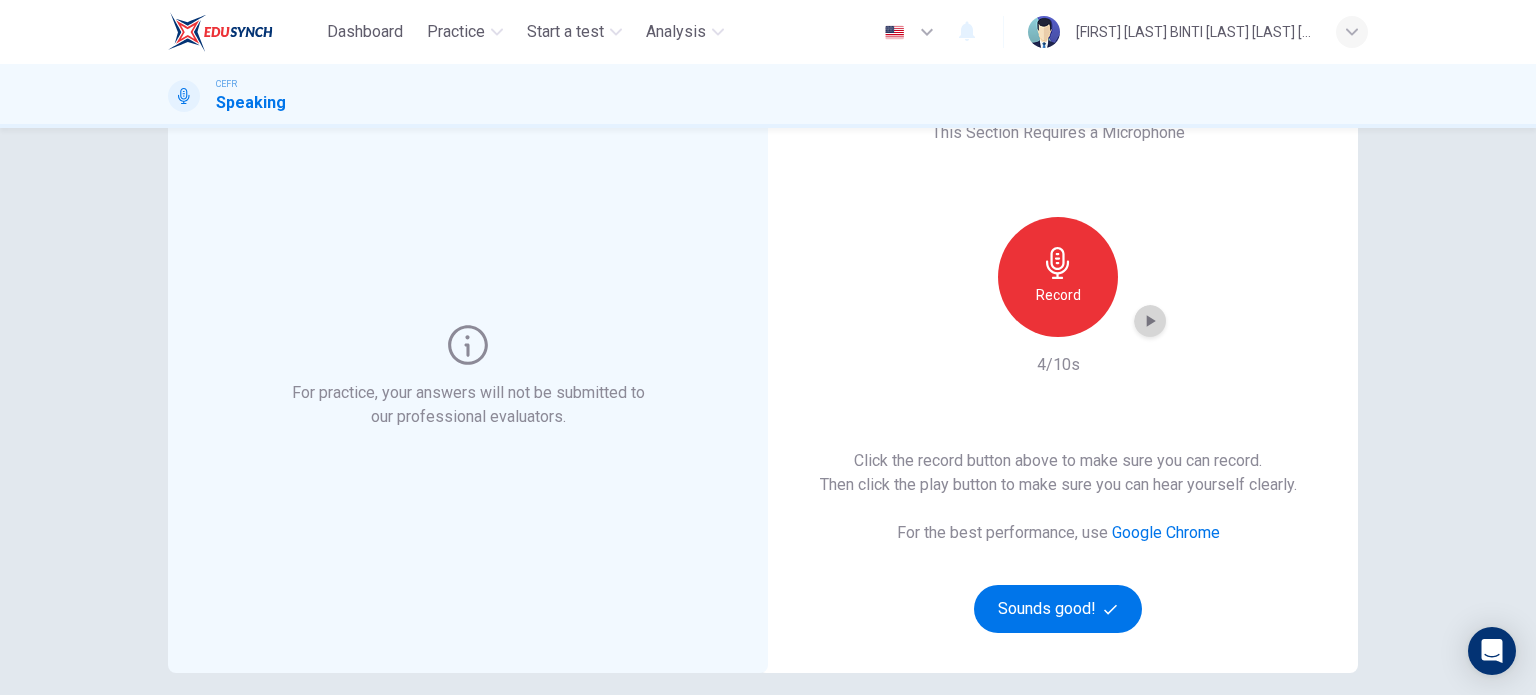 click at bounding box center (1150, 321) 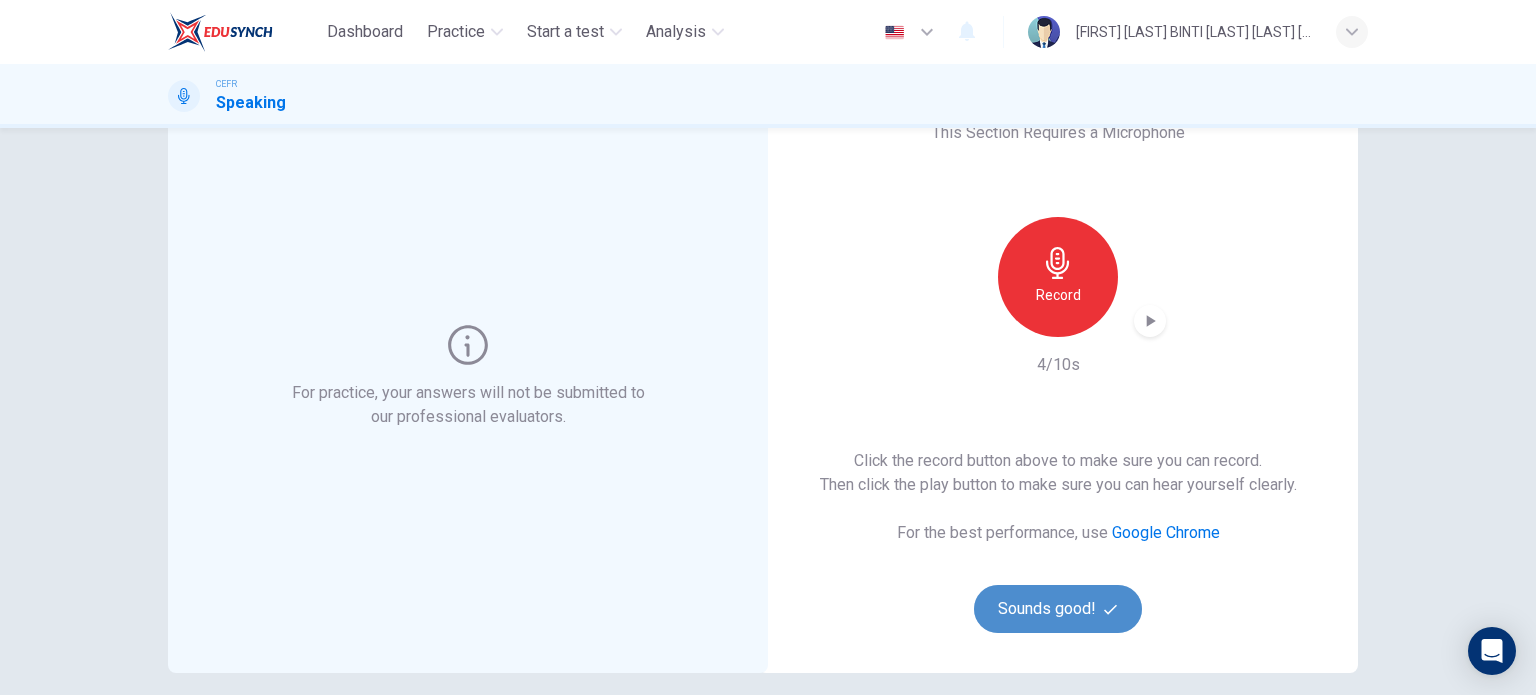 click on "Sounds good!" at bounding box center (1058, 609) 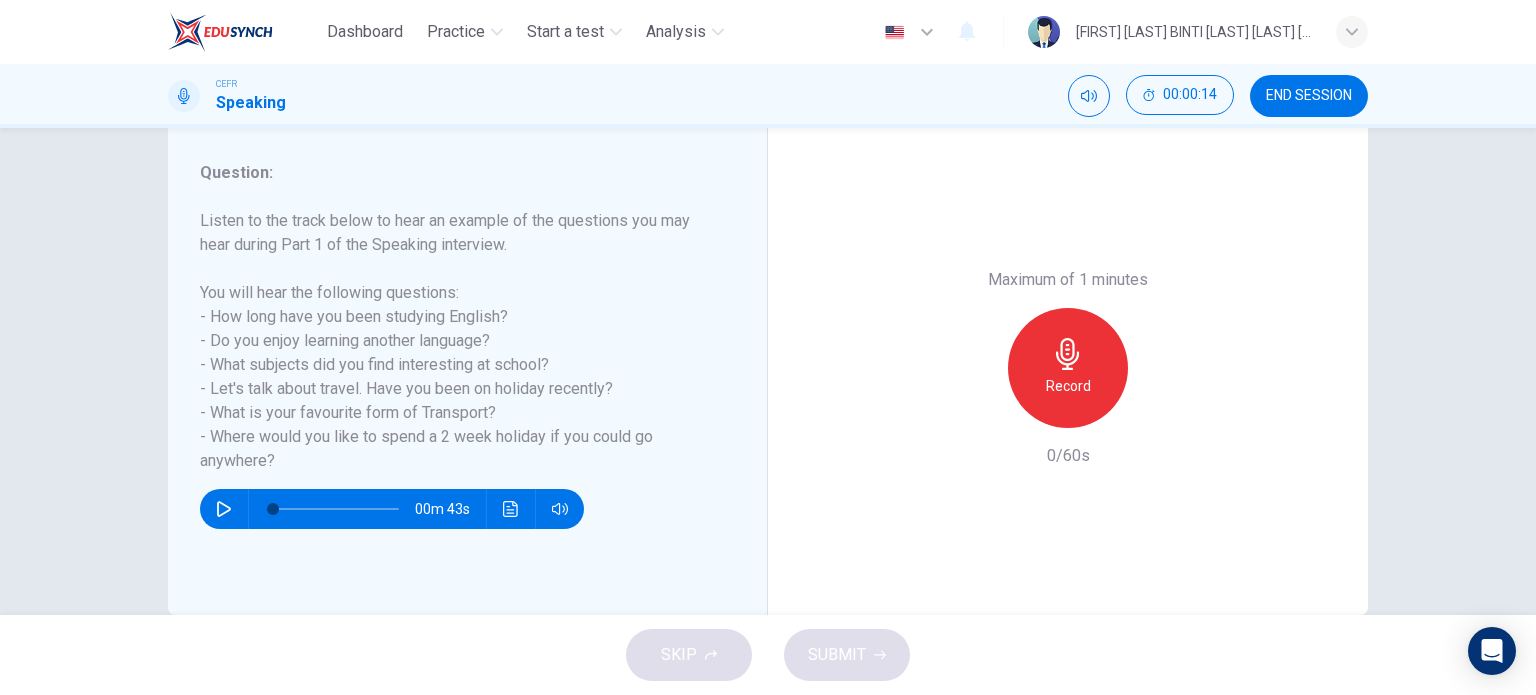 scroll, scrollTop: 260, scrollLeft: 0, axis: vertical 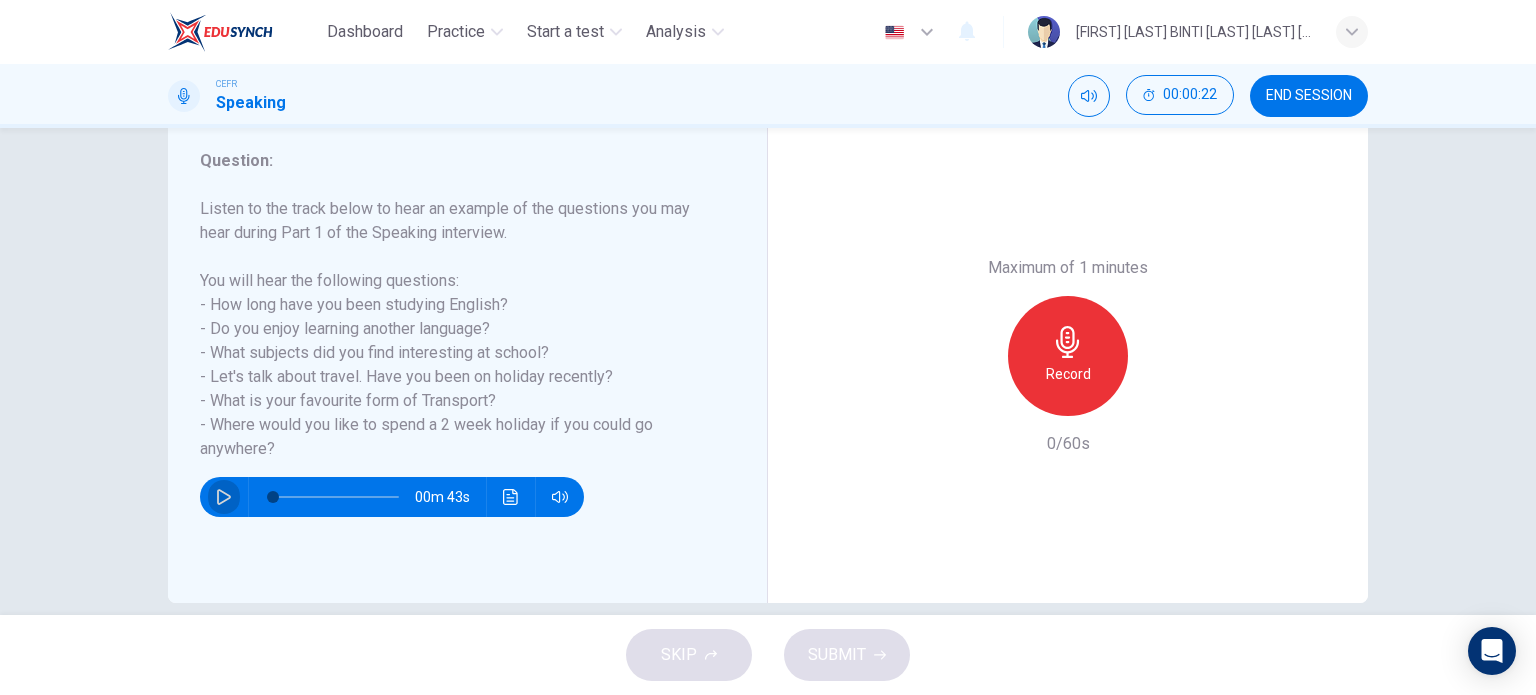 click at bounding box center [224, 497] 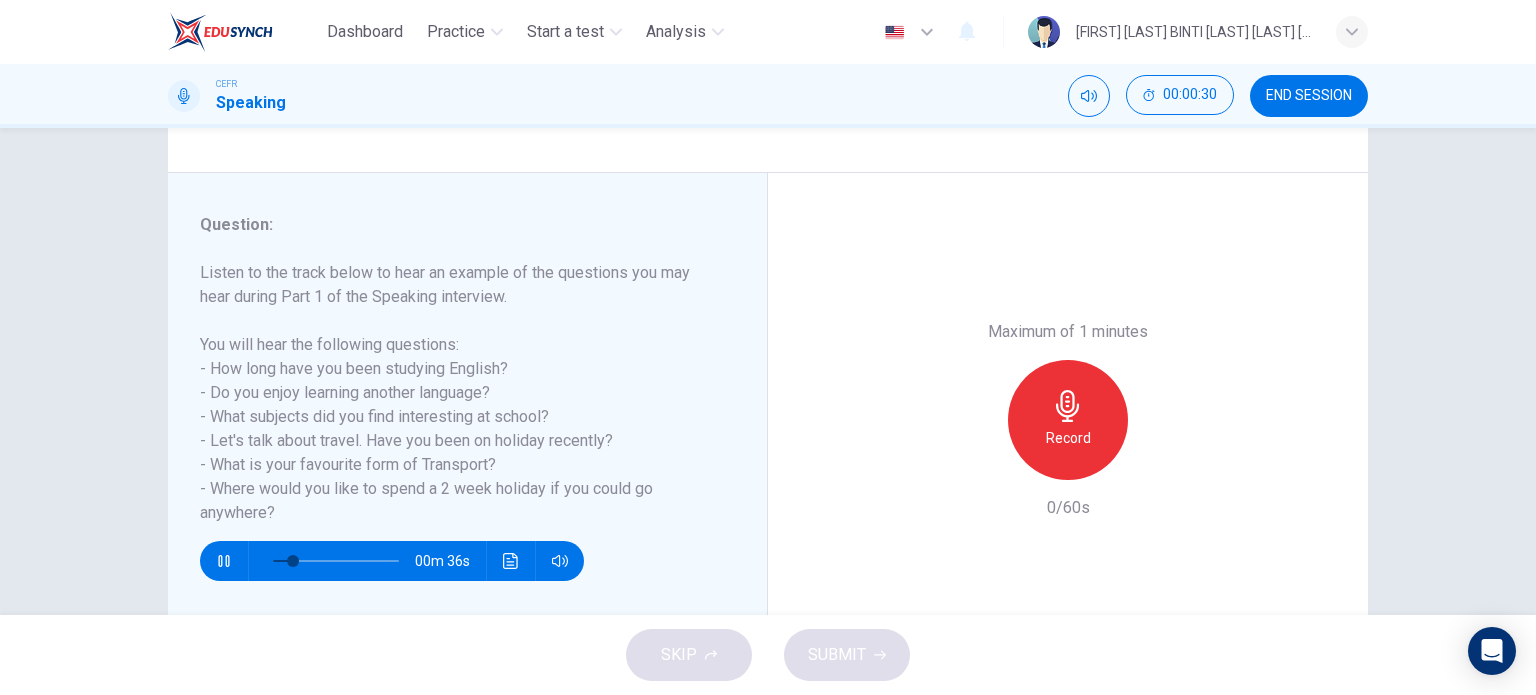 scroll, scrollTop: 200, scrollLeft: 0, axis: vertical 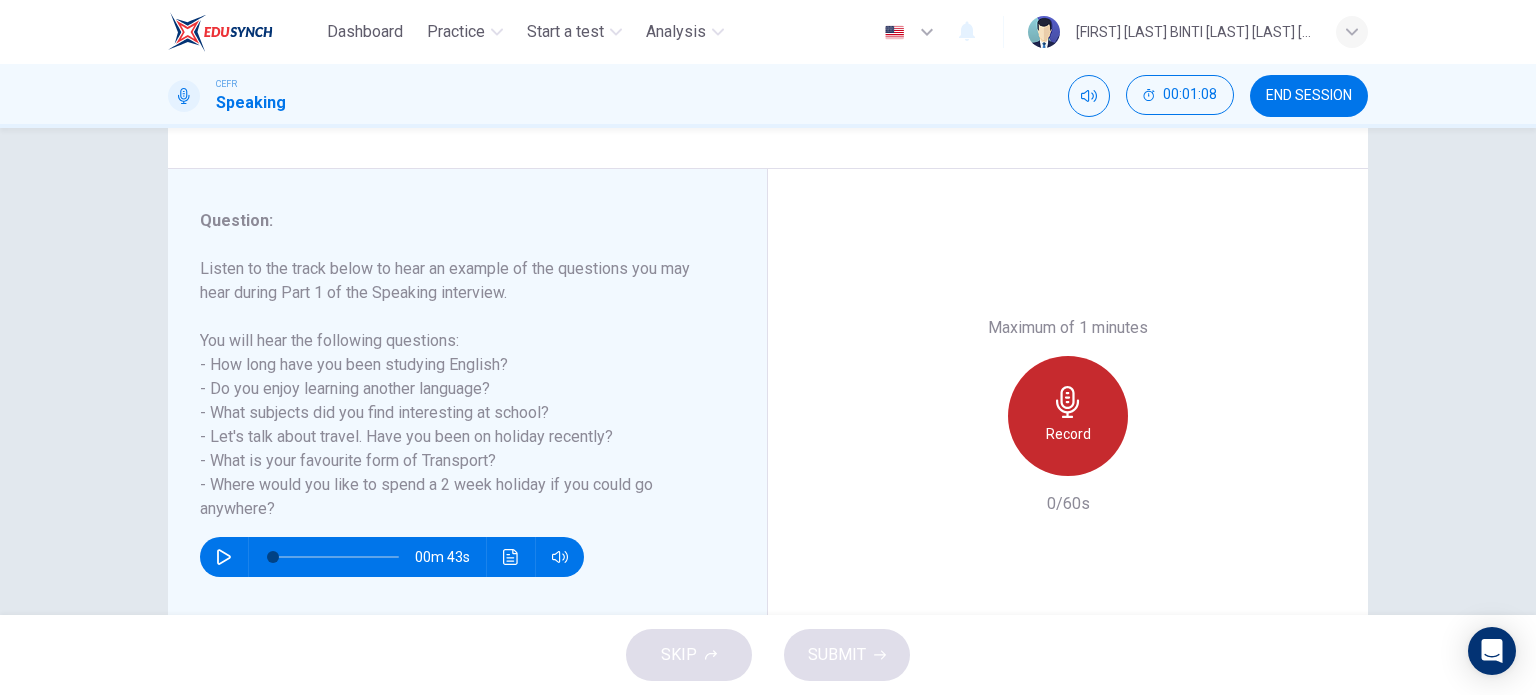 click on "Record" at bounding box center [1068, 416] 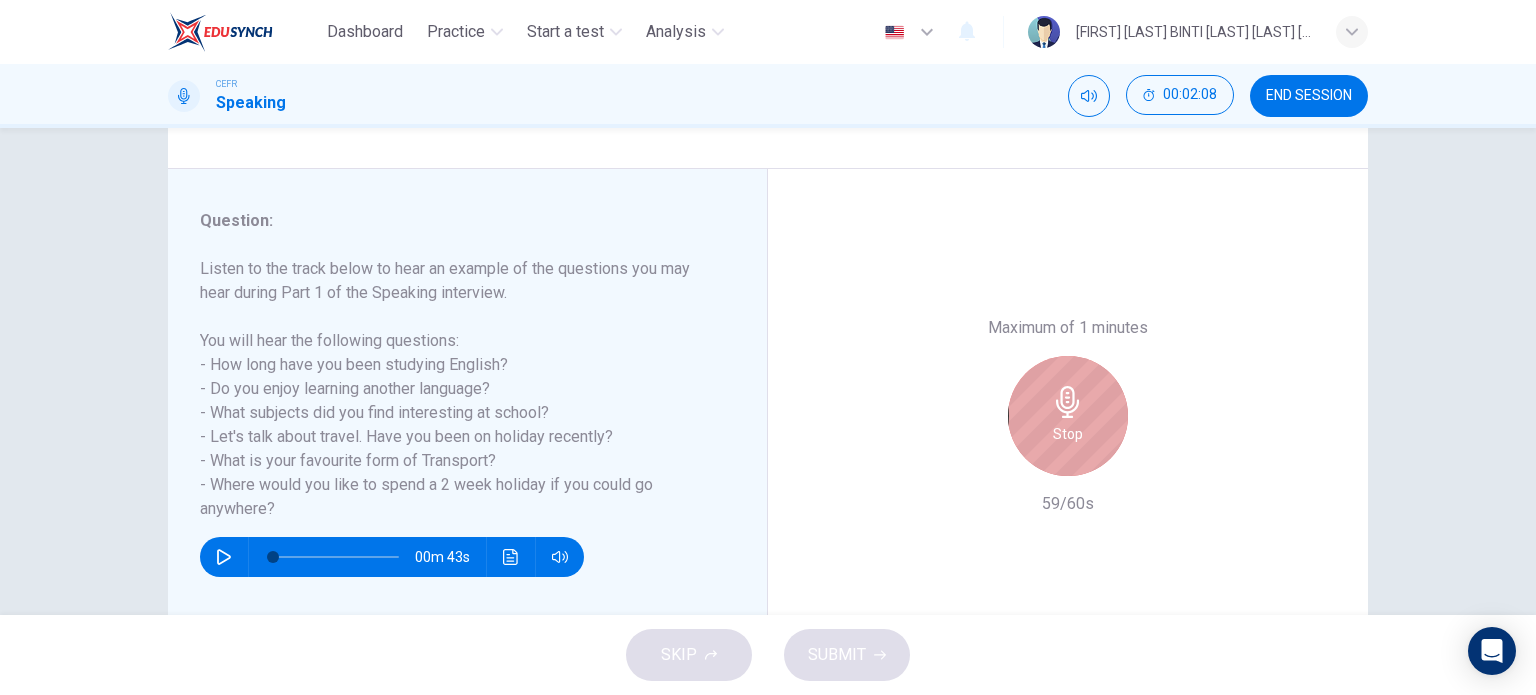 click on "Stop" at bounding box center (1068, 416) 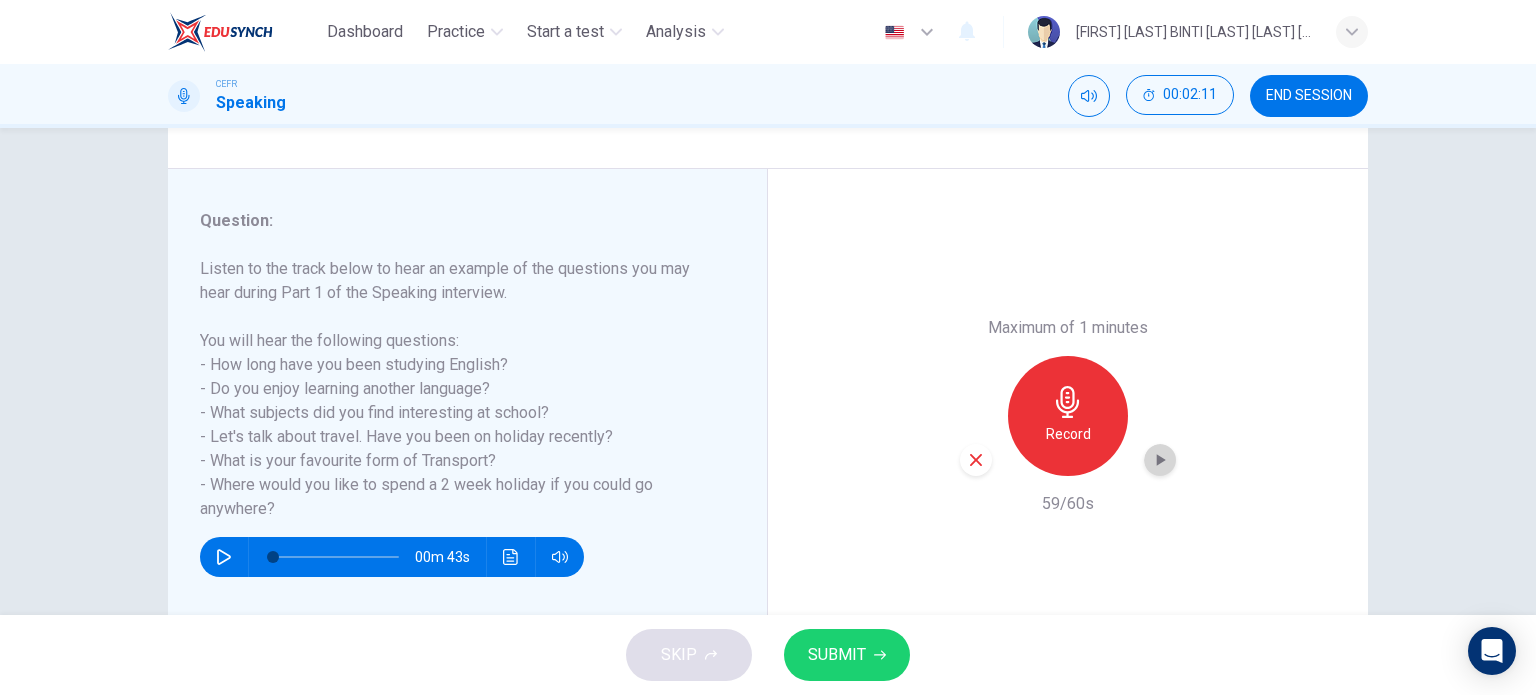 click at bounding box center [1160, 460] 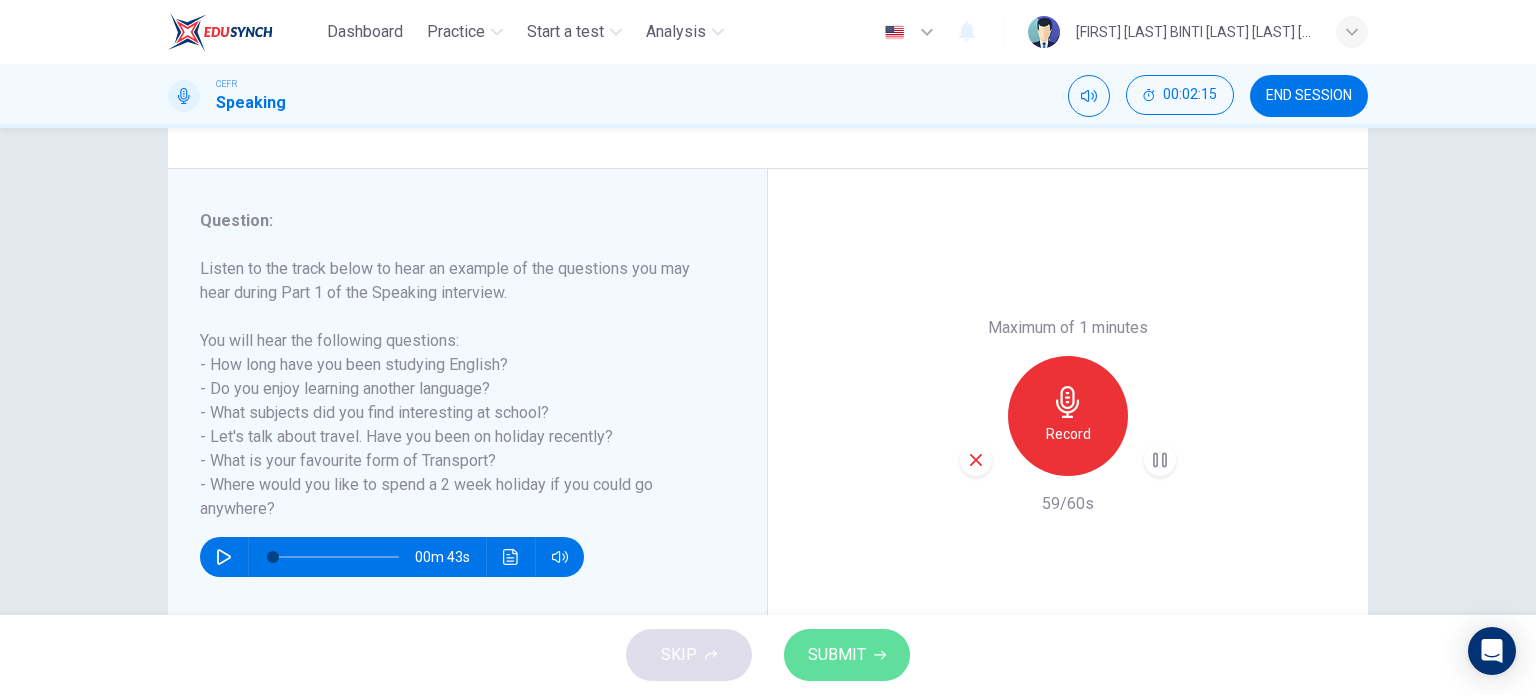 click on "SUBMIT" at bounding box center (837, 655) 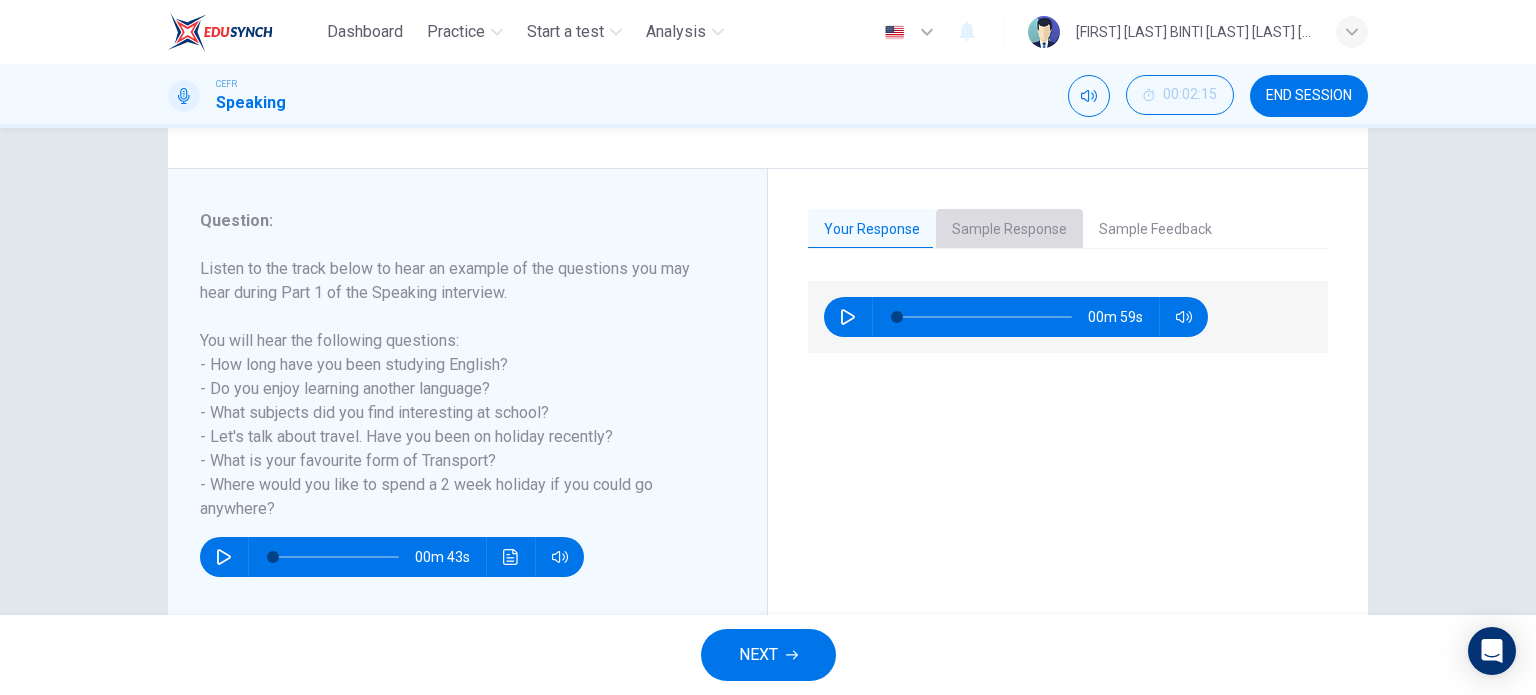 click on "Sample Response" at bounding box center (1009, 230) 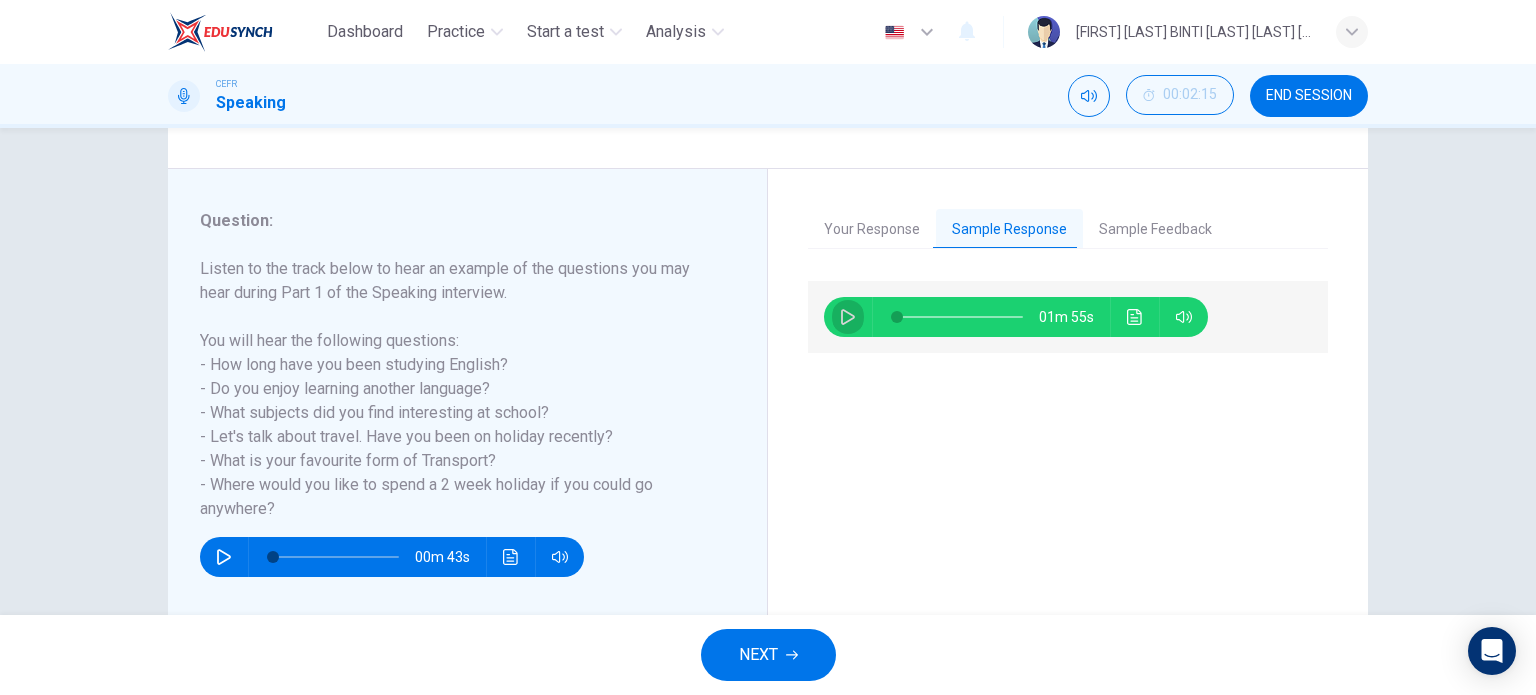 click at bounding box center (848, 317) 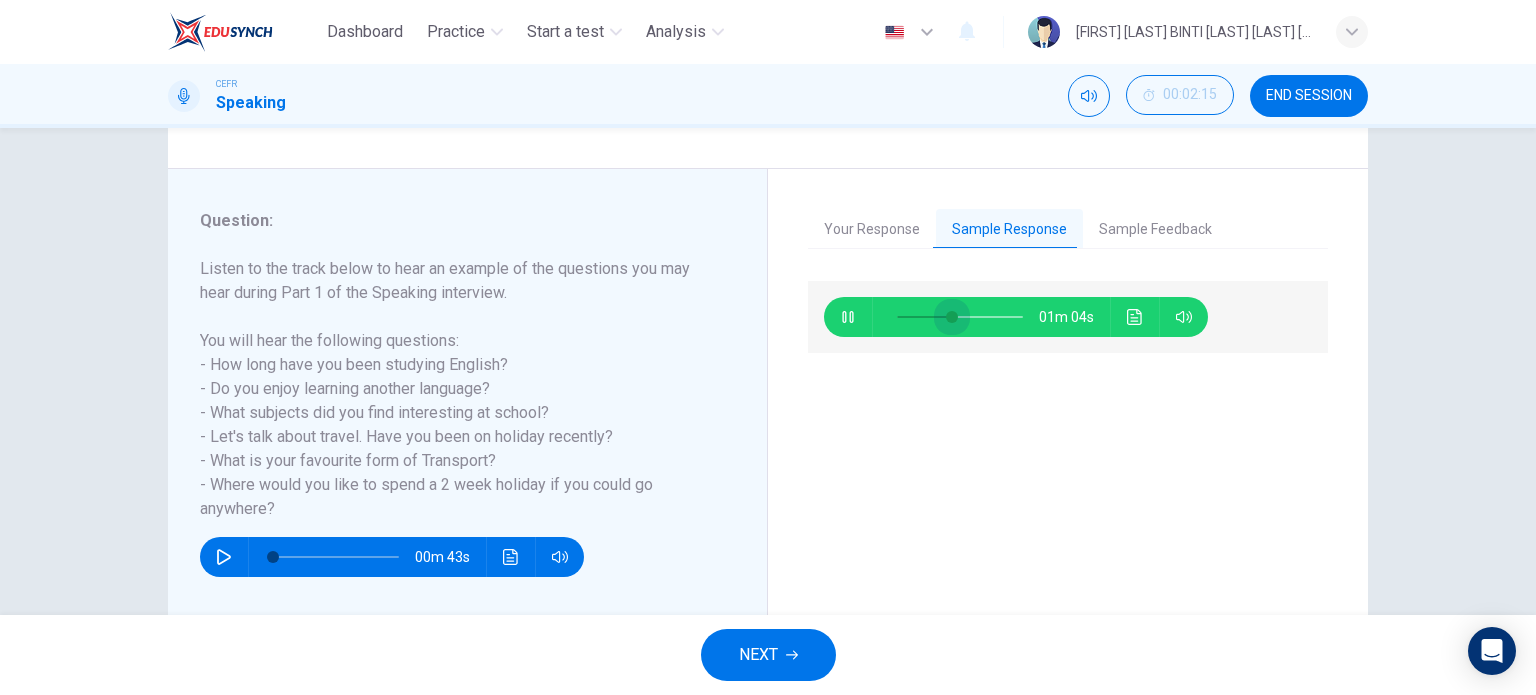 click at bounding box center (960, 317) 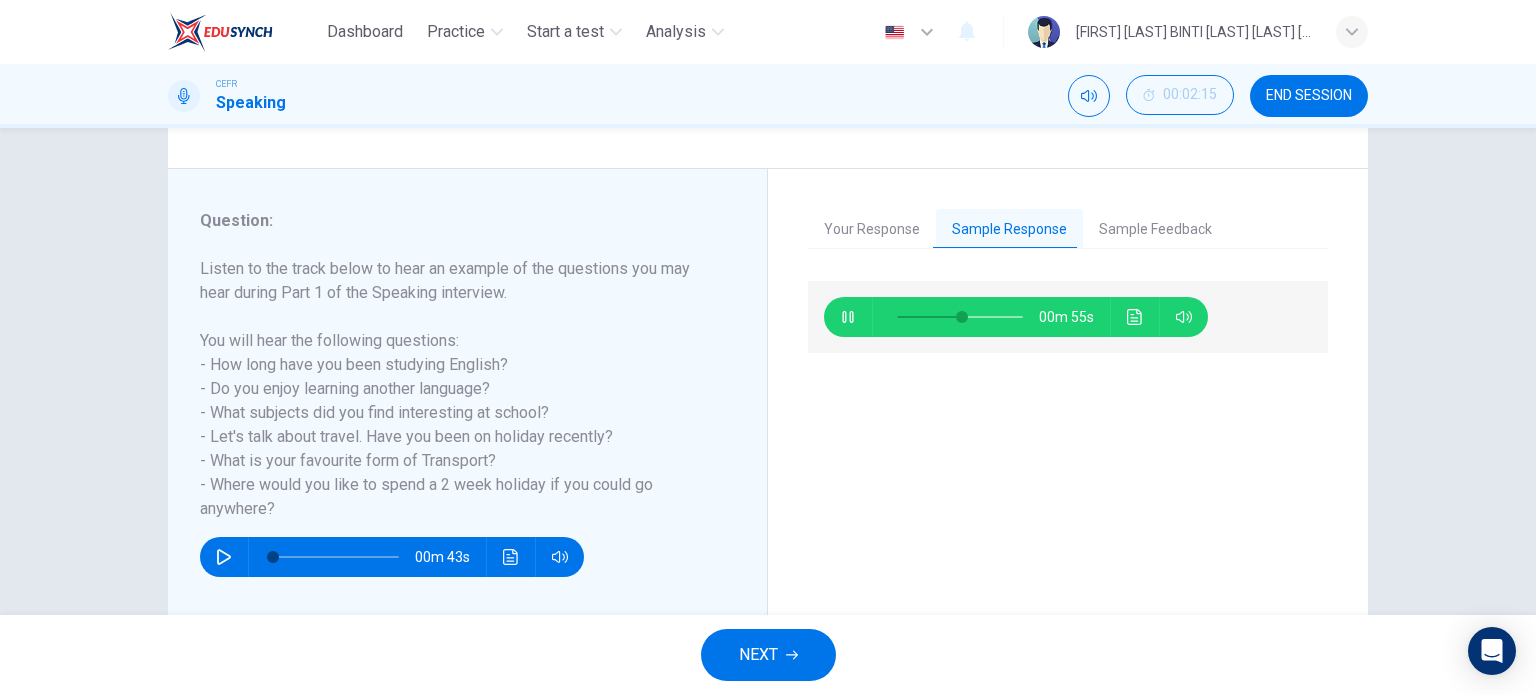 click on "Your Response" at bounding box center [872, 230] 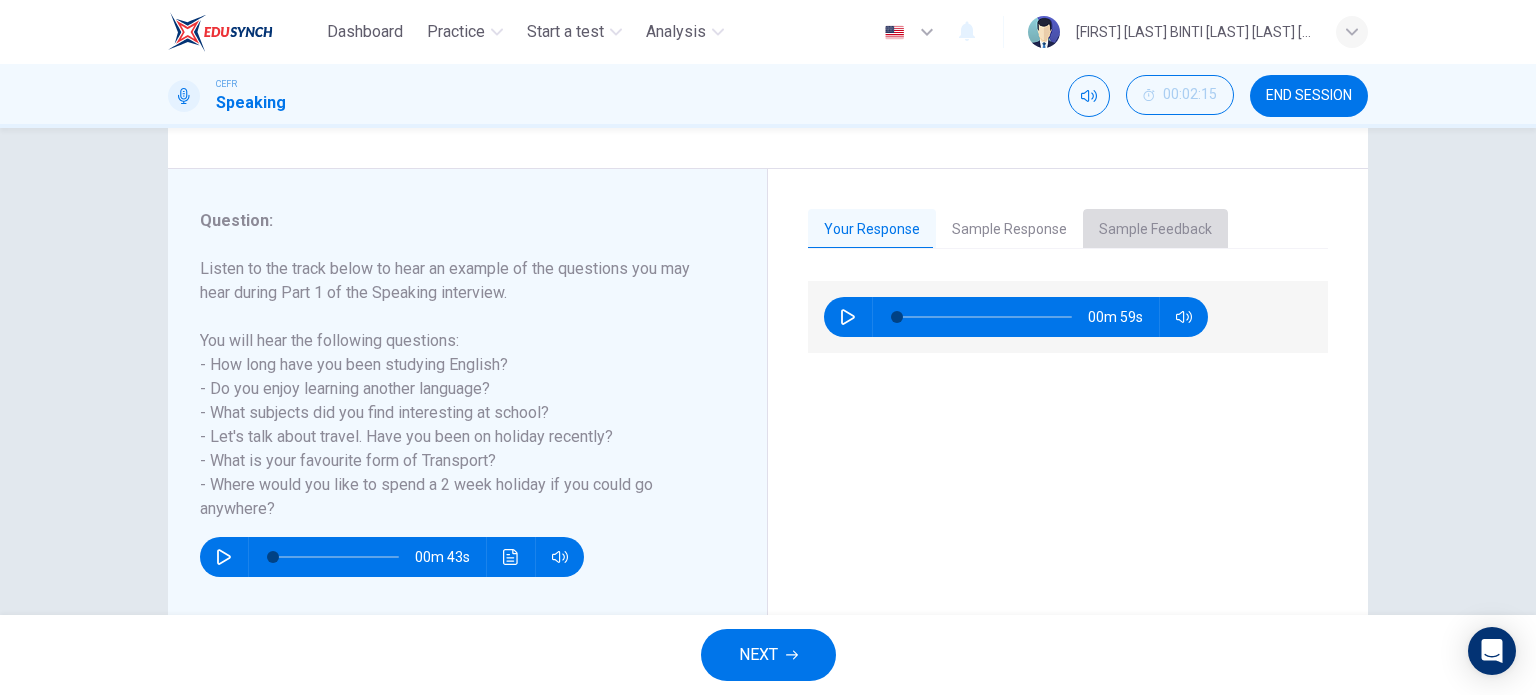 click on "Sample Feedback" at bounding box center (1155, 230) 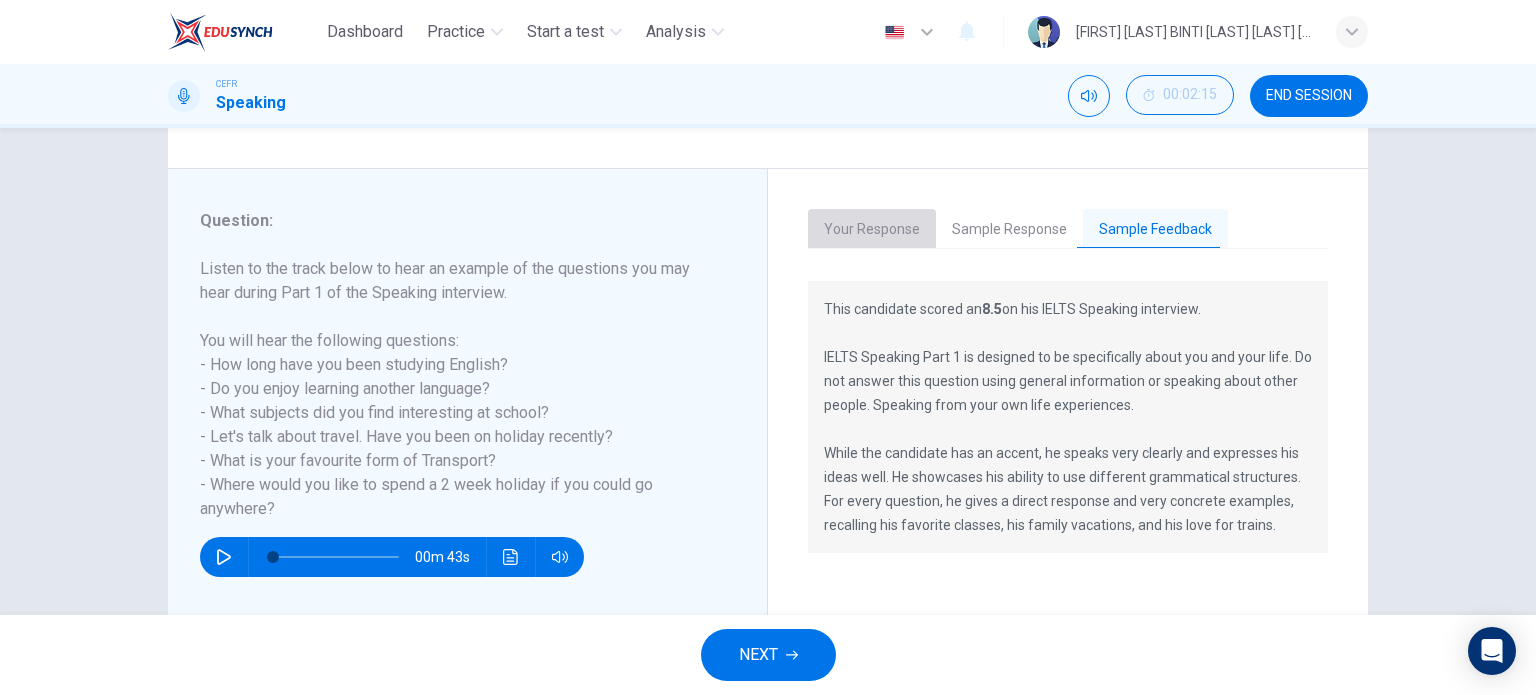 click on "Your Response" at bounding box center [872, 230] 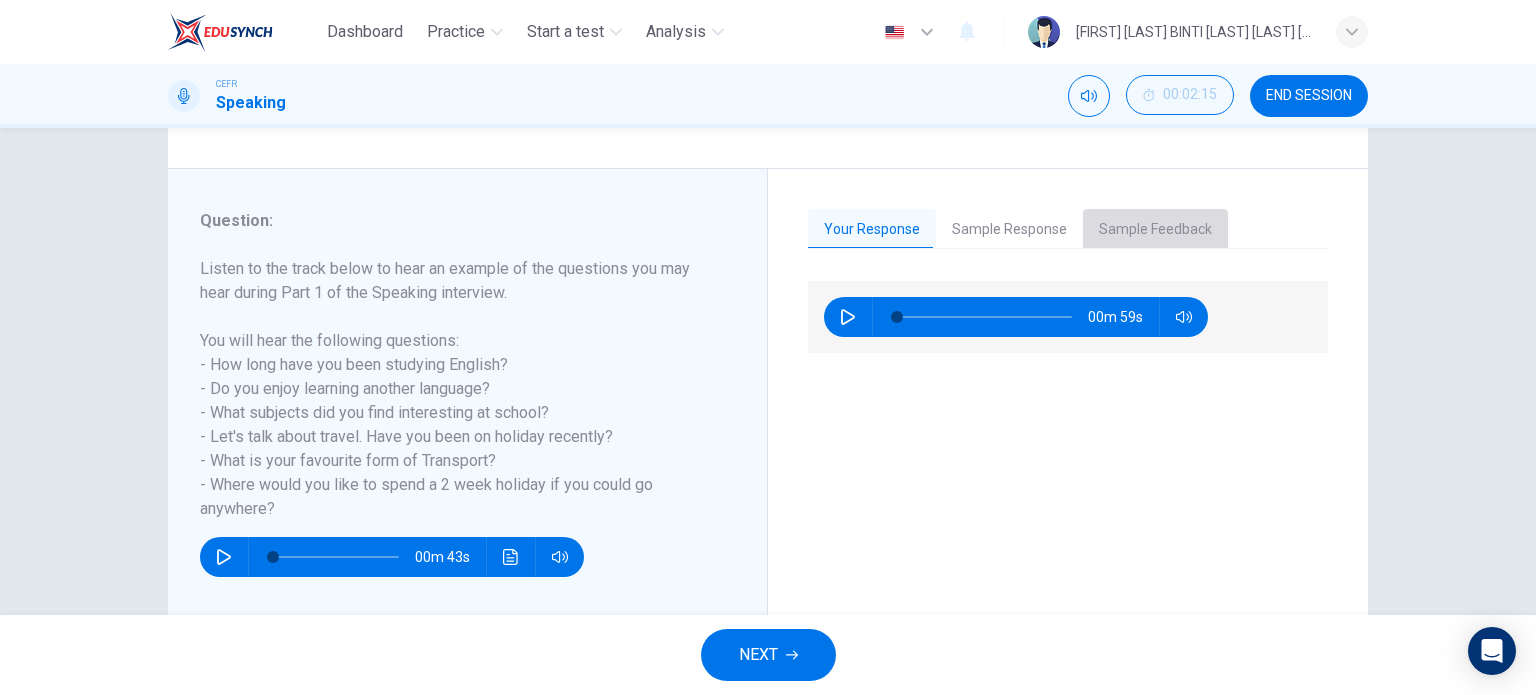 click on "Sample Feedback" at bounding box center [1155, 230] 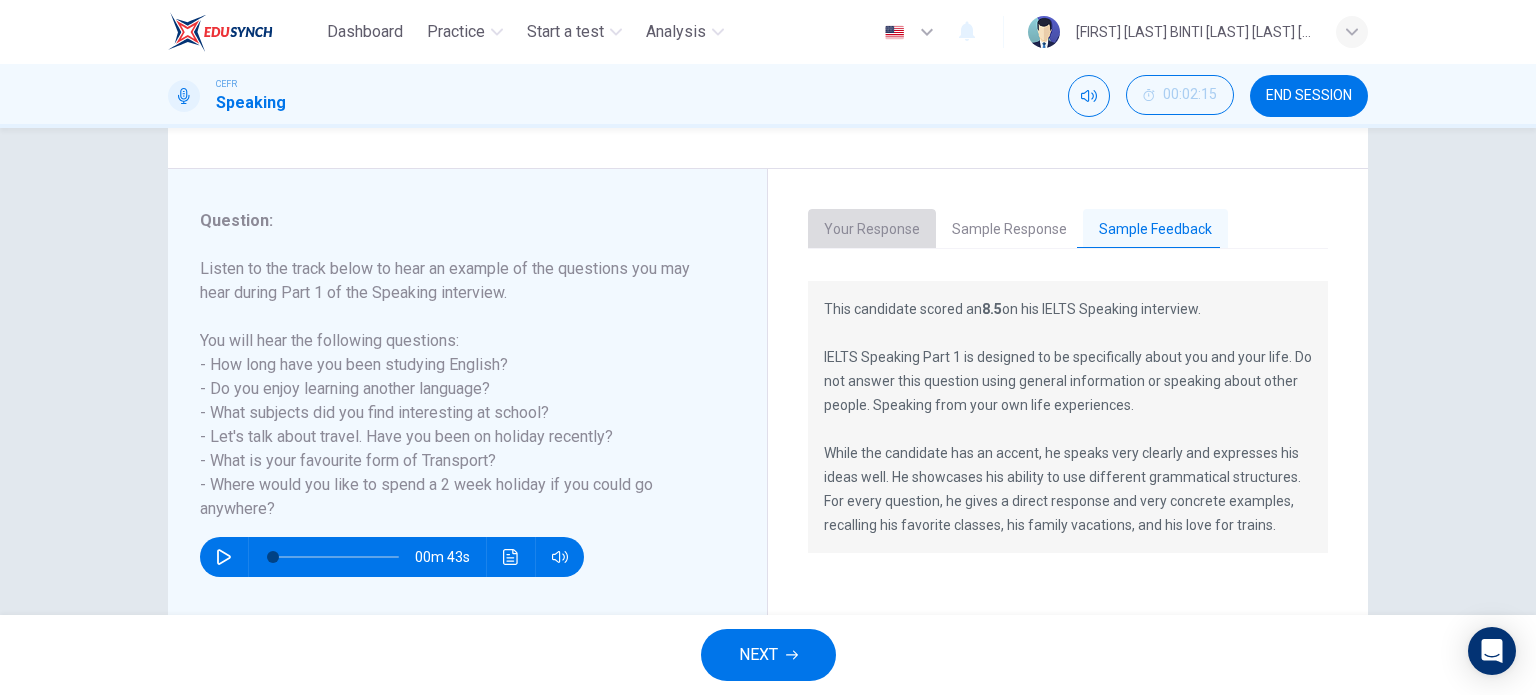 click on "Your Response" at bounding box center [872, 230] 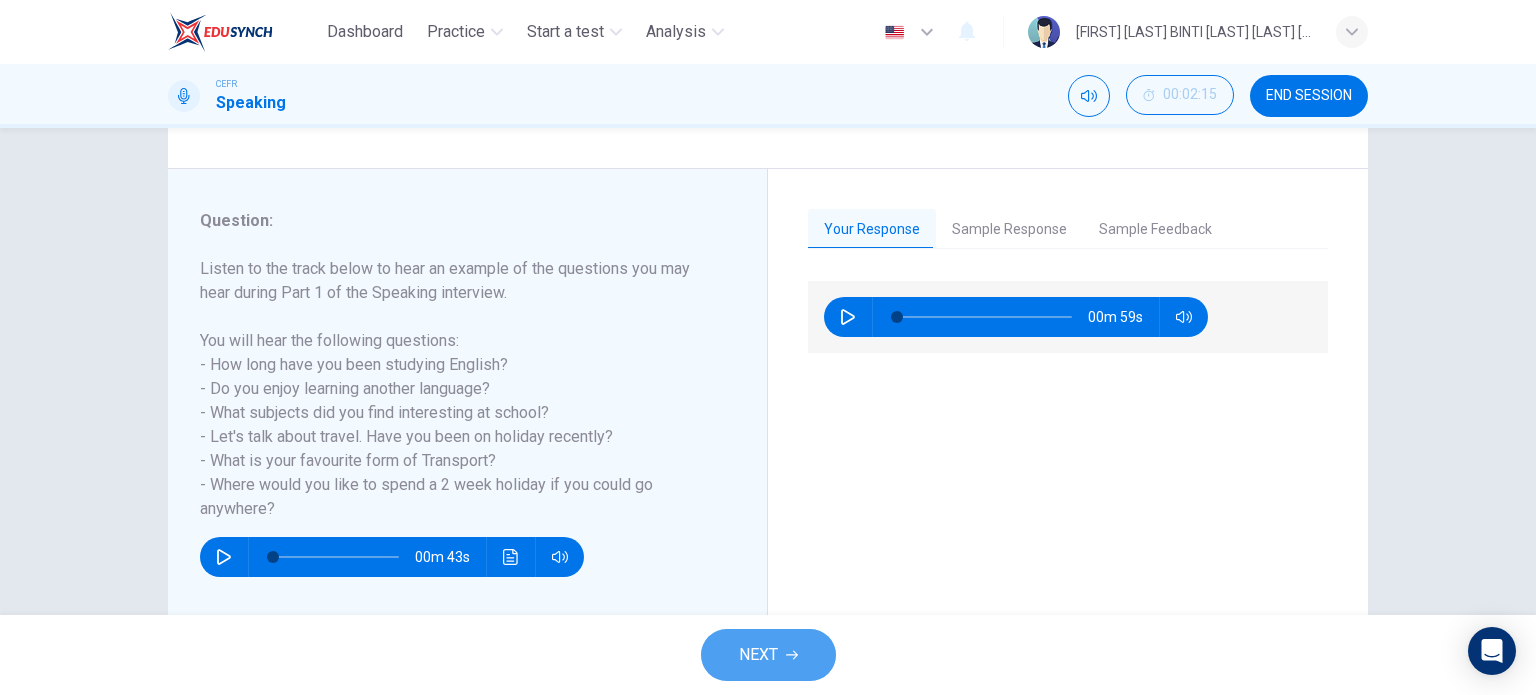 click on "NEXT" at bounding box center [768, 655] 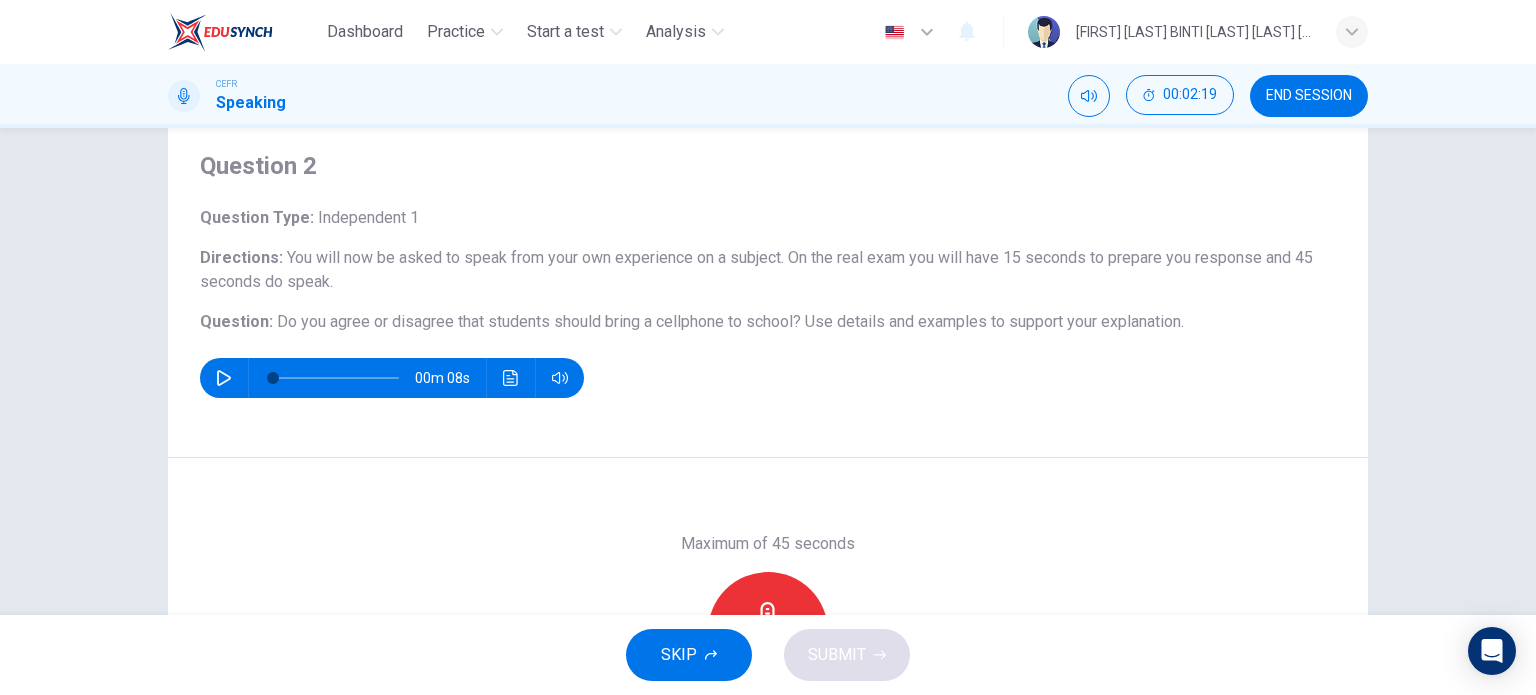scroll, scrollTop: 0, scrollLeft: 0, axis: both 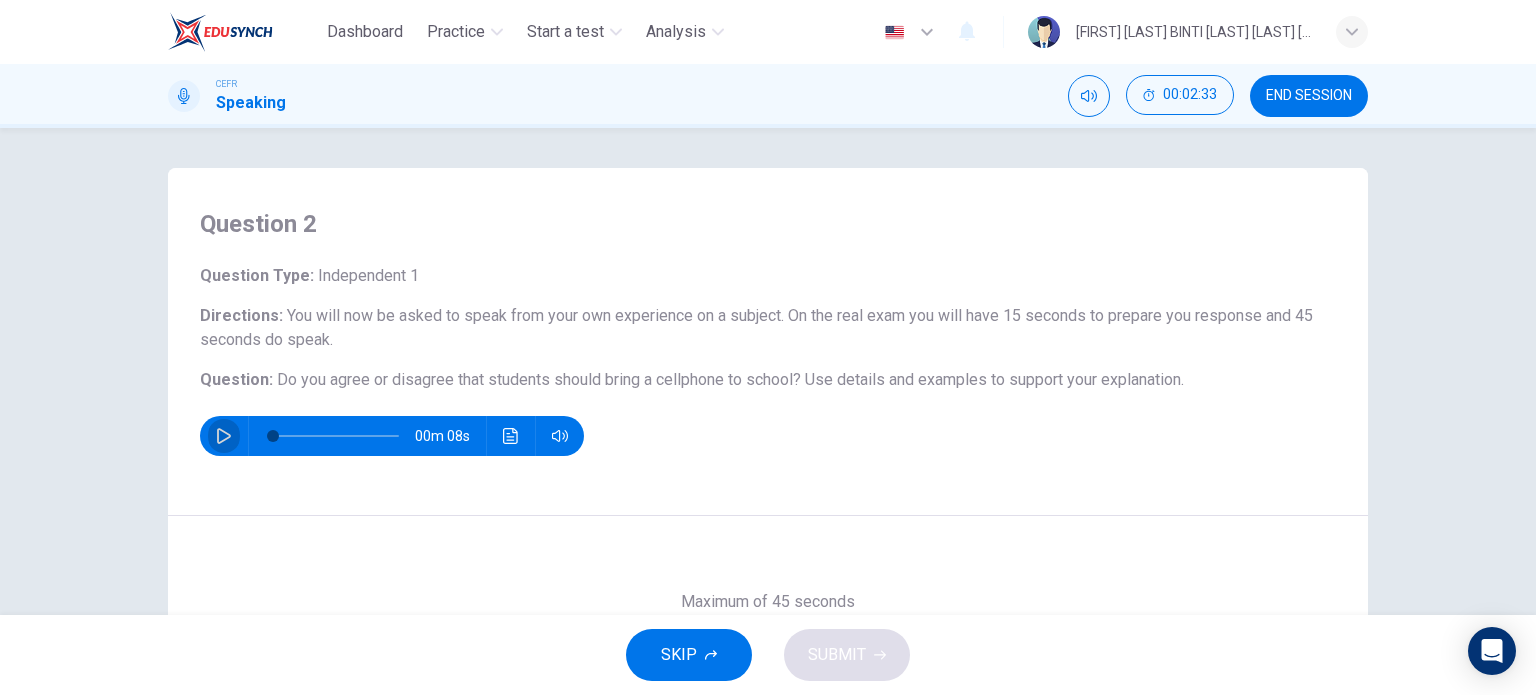 click at bounding box center [224, 436] 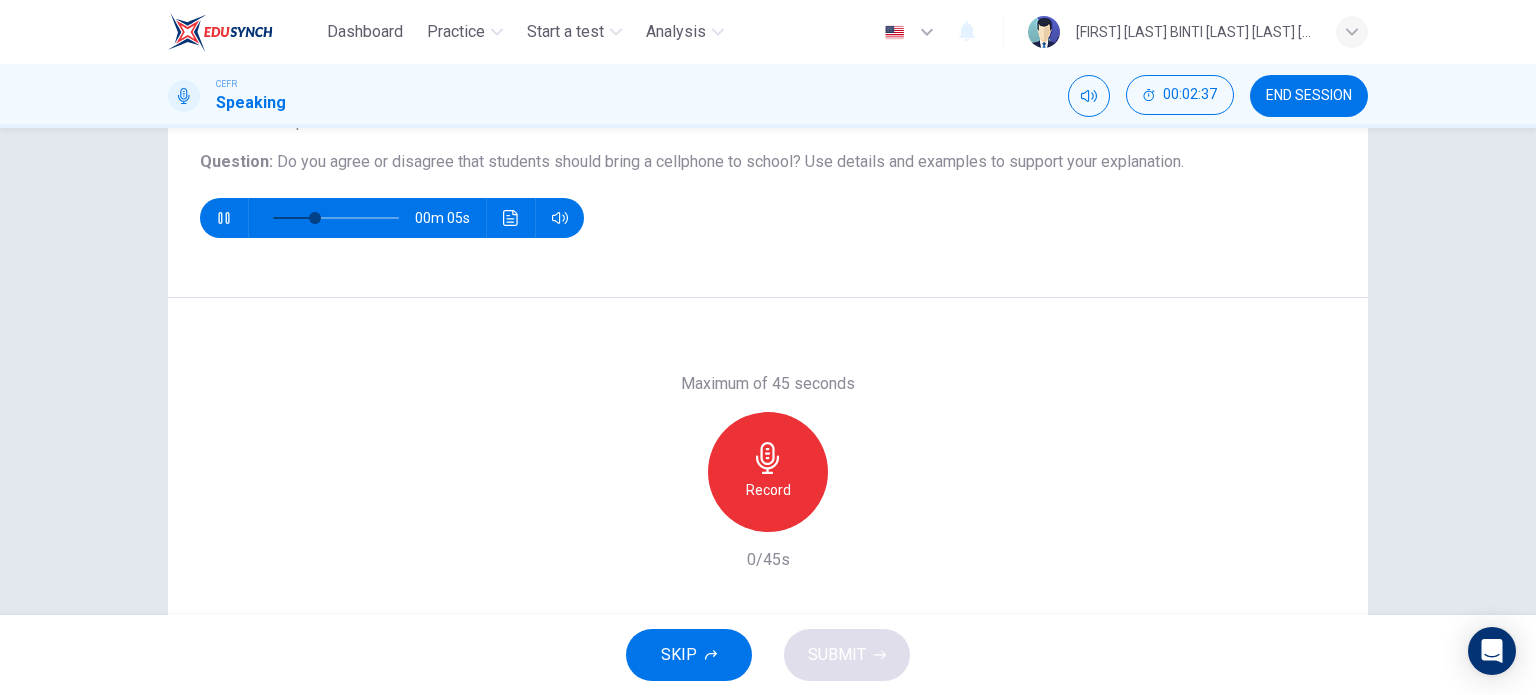 scroll, scrollTop: 222, scrollLeft: 0, axis: vertical 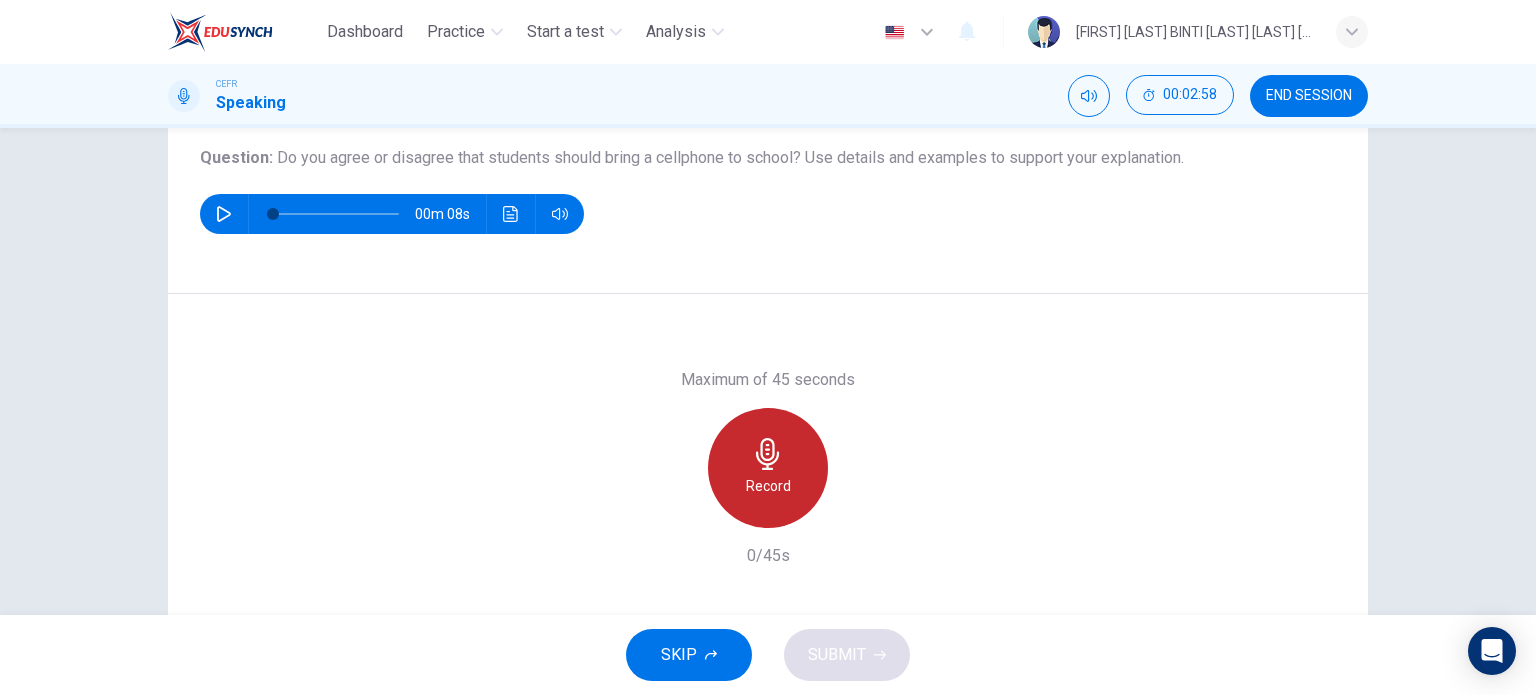 click at bounding box center [767, 454] 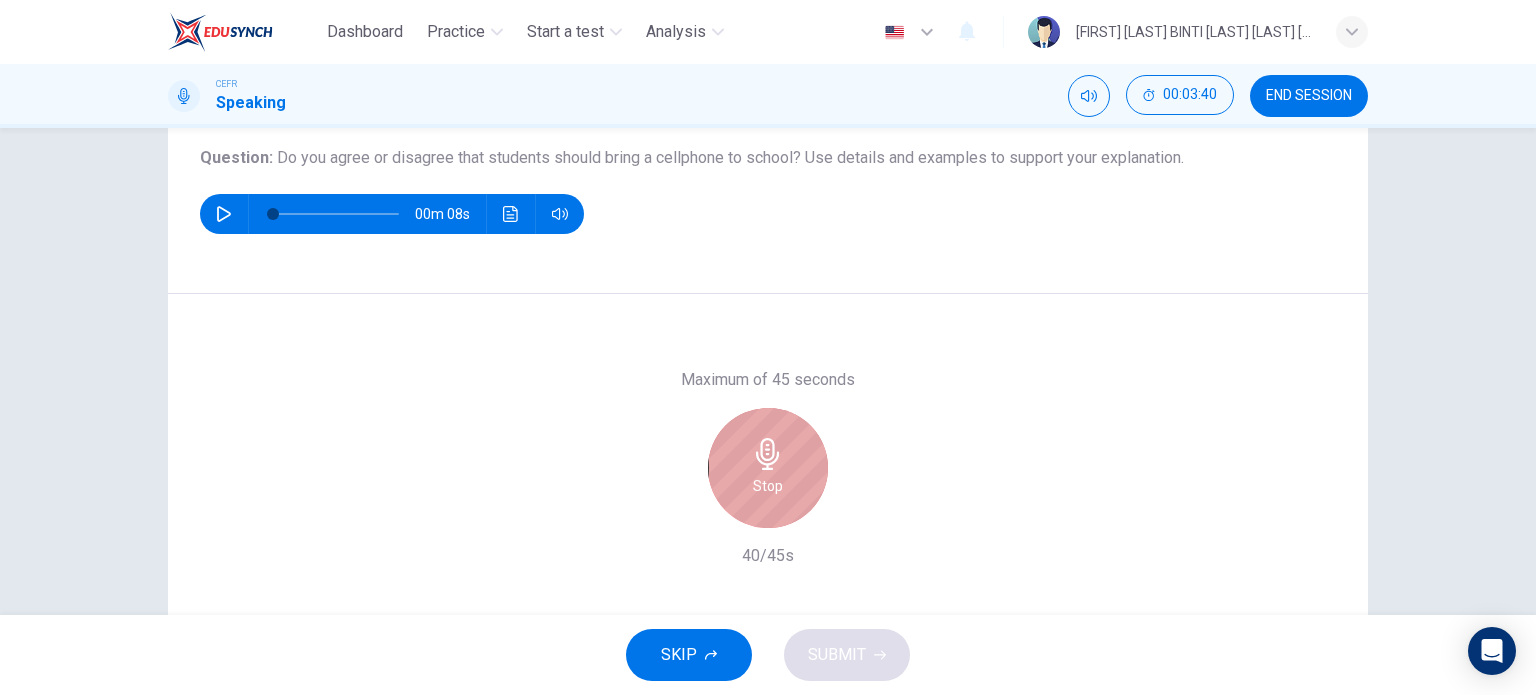 click on "Stop" at bounding box center (768, 468) 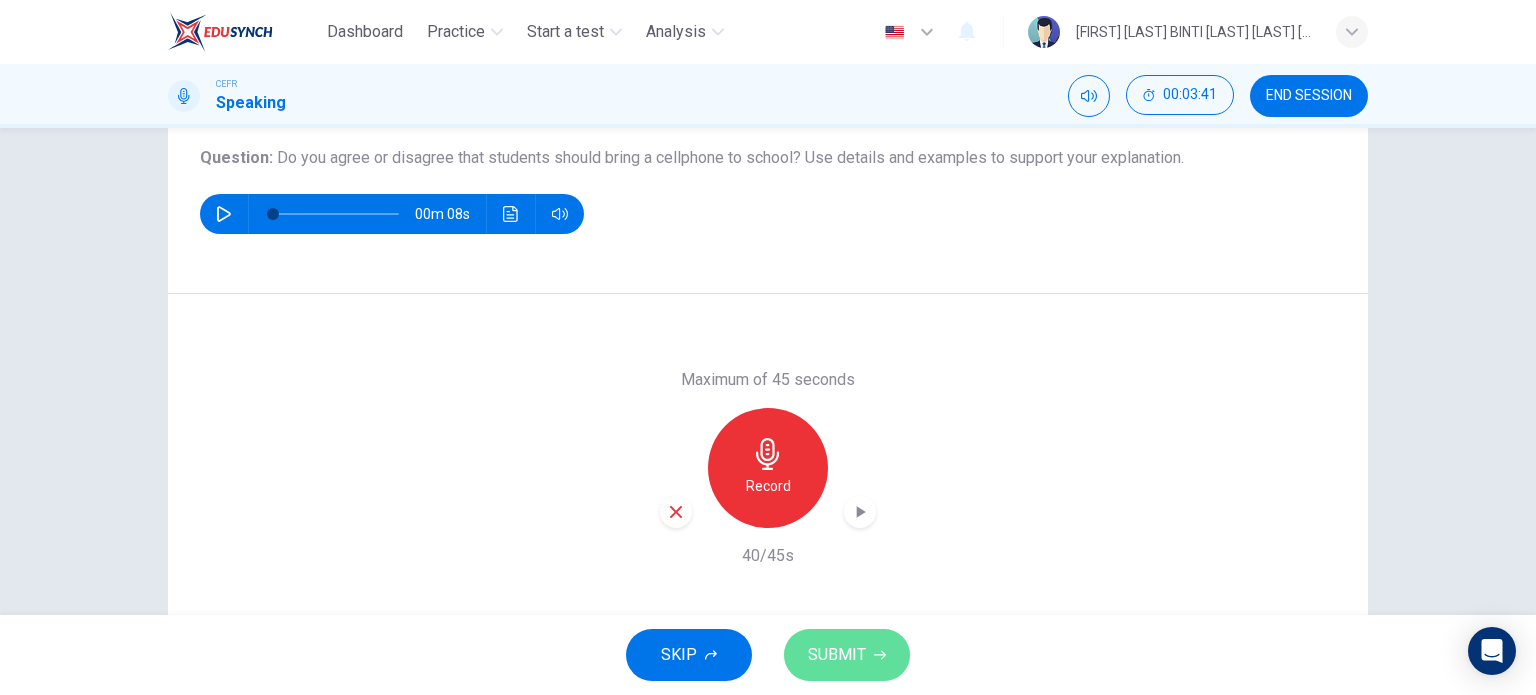 click on "SUBMIT" at bounding box center (837, 655) 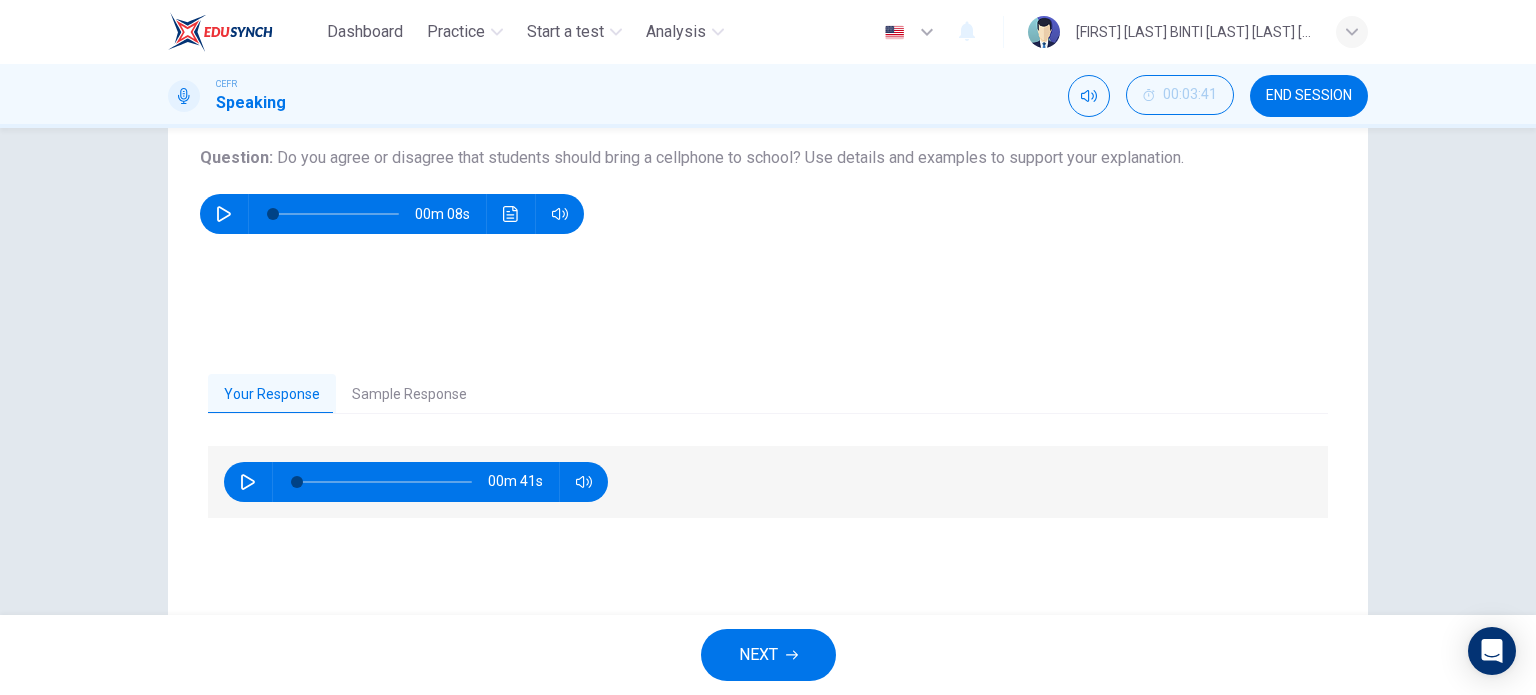 scroll, scrollTop: 288, scrollLeft: 0, axis: vertical 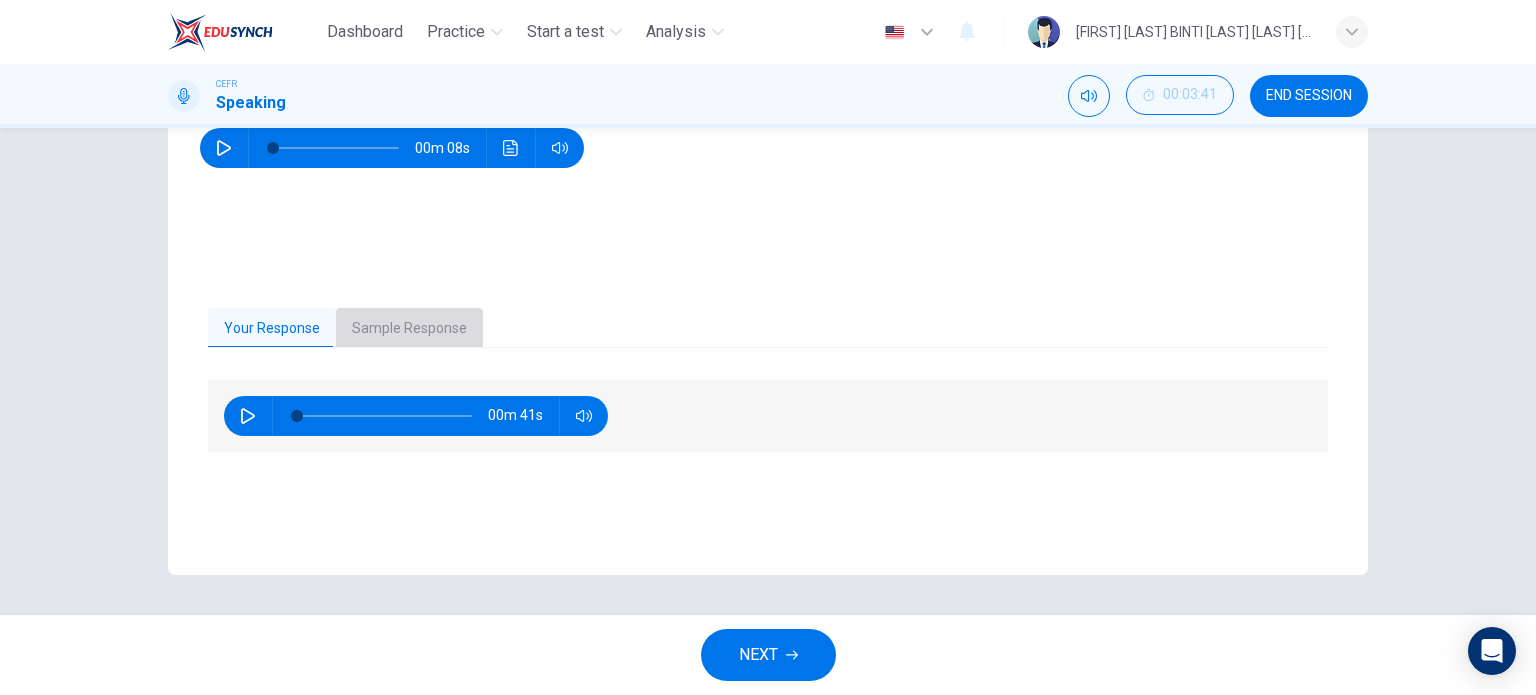 click on "Sample Response" at bounding box center (409, 329) 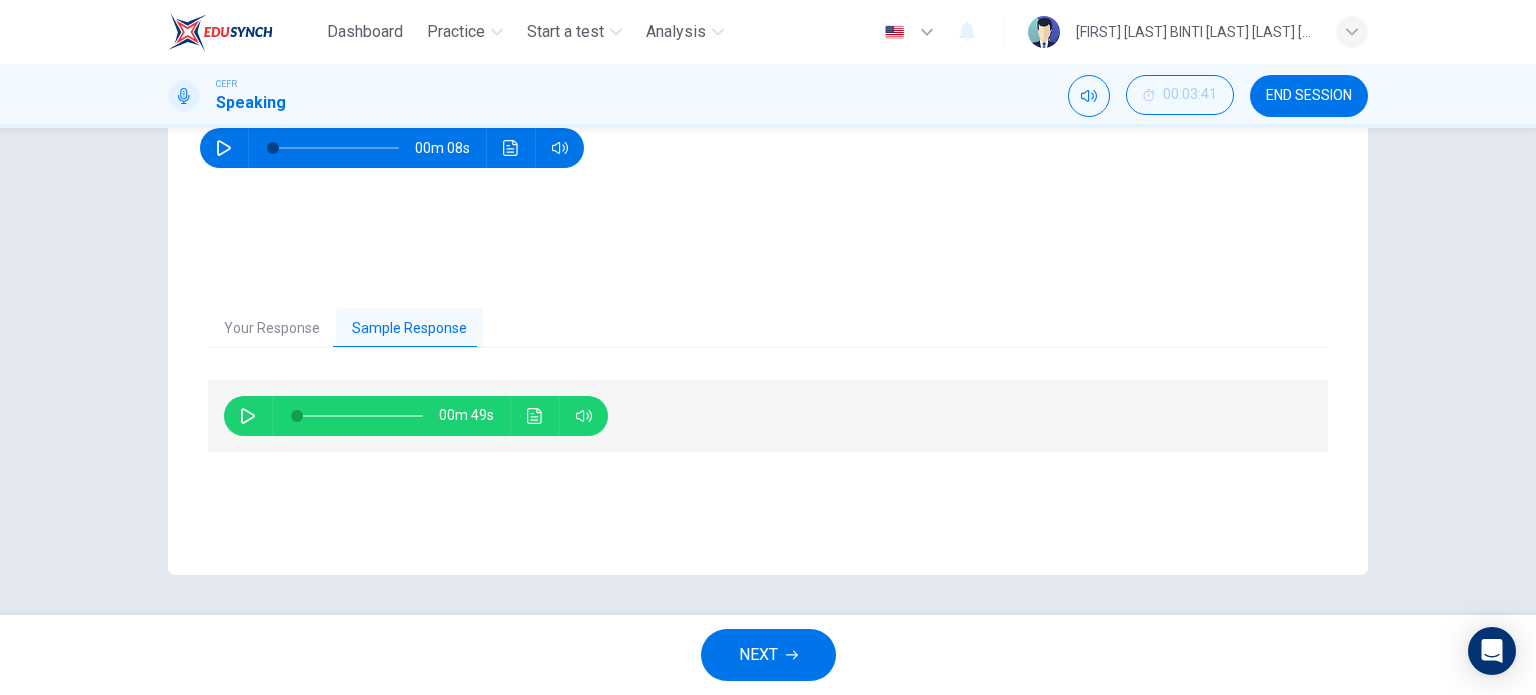 click at bounding box center (248, 416) 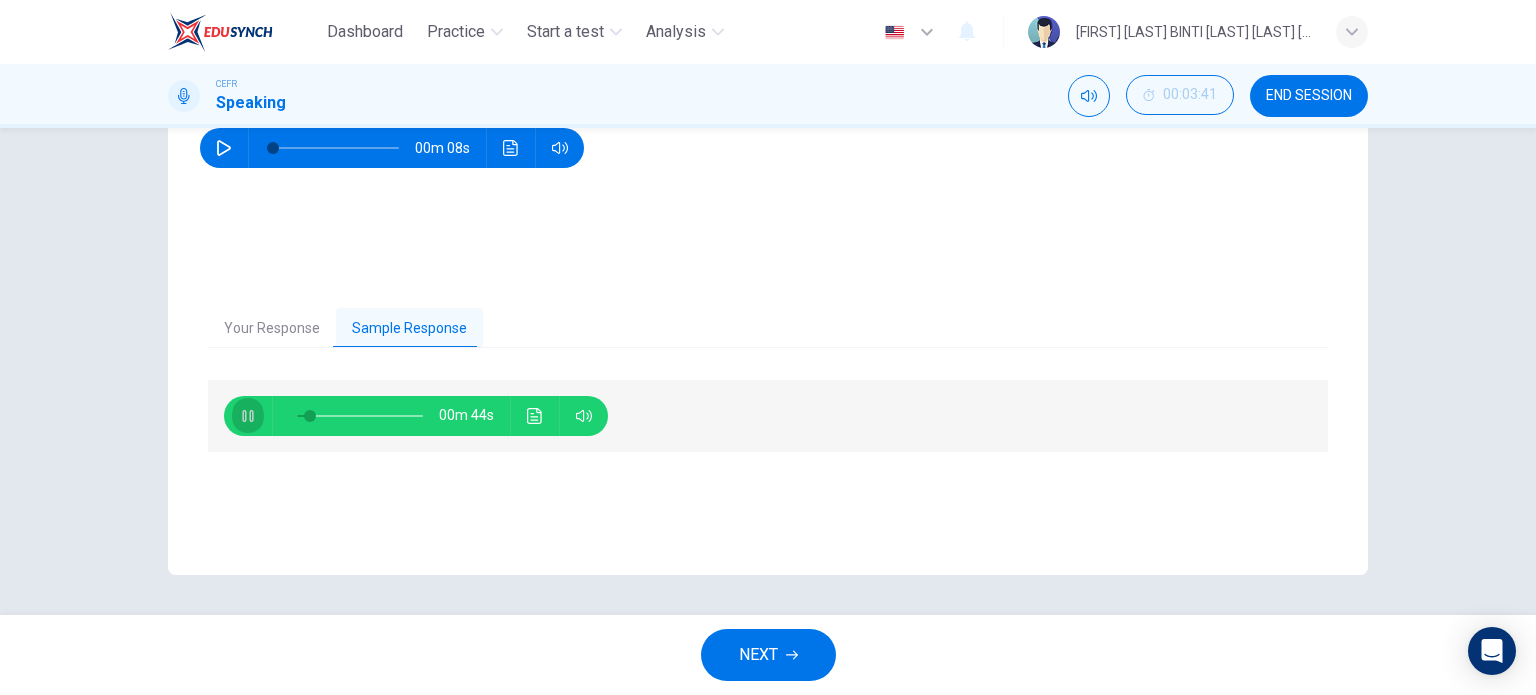 click at bounding box center (248, 416) 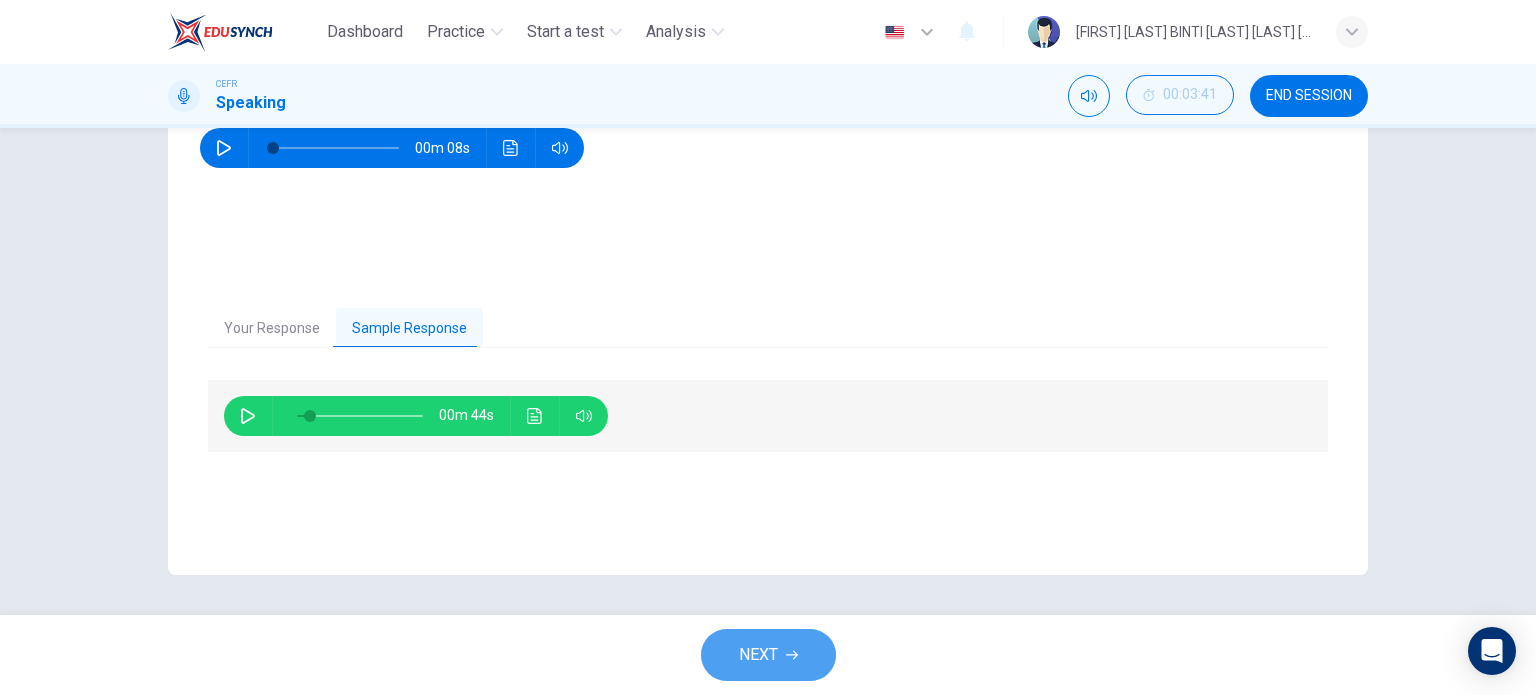 click on "NEXT" at bounding box center [758, 655] 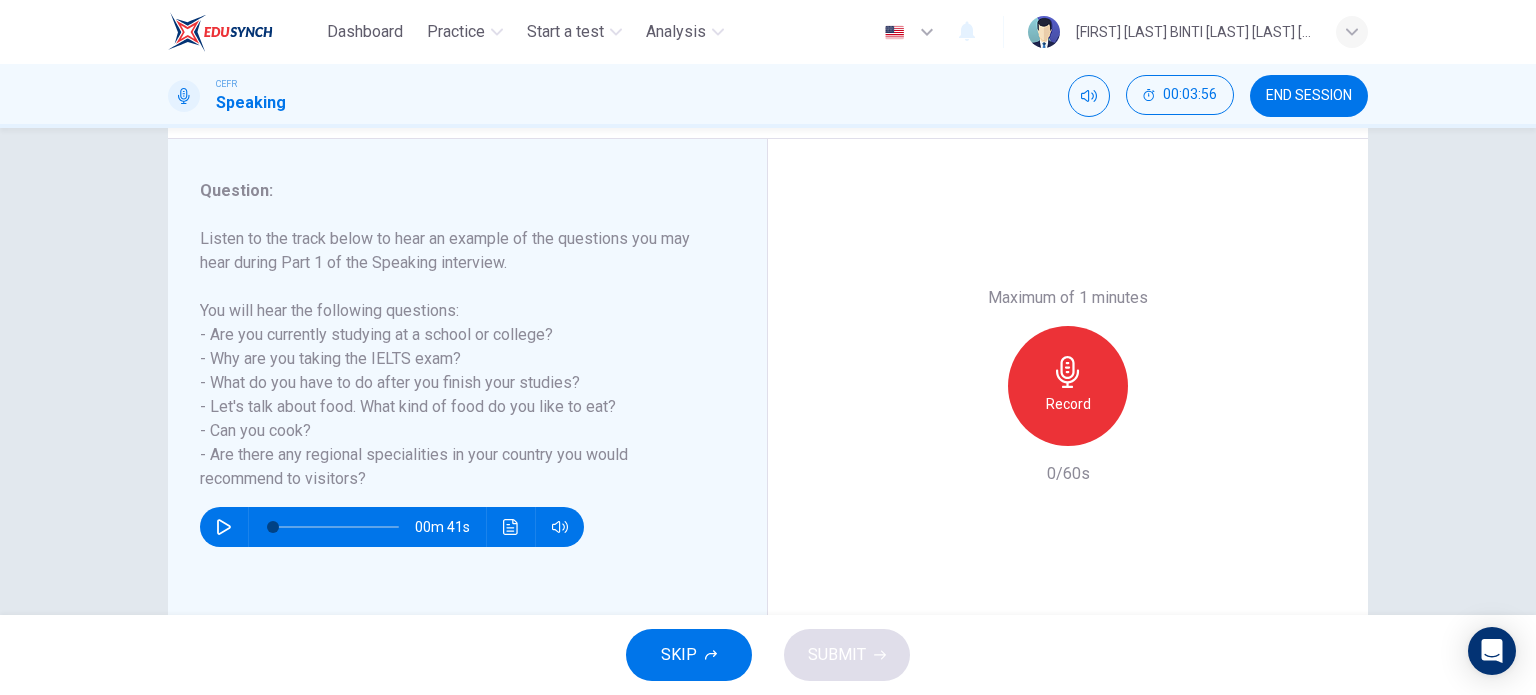 scroll, scrollTop: 228, scrollLeft: 0, axis: vertical 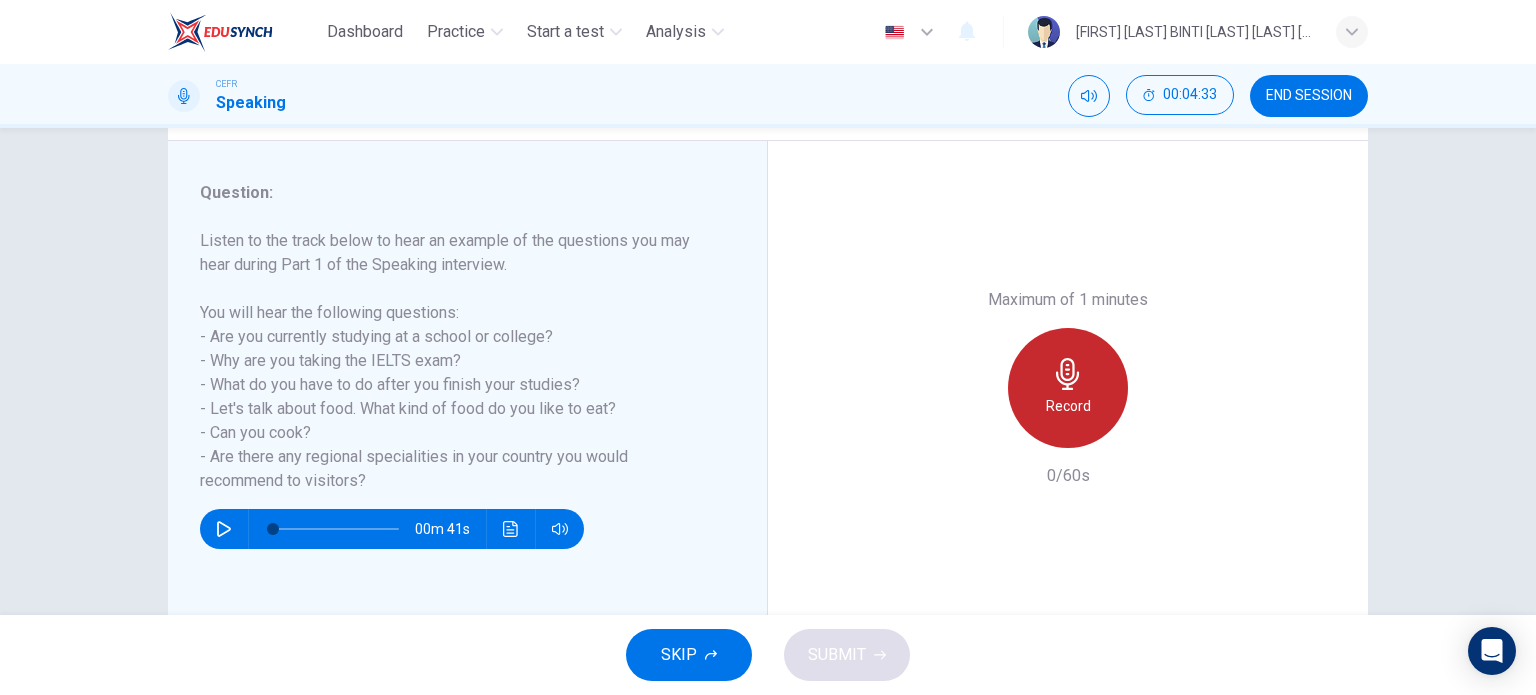 click at bounding box center [1068, 374] 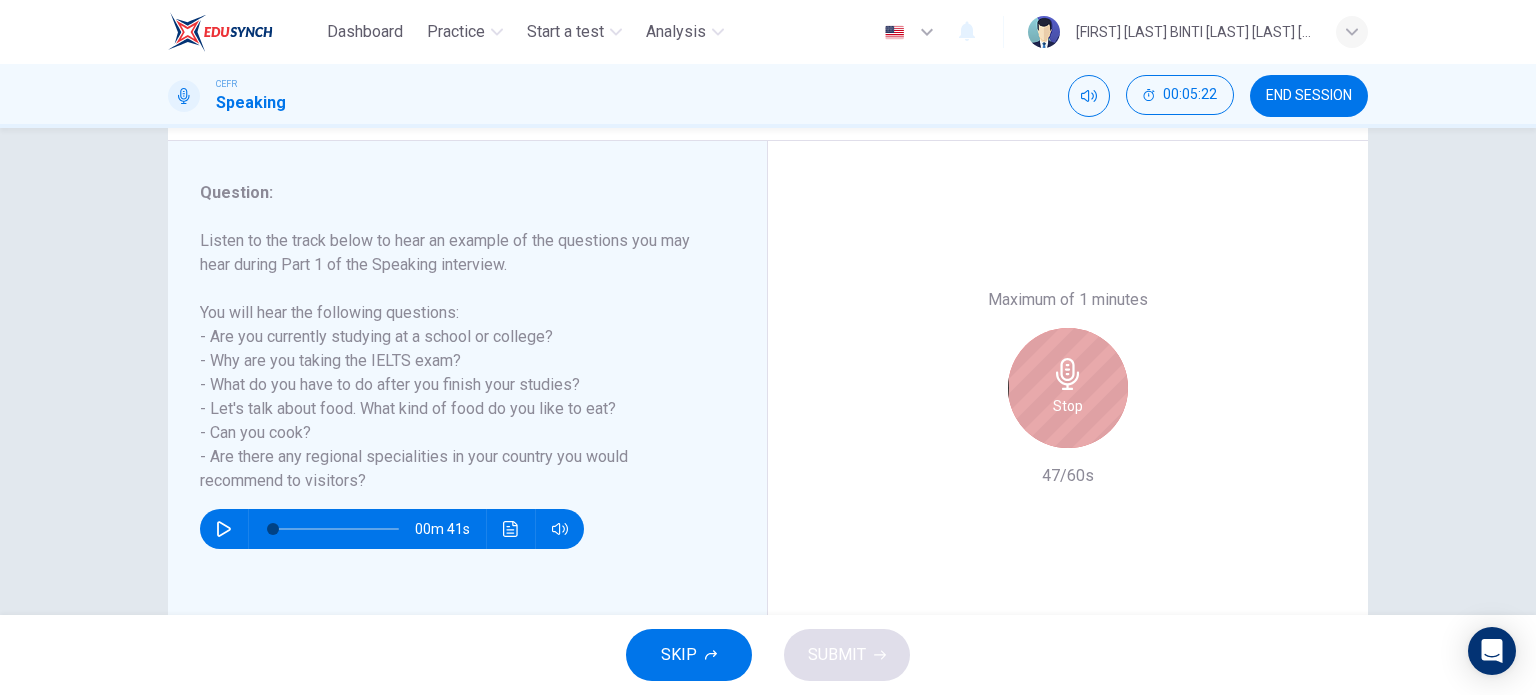 click at bounding box center (1068, 374) 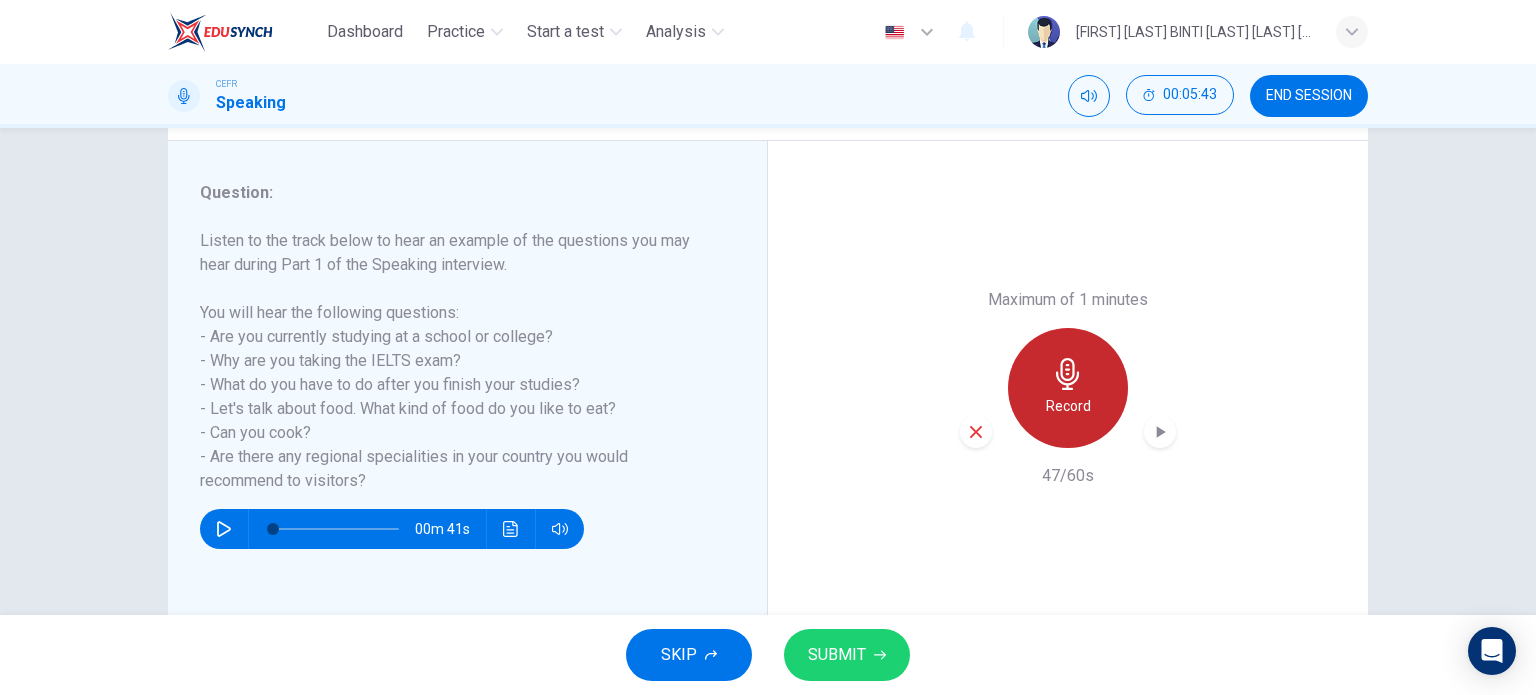 click at bounding box center [1068, 374] 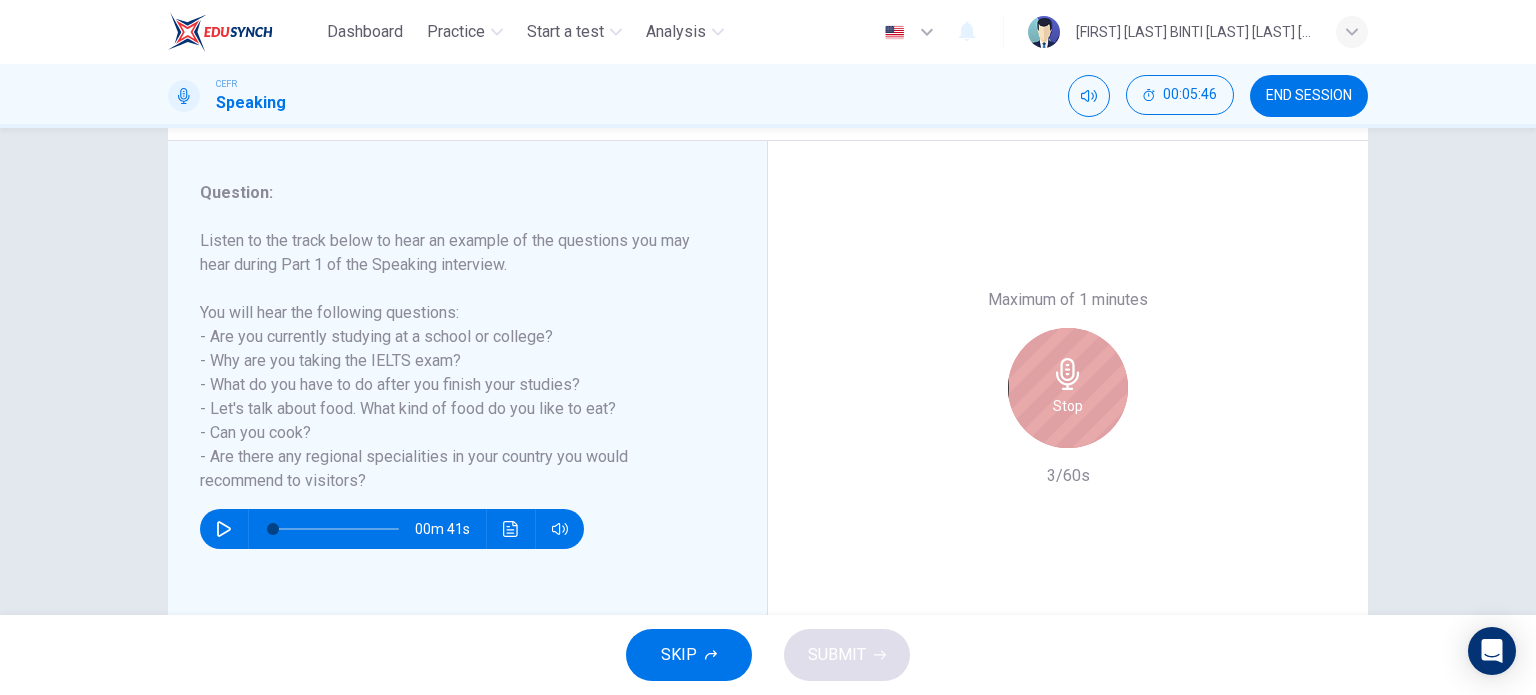 click at bounding box center (1068, 374) 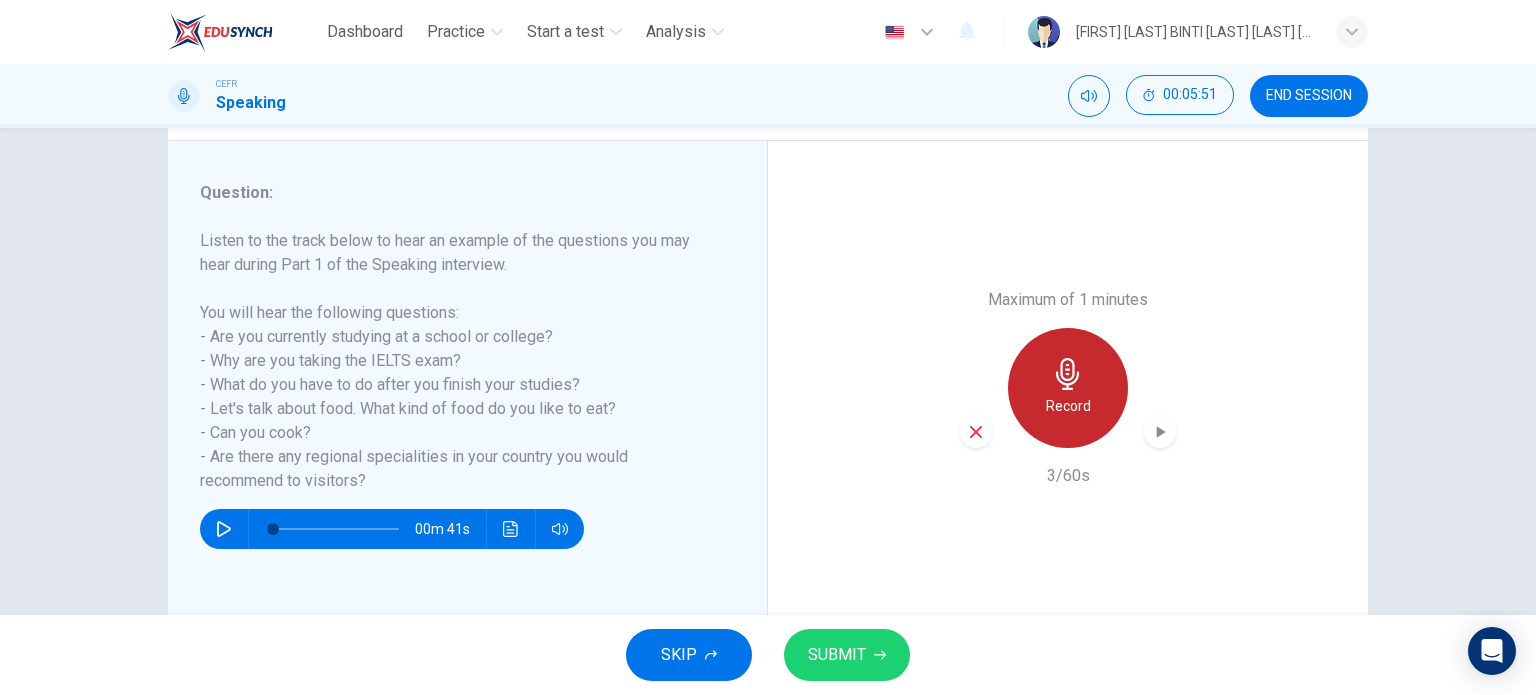 click at bounding box center (1068, 374) 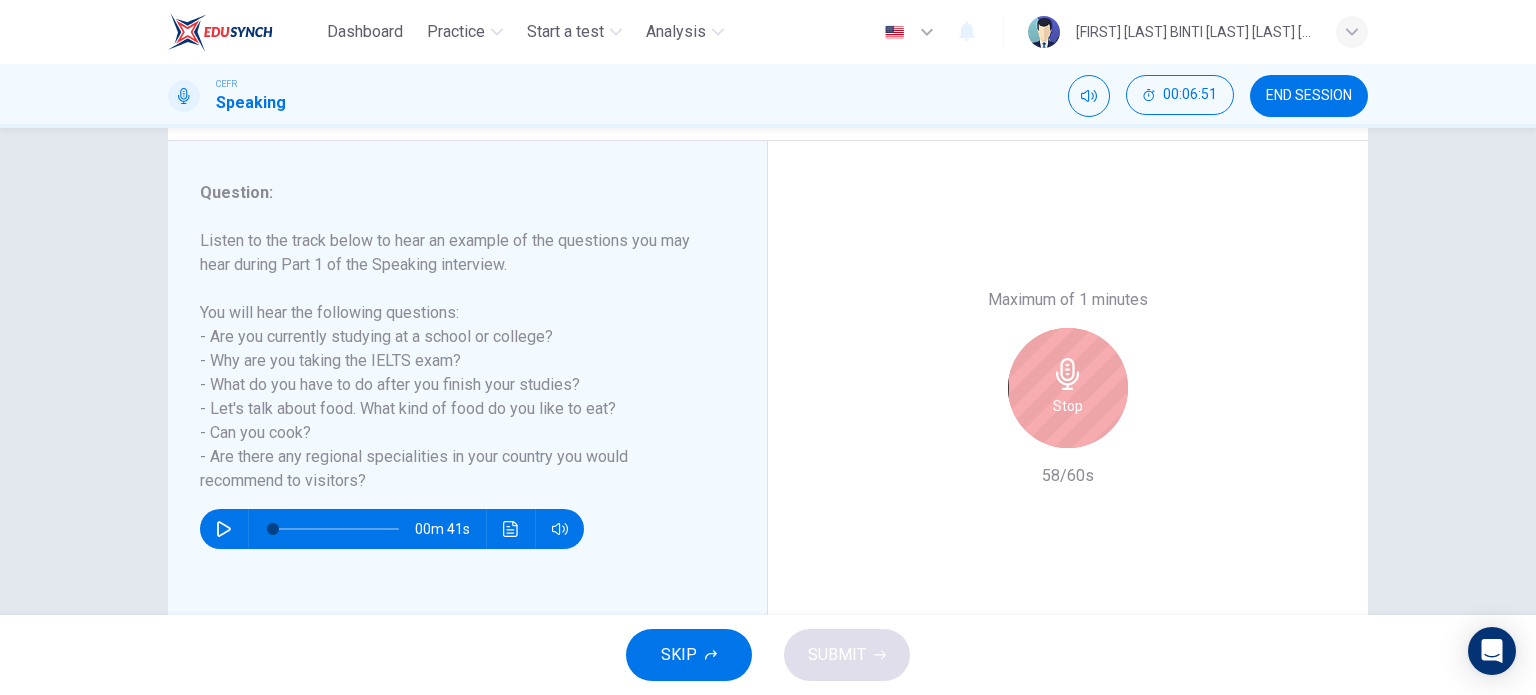 click at bounding box center [1068, 374] 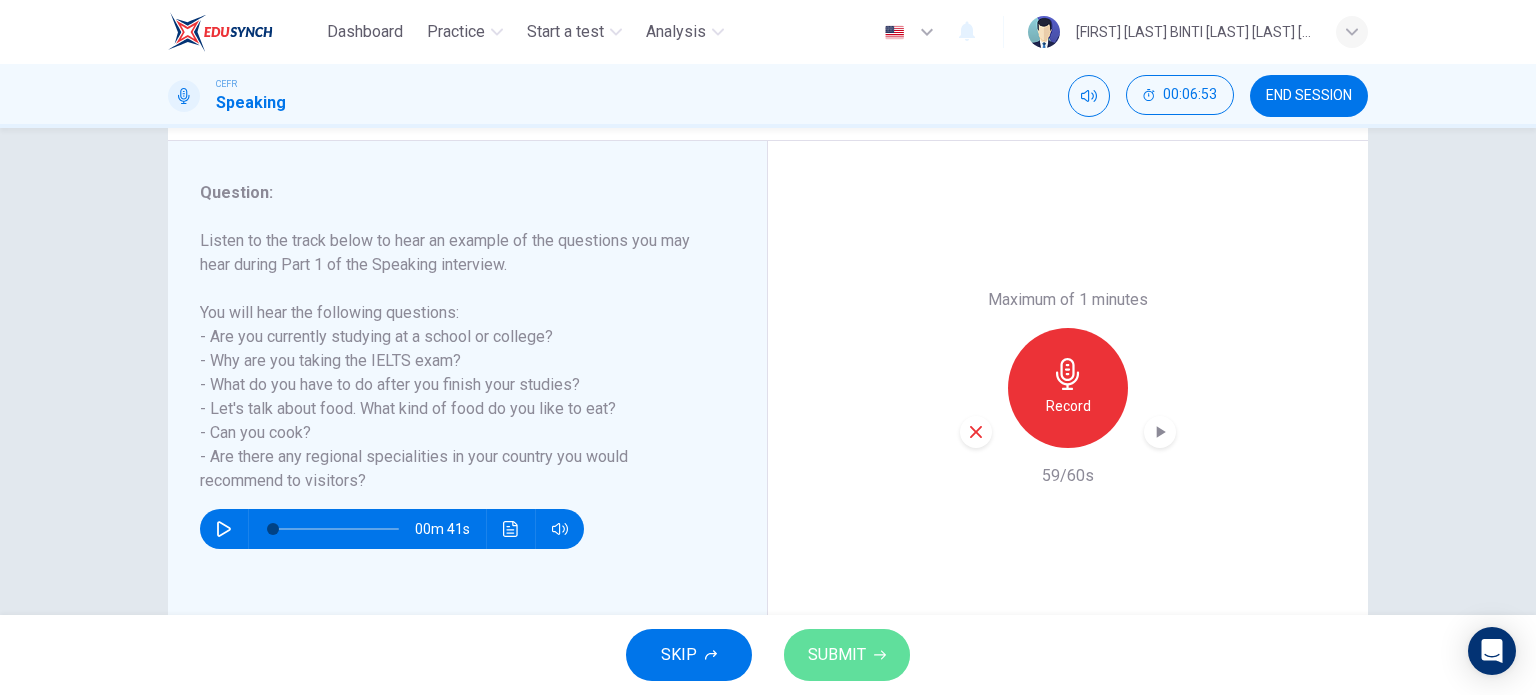 click on "SUBMIT" at bounding box center [837, 655] 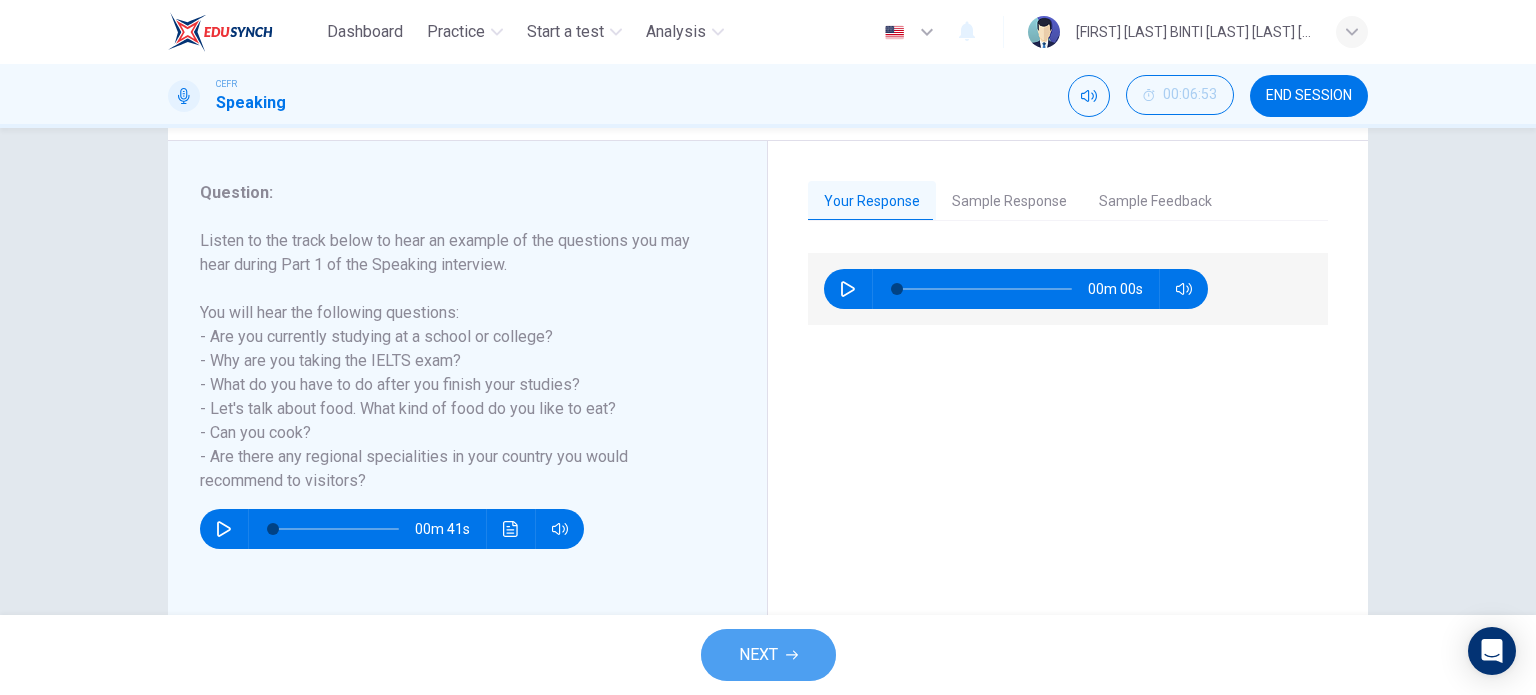 click on "NEXT" at bounding box center [758, 655] 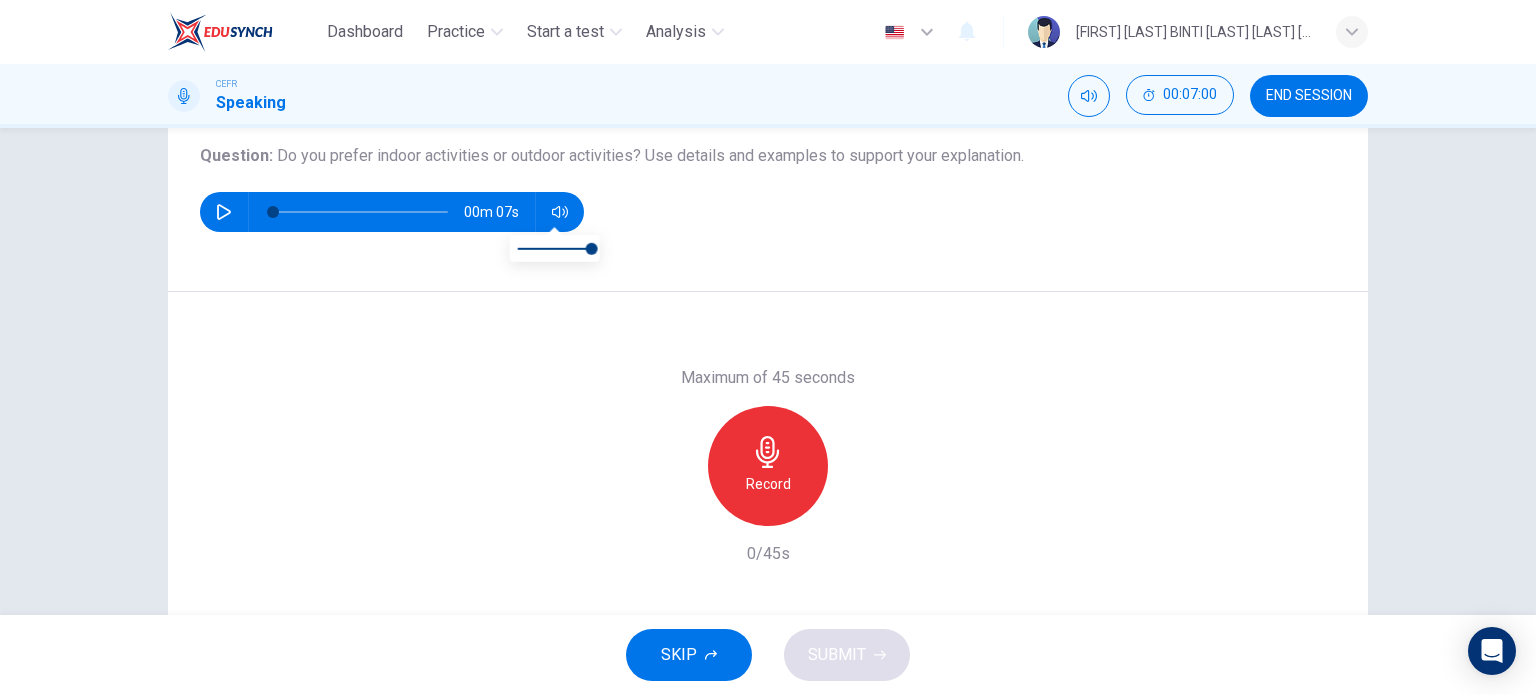 scroll, scrollTop: 224, scrollLeft: 0, axis: vertical 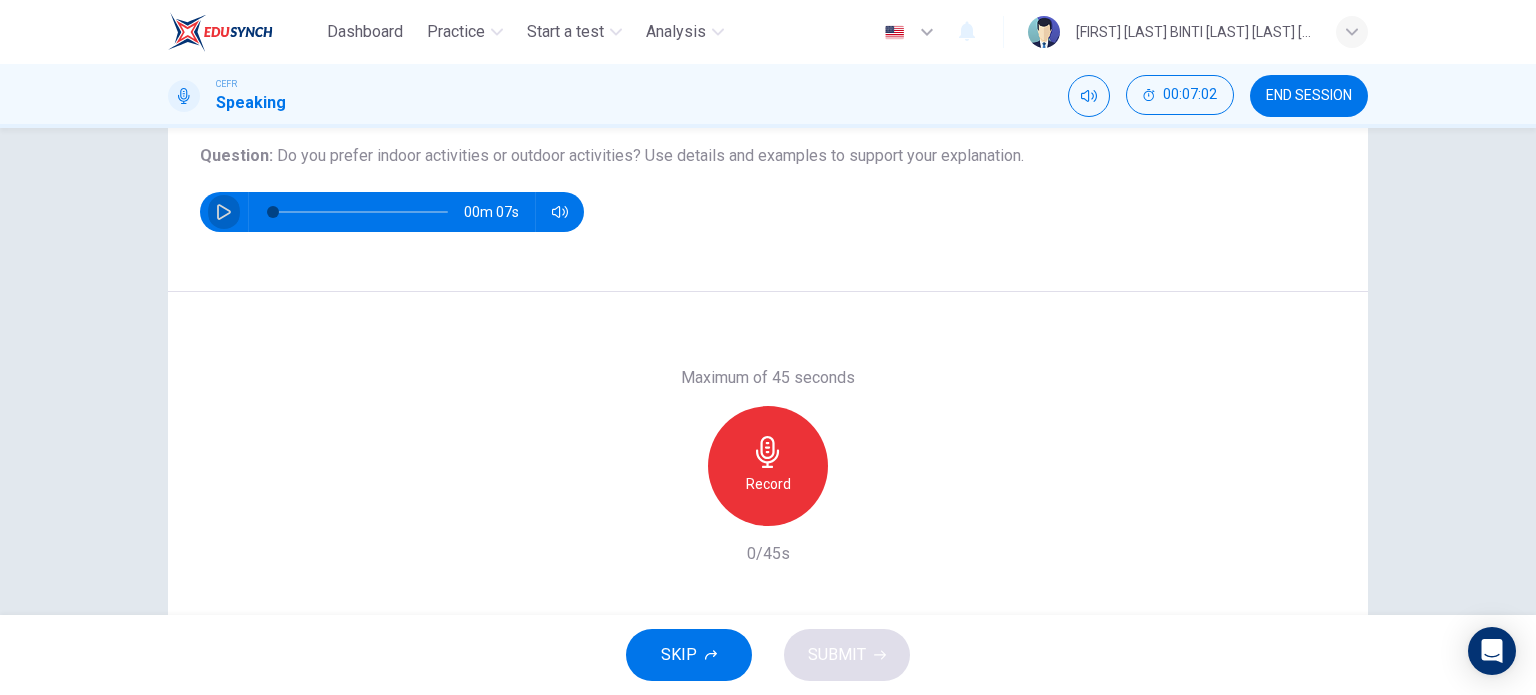 click at bounding box center [224, 212] 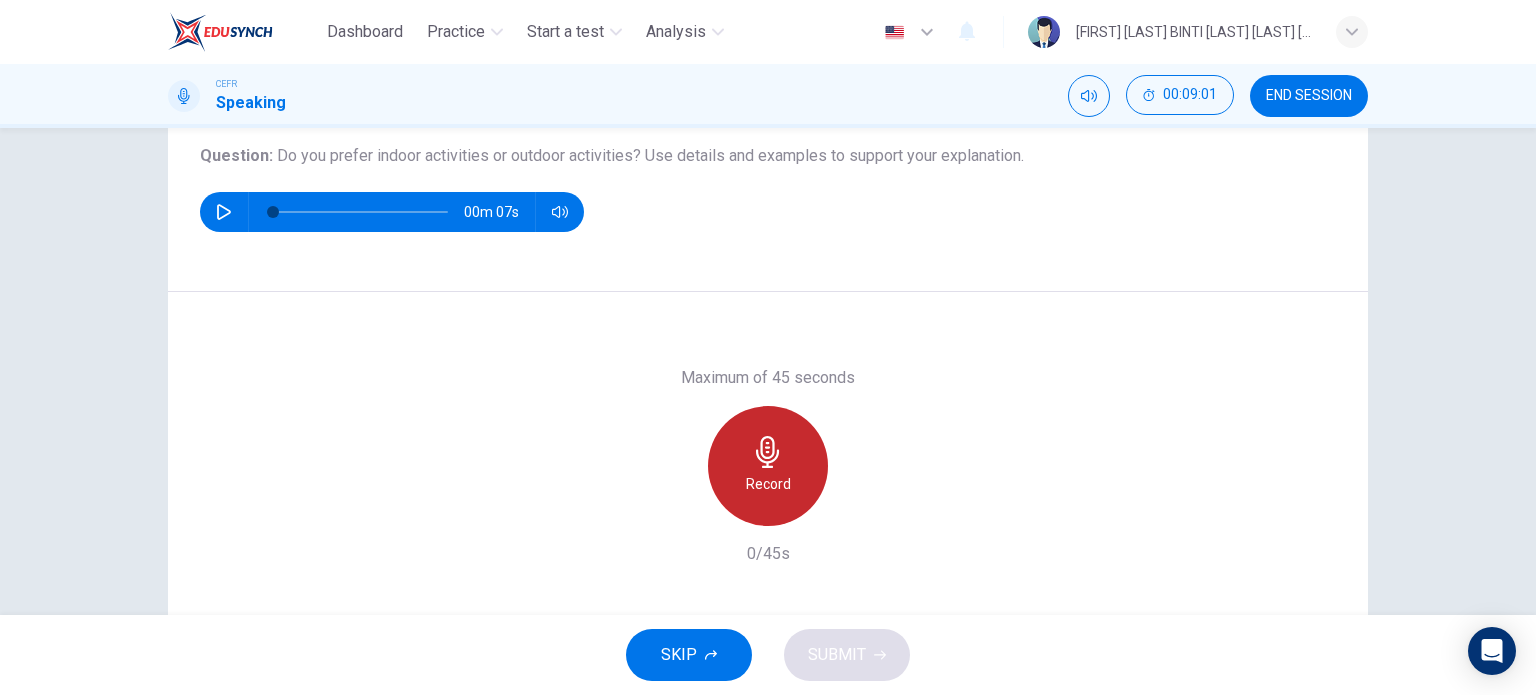 click at bounding box center [768, 452] 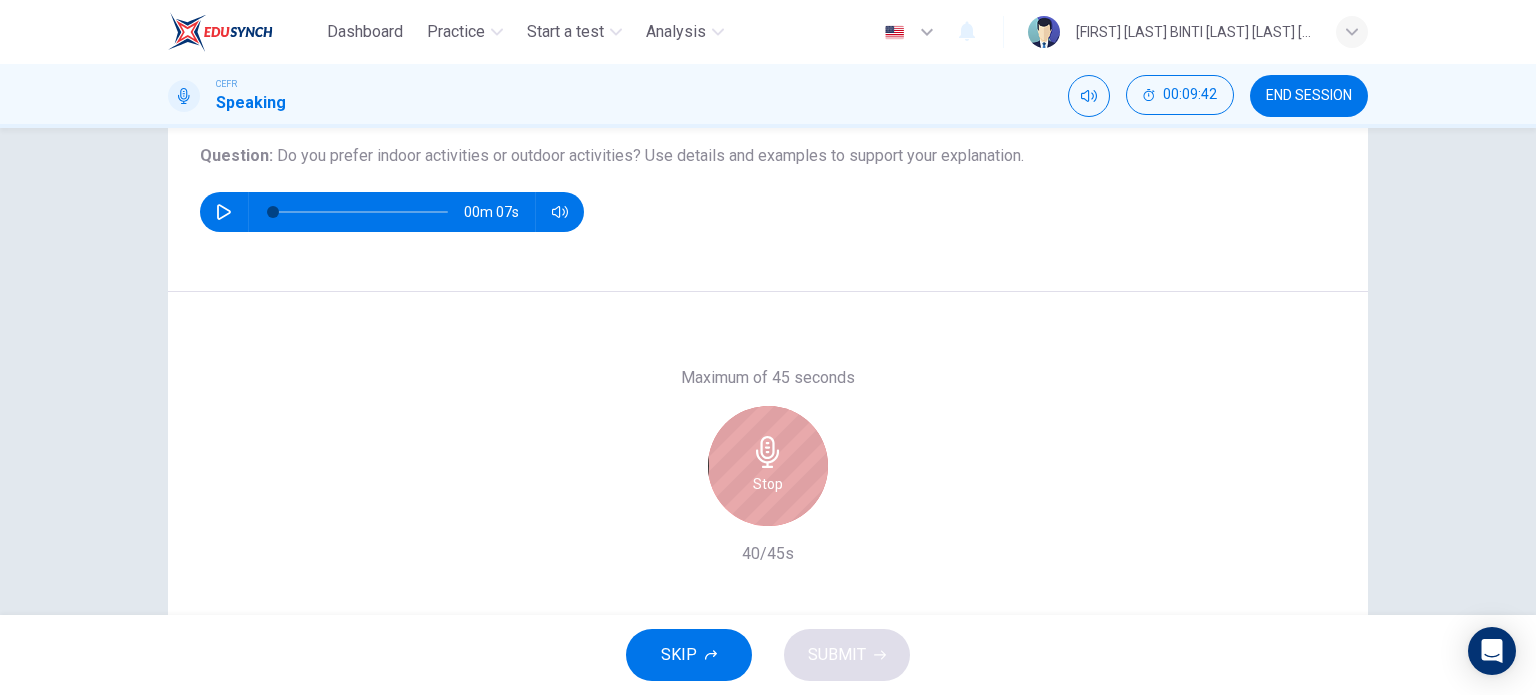 click at bounding box center (768, 452) 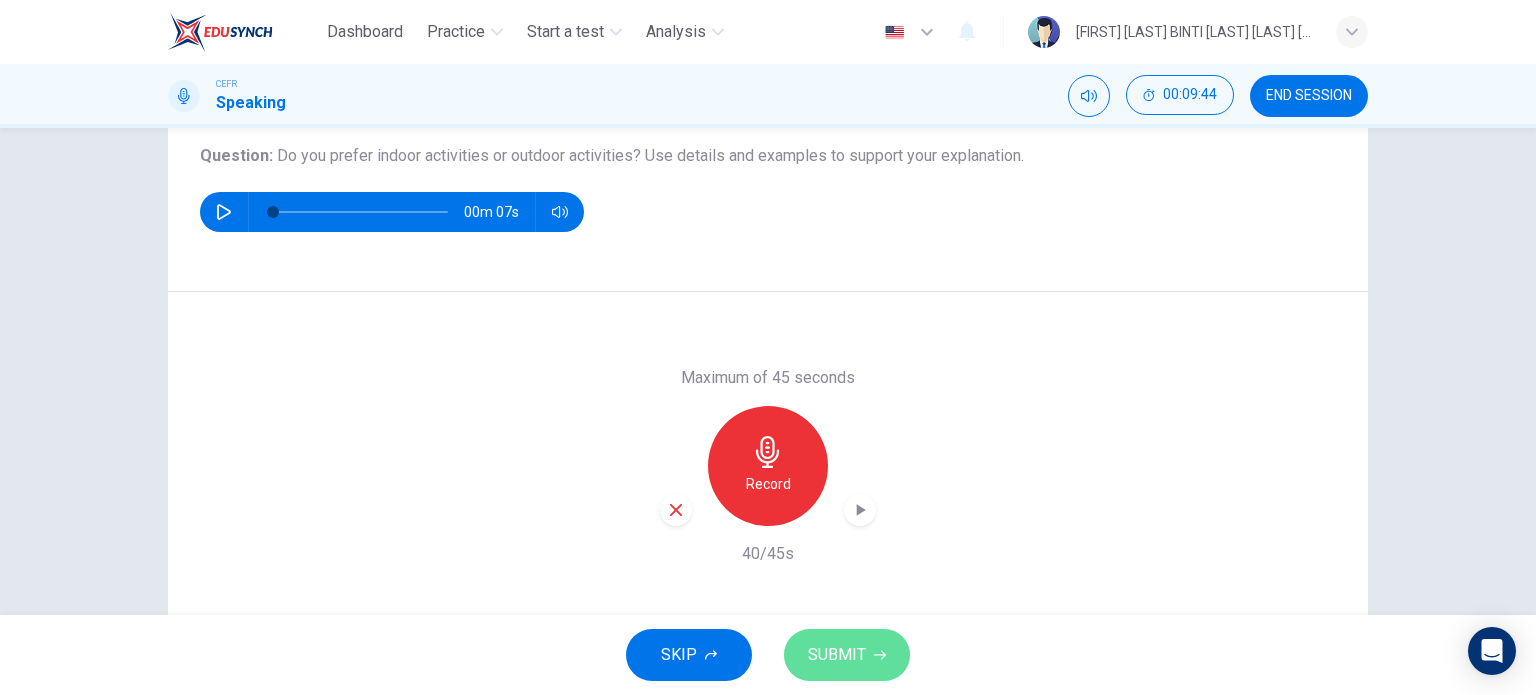 click at bounding box center (880, 655) 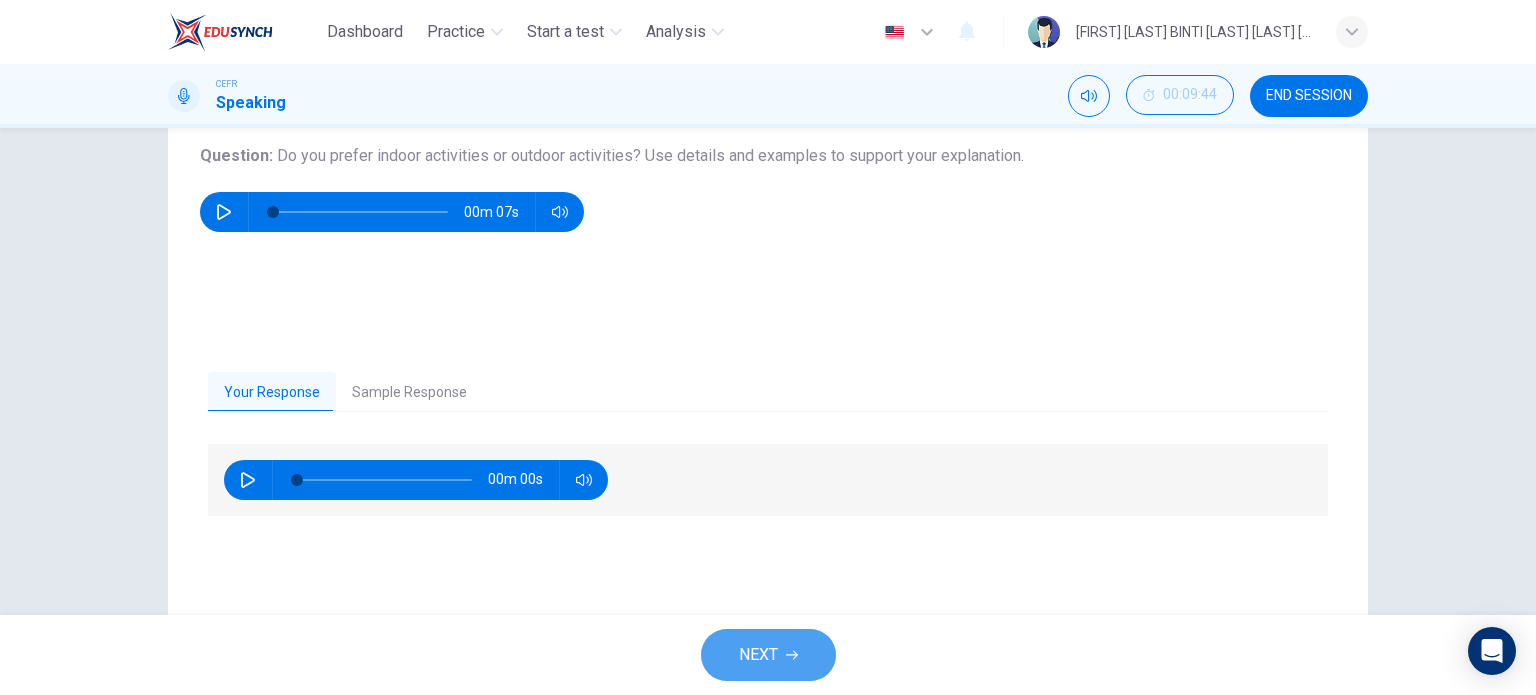 click on "NEXT" at bounding box center (768, 655) 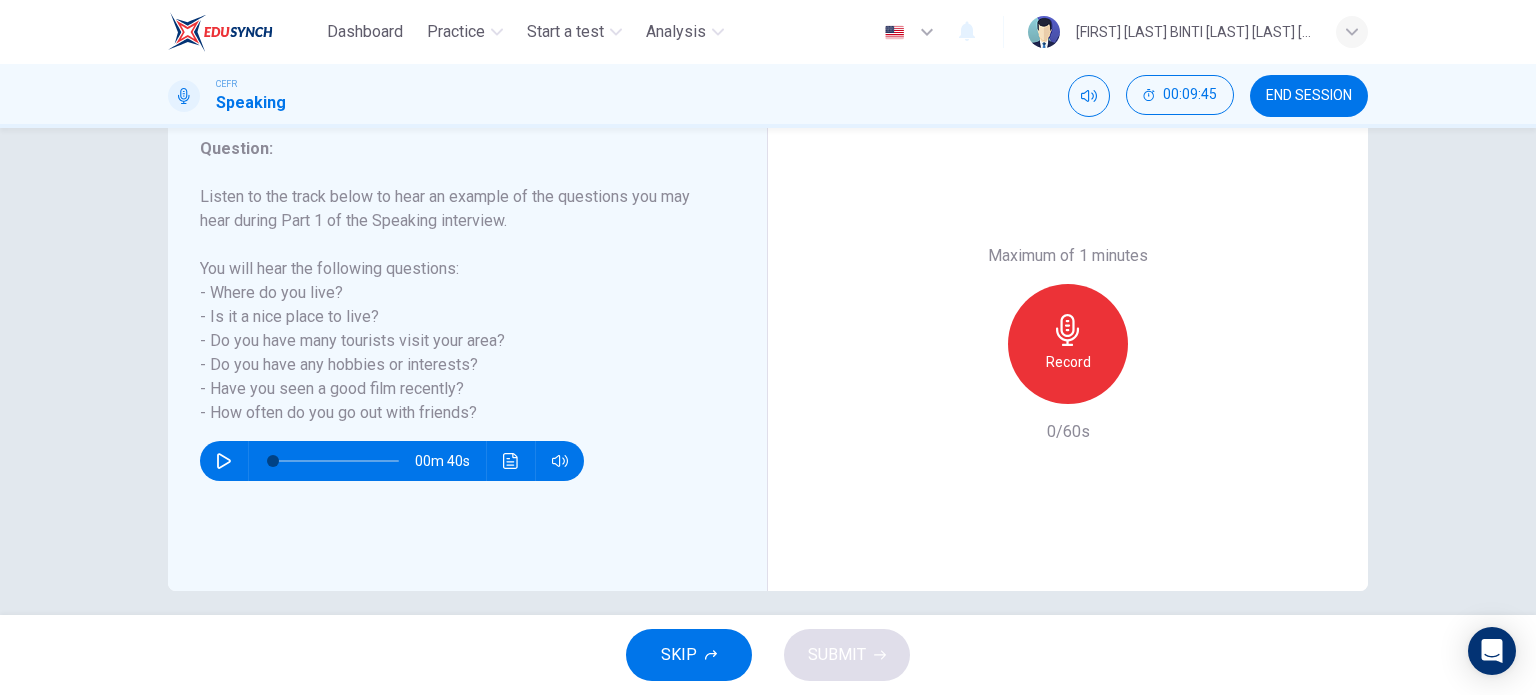 scroll, scrollTop: 280, scrollLeft: 0, axis: vertical 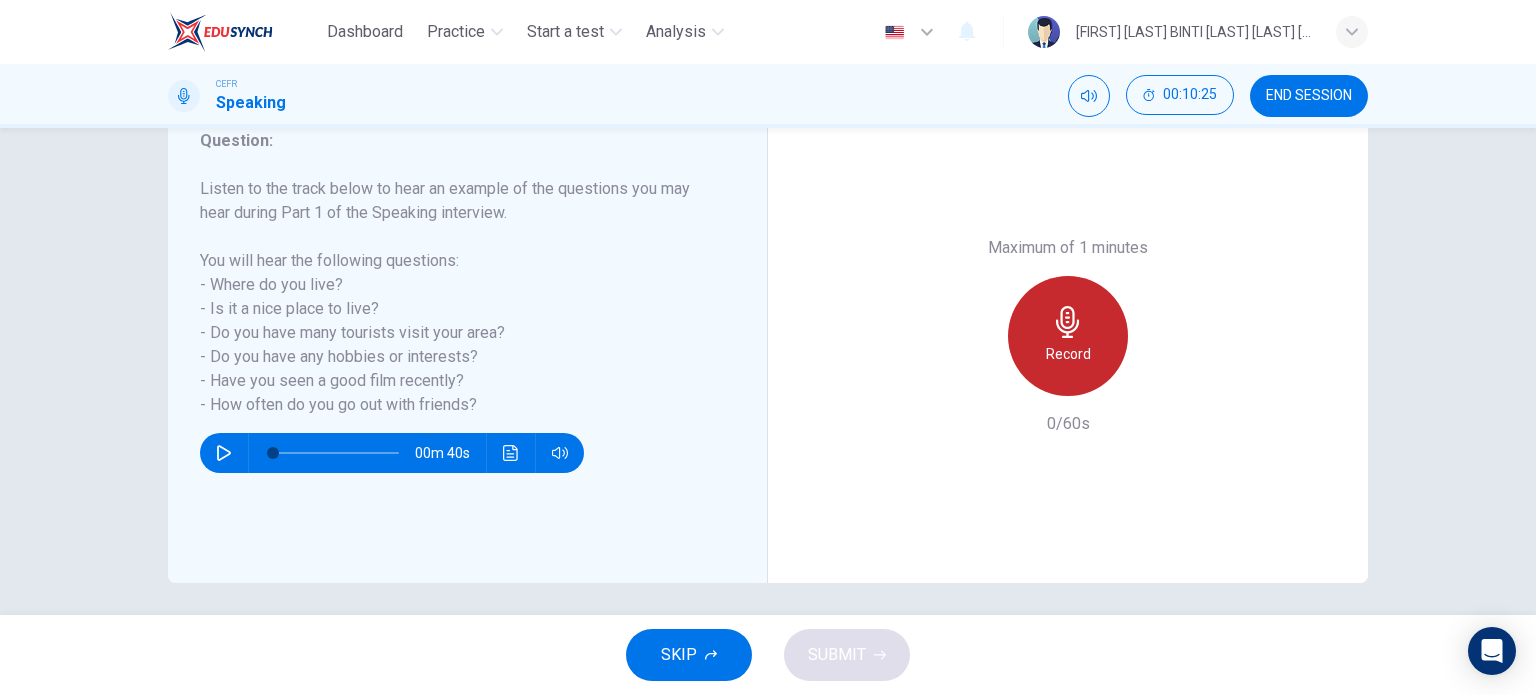 click at bounding box center (1068, 322) 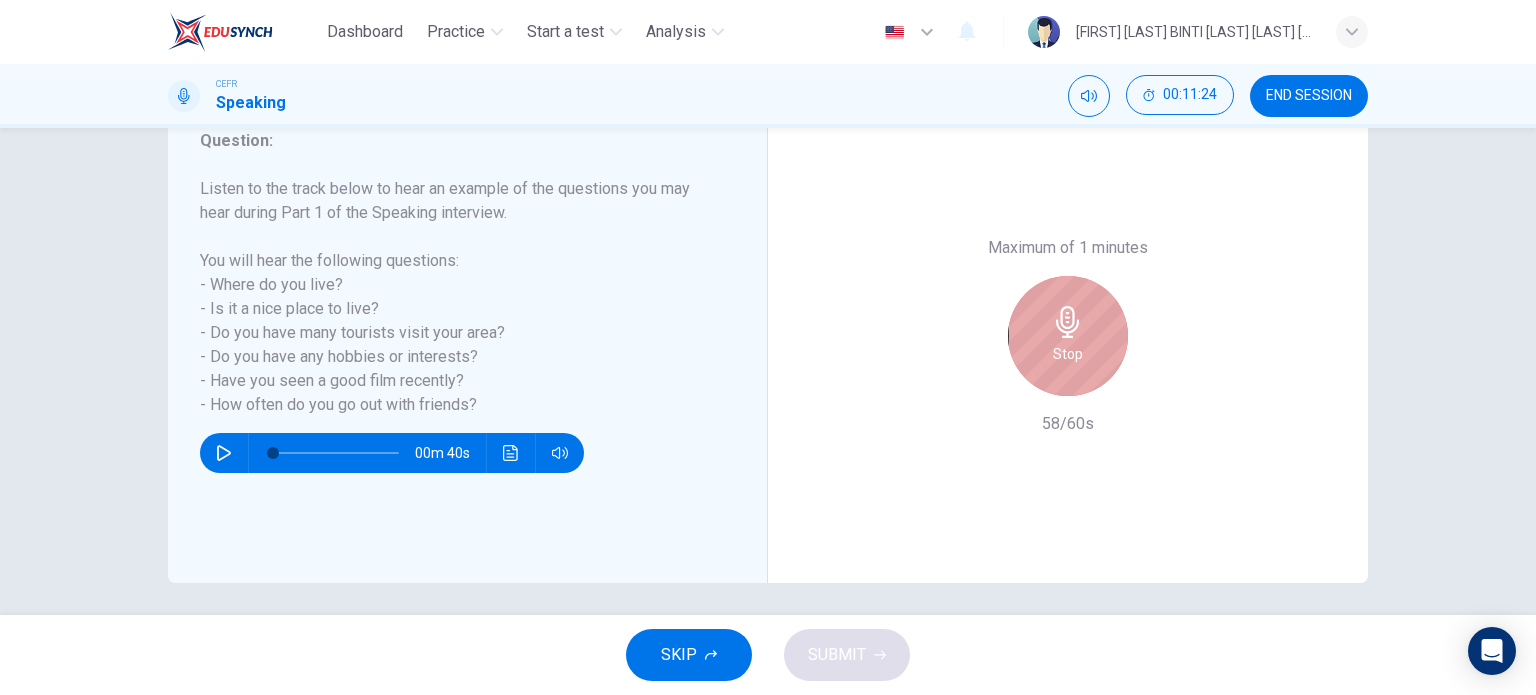 click at bounding box center [1068, 322] 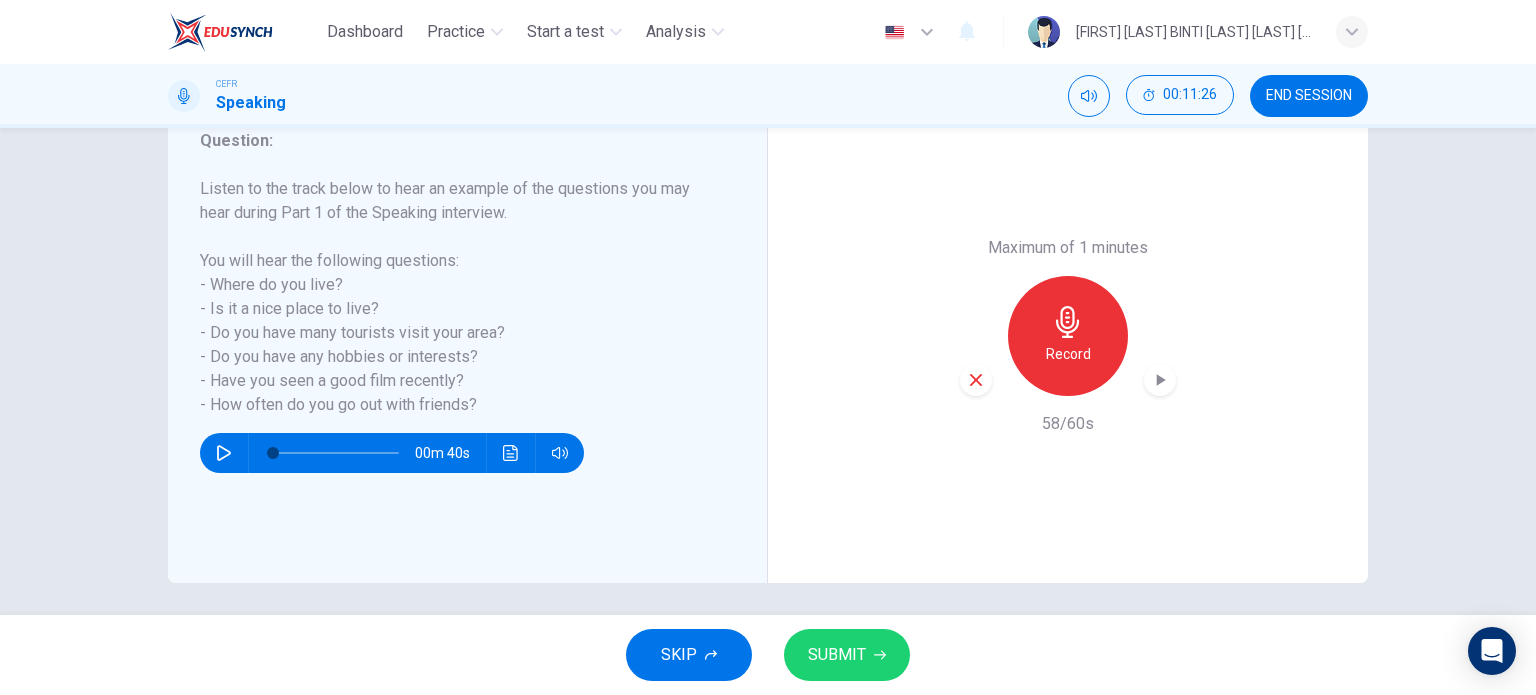 click on "SUBMIT" at bounding box center (837, 655) 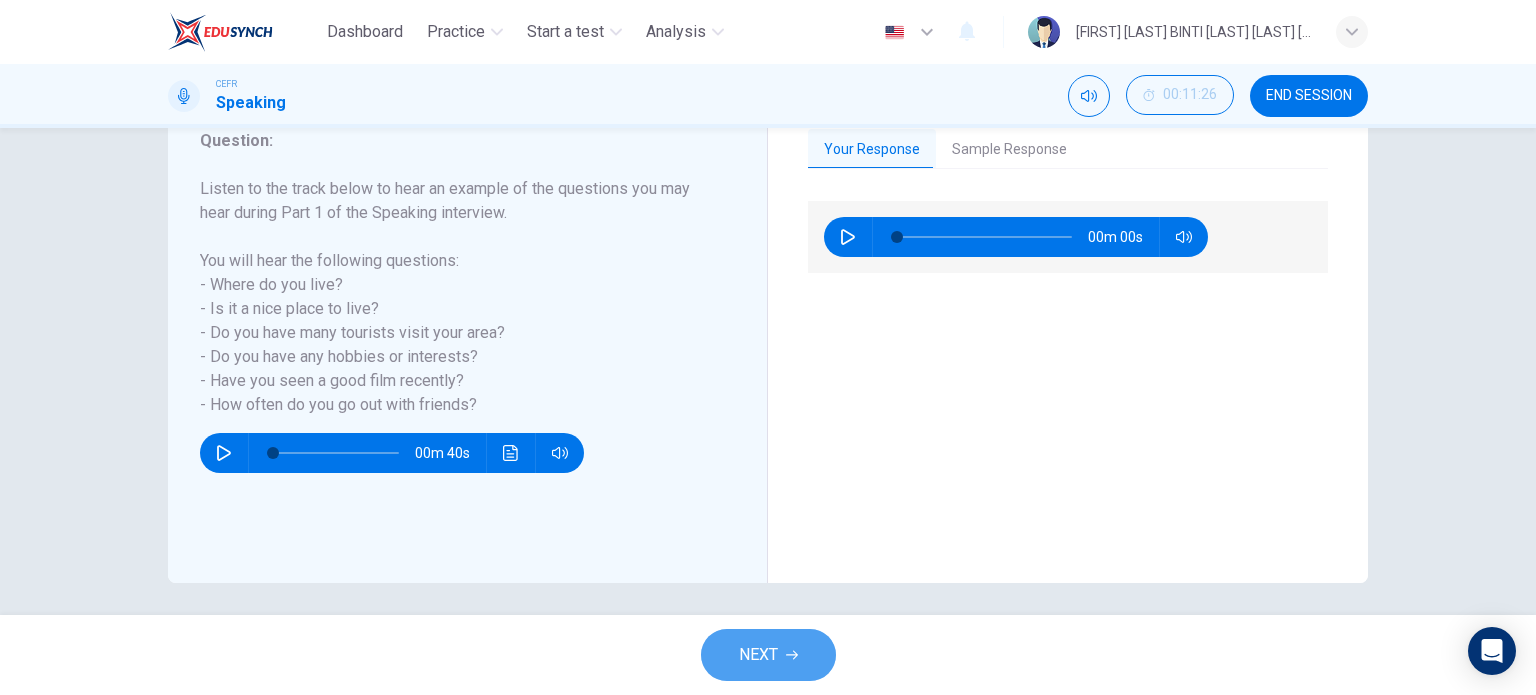 click on "NEXT" at bounding box center (758, 655) 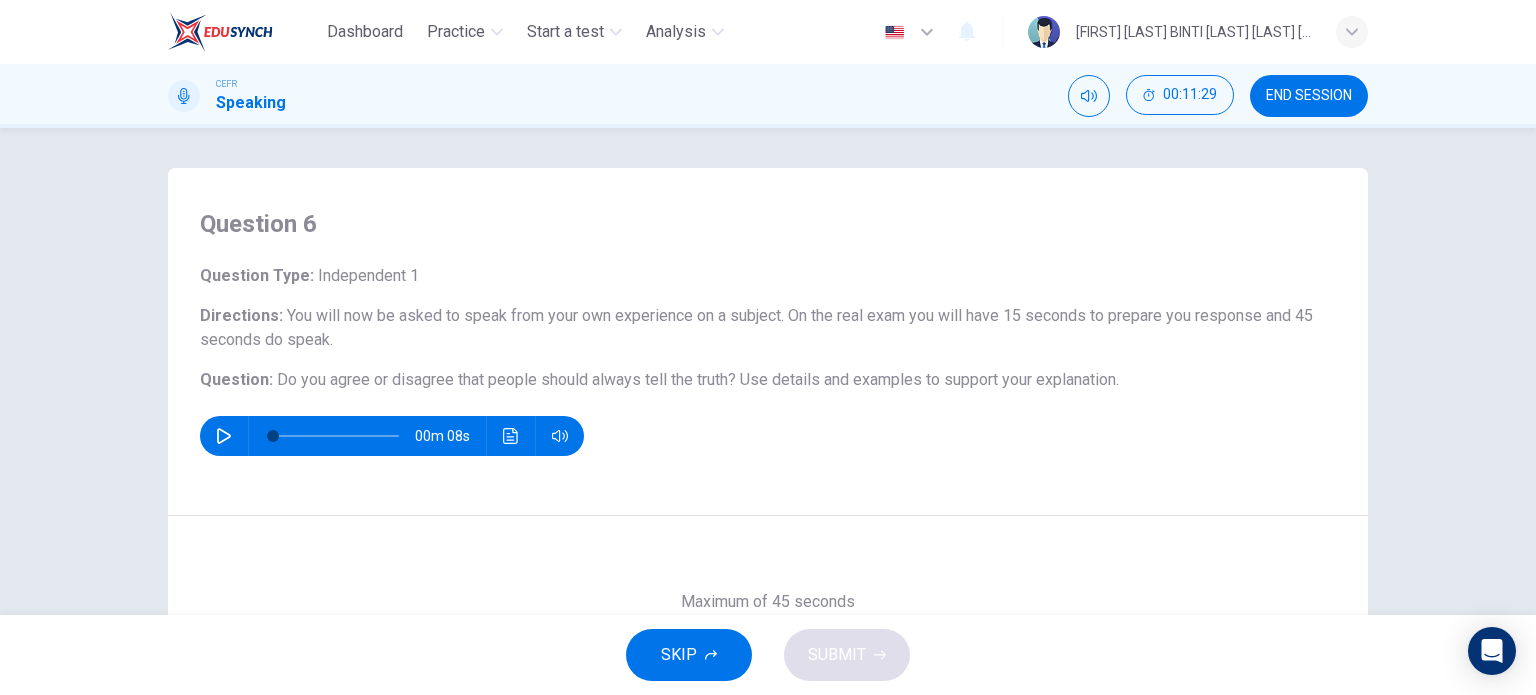 click at bounding box center [224, 436] 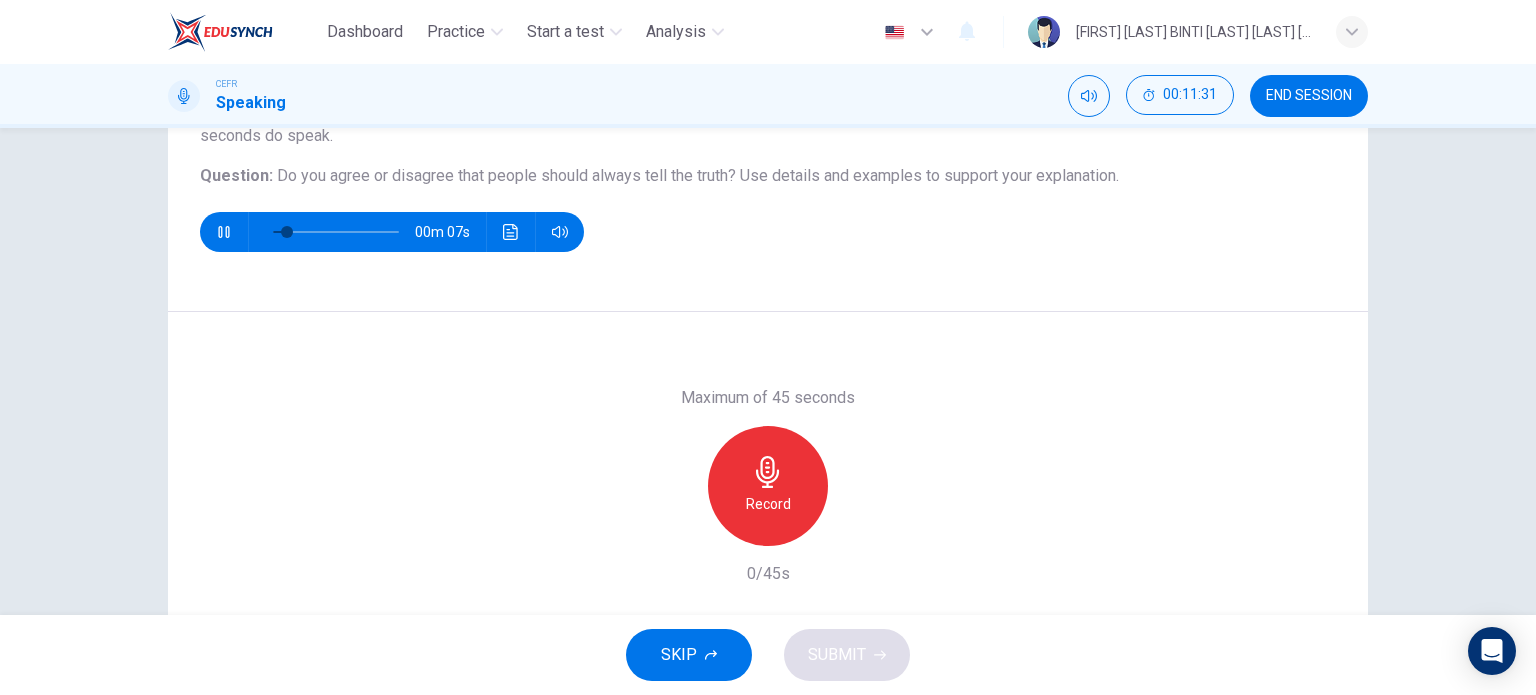 scroll, scrollTop: 212, scrollLeft: 0, axis: vertical 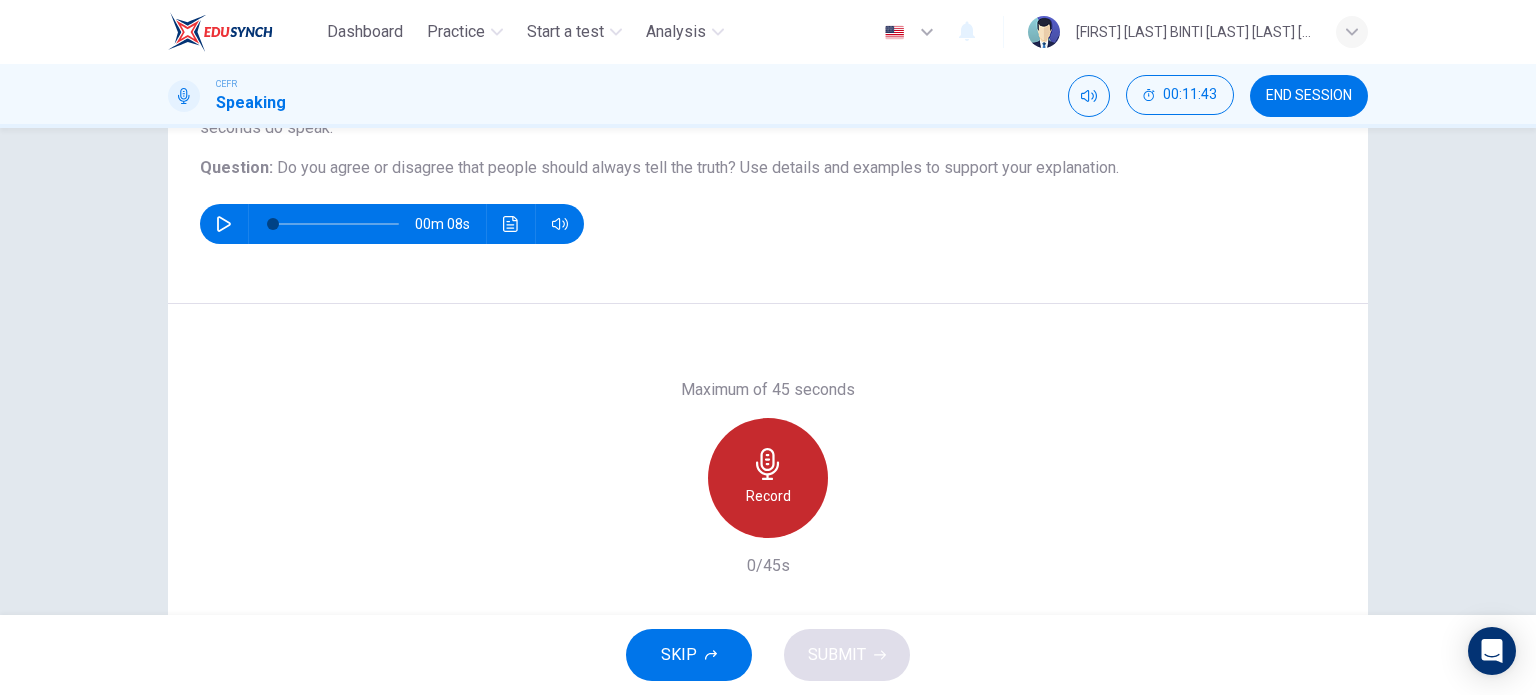 click at bounding box center [768, 464] 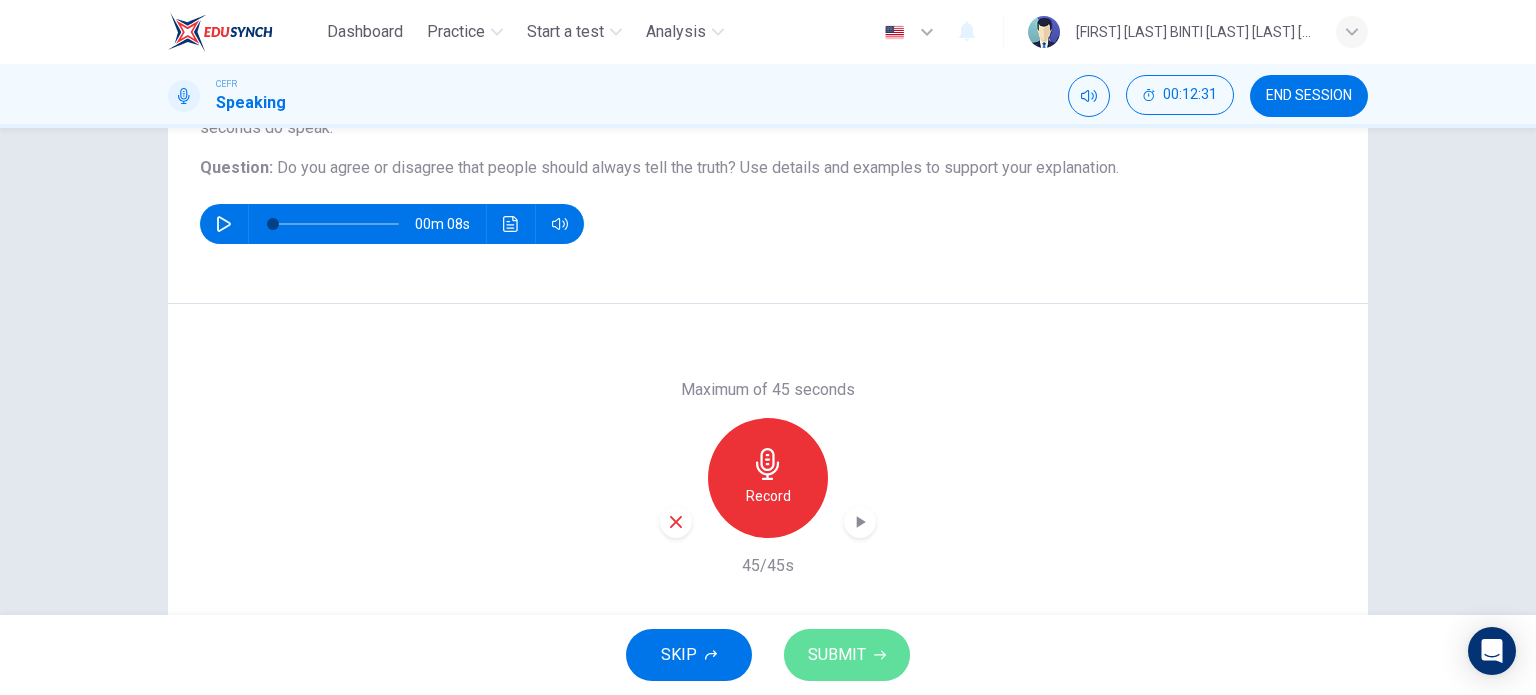 click on "SUBMIT" at bounding box center [837, 655] 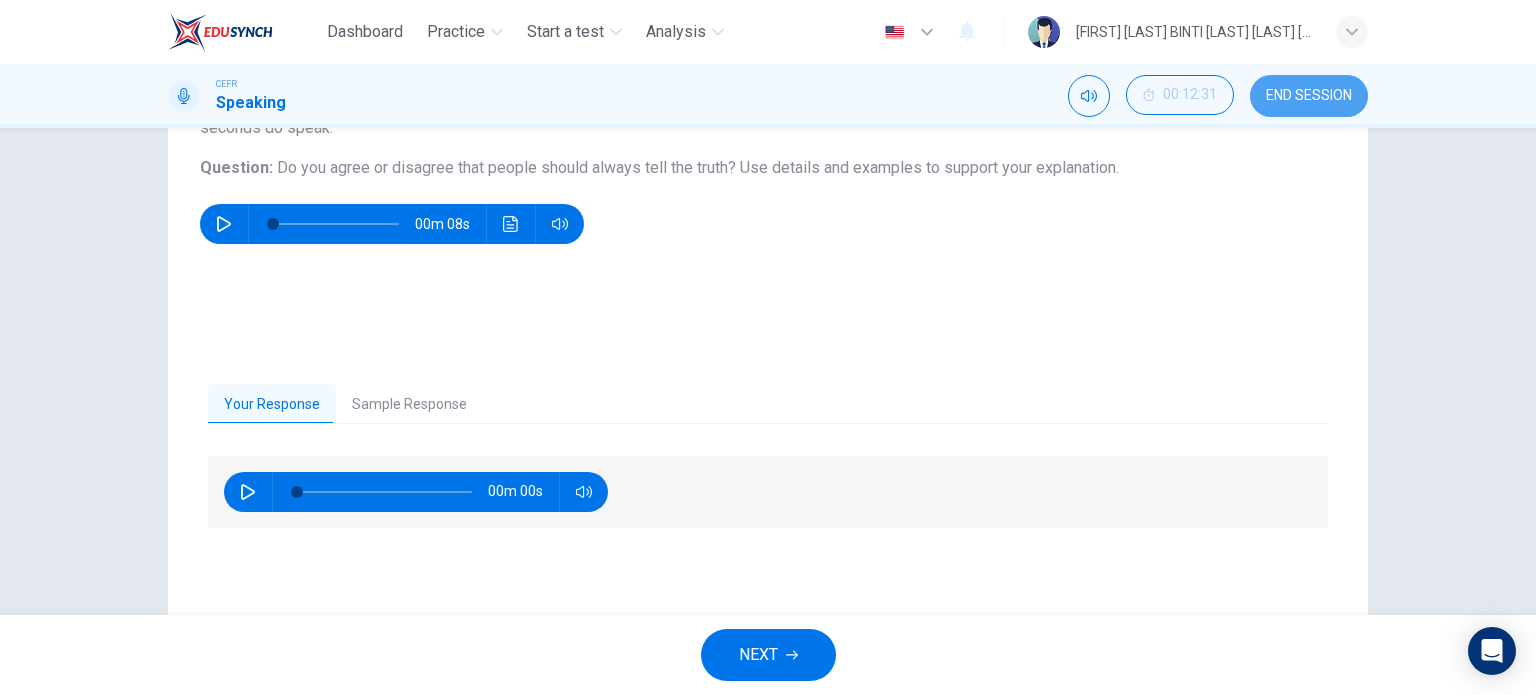 click on "END SESSION" at bounding box center [1309, 96] 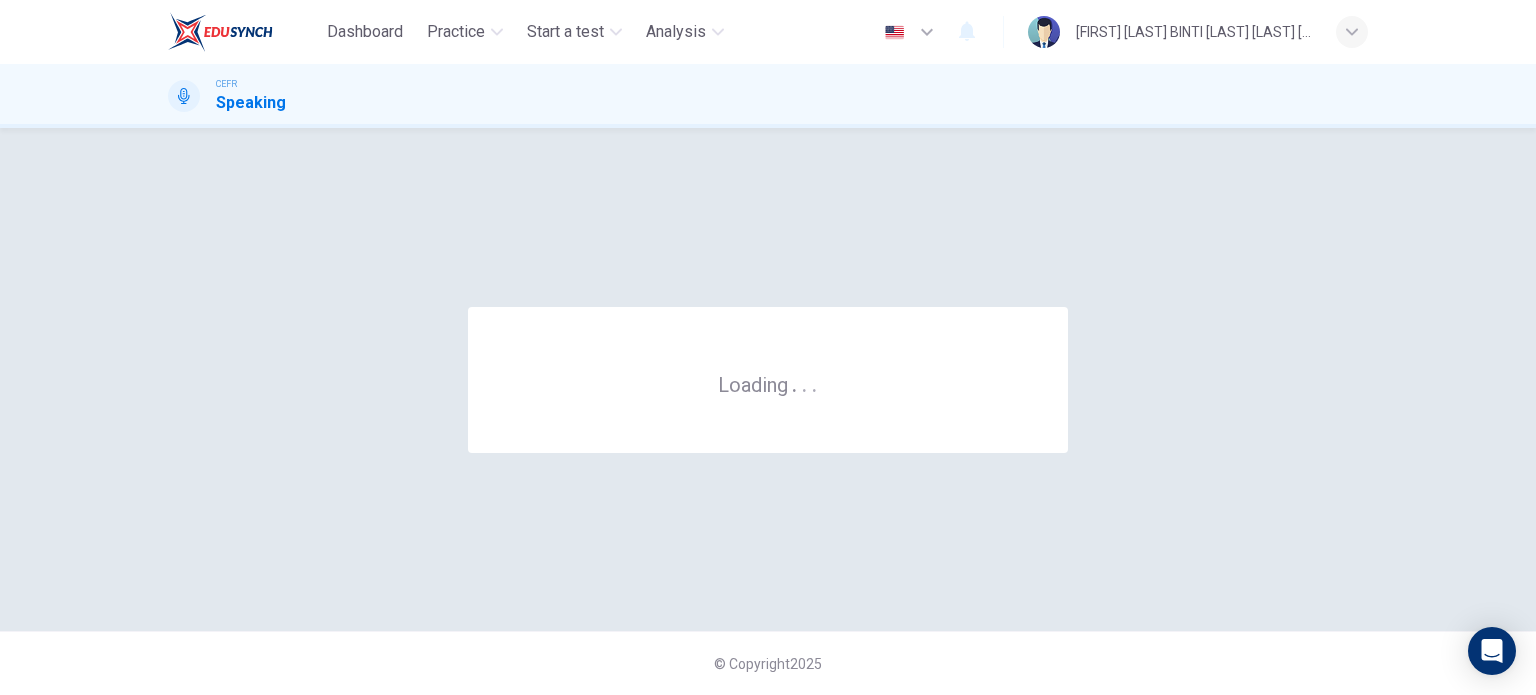 scroll, scrollTop: 0, scrollLeft: 0, axis: both 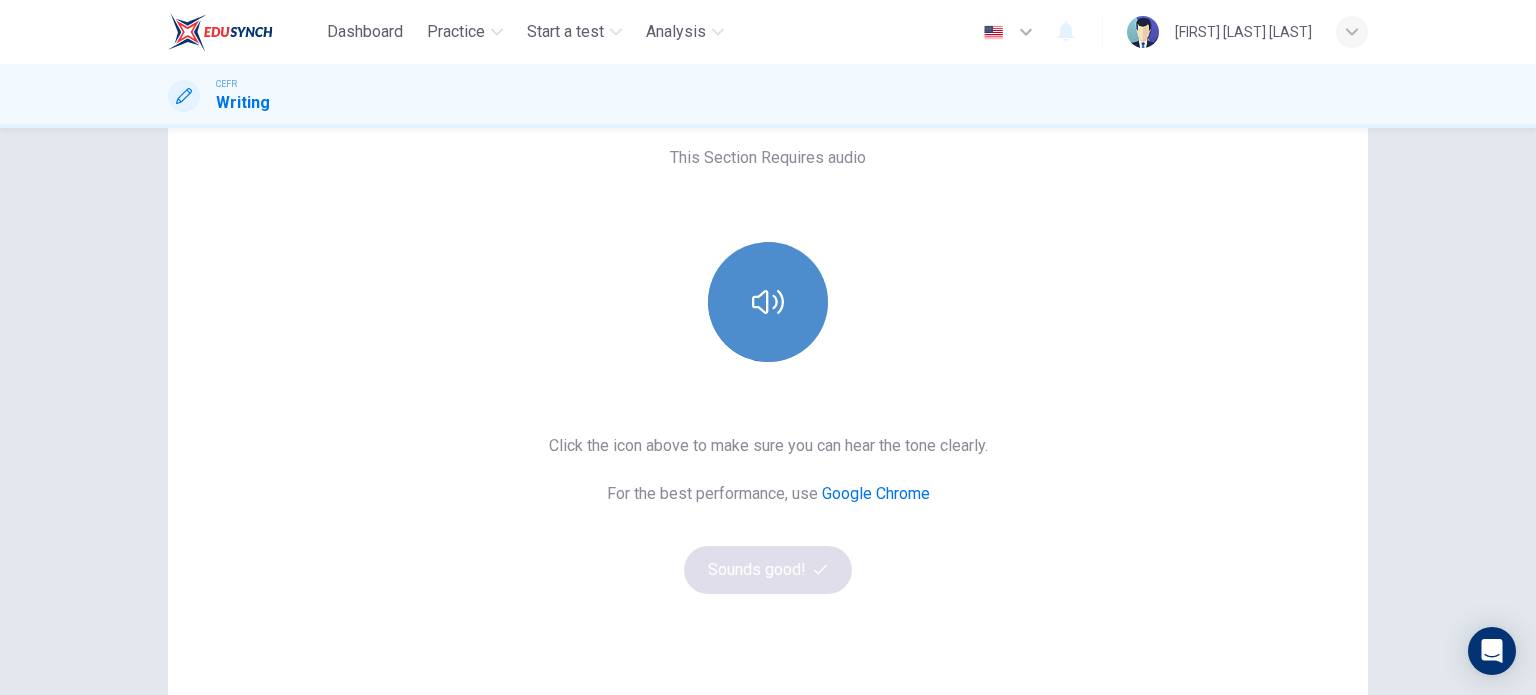 click at bounding box center [768, 302] 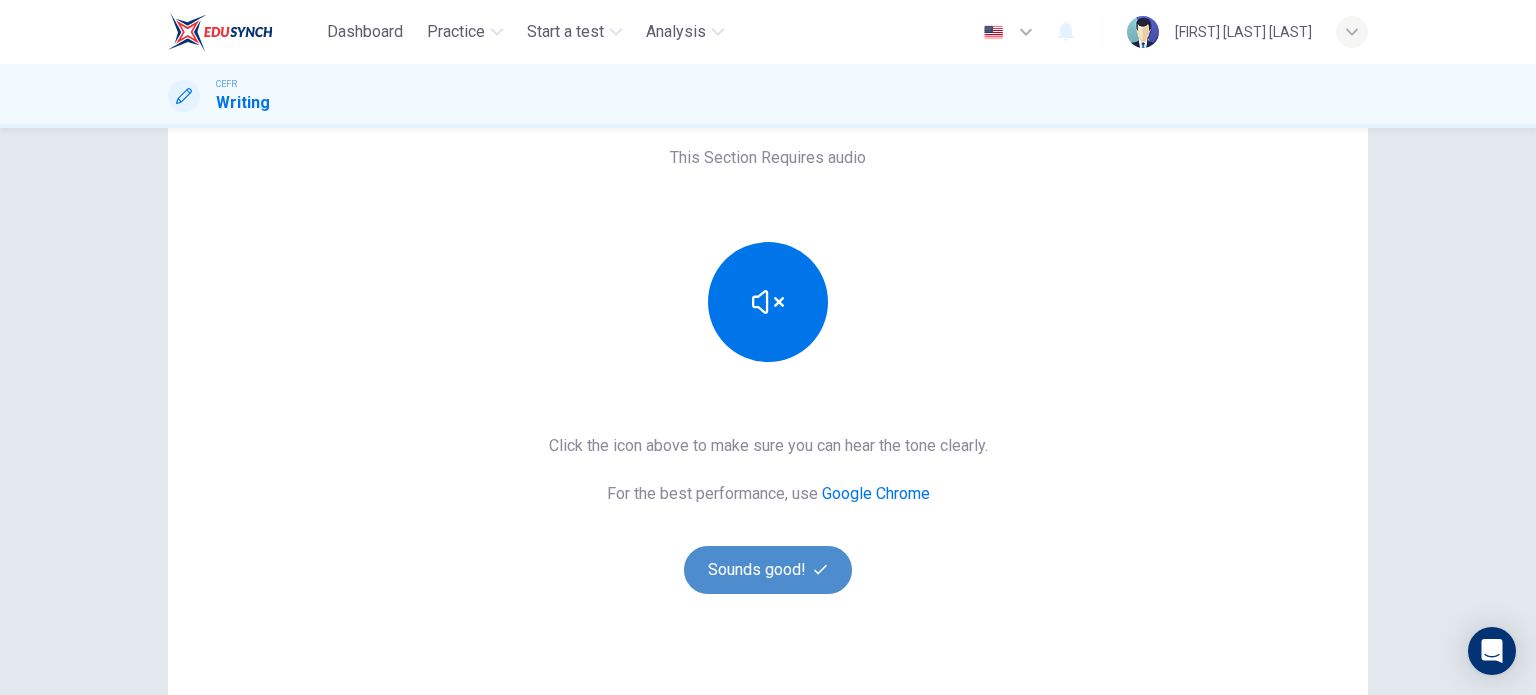click on "Sounds good!" at bounding box center (768, 570) 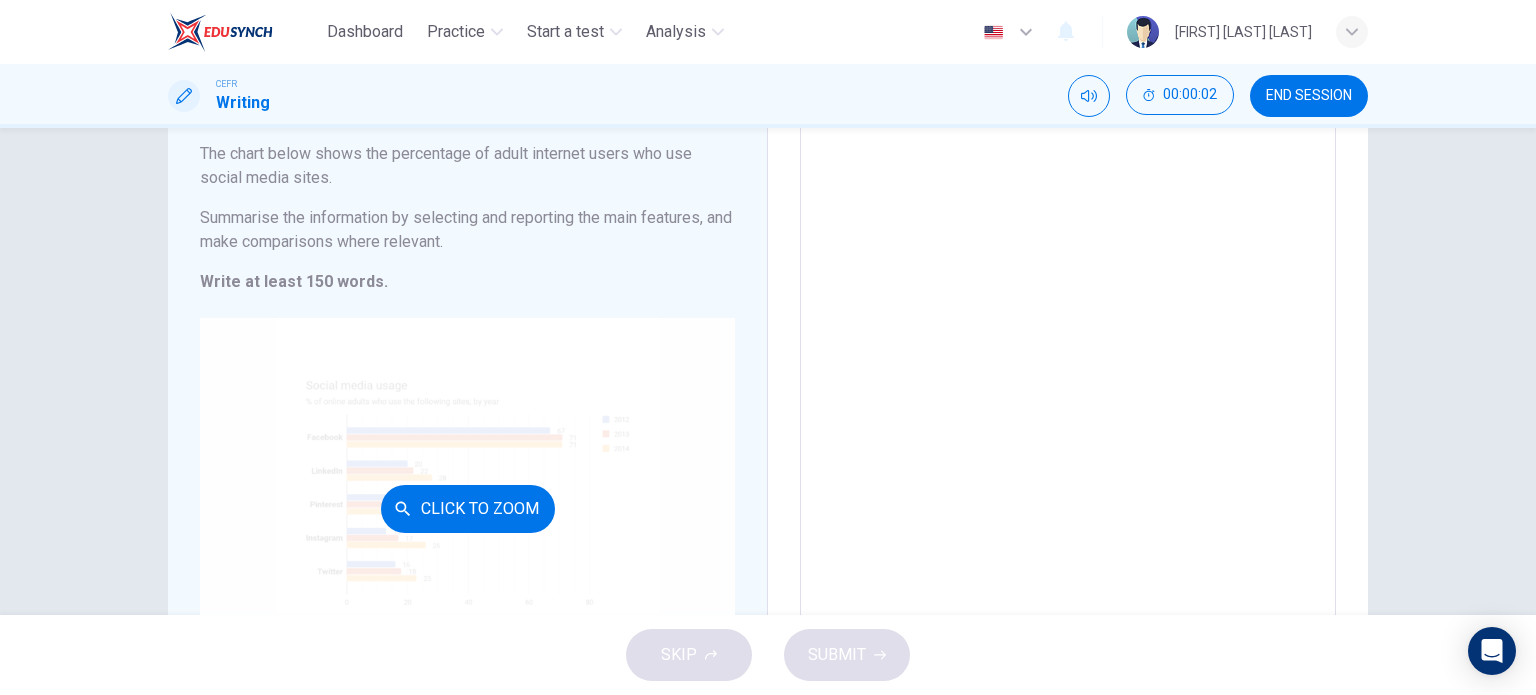 scroll, scrollTop: 163, scrollLeft: 0, axis: vertical 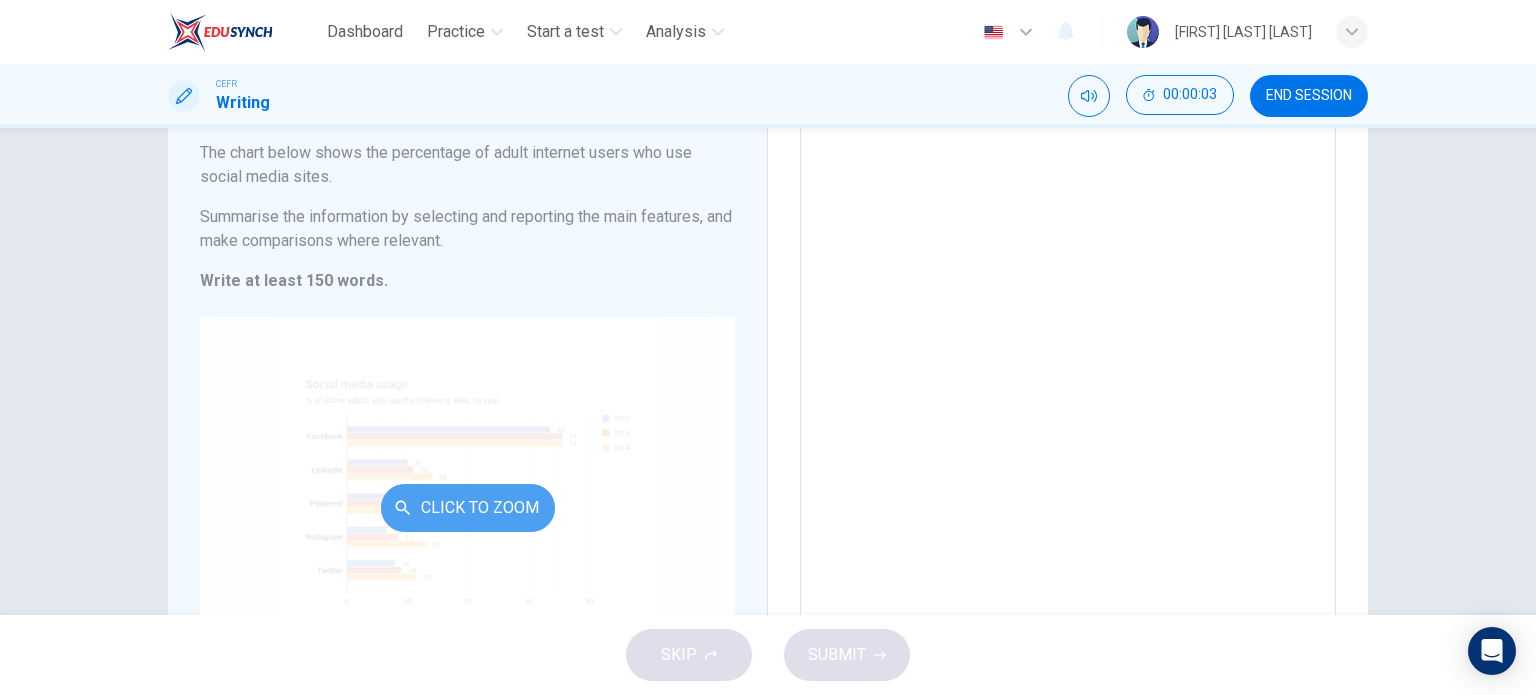 click on "Click to Zoom" at bounding box center [468, 508] 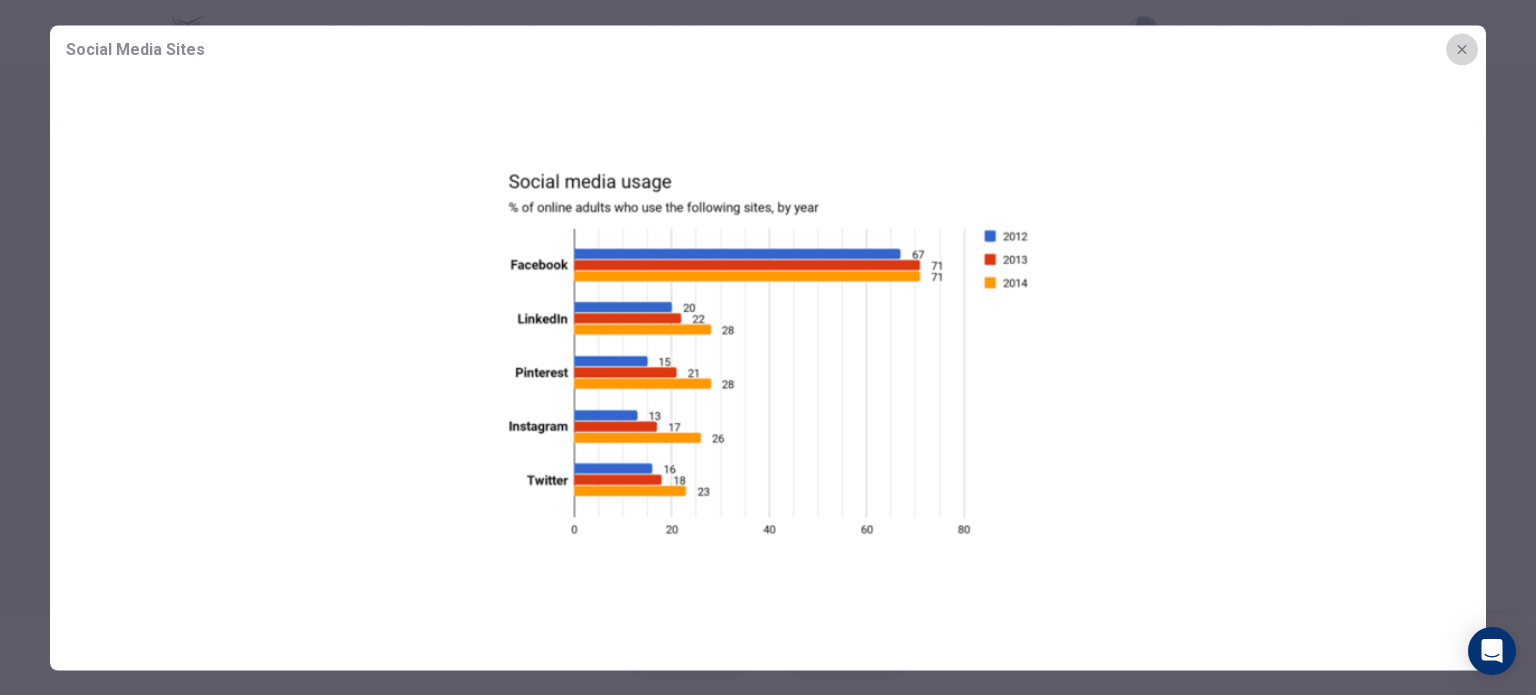 click at bounding box center (1462, 49) 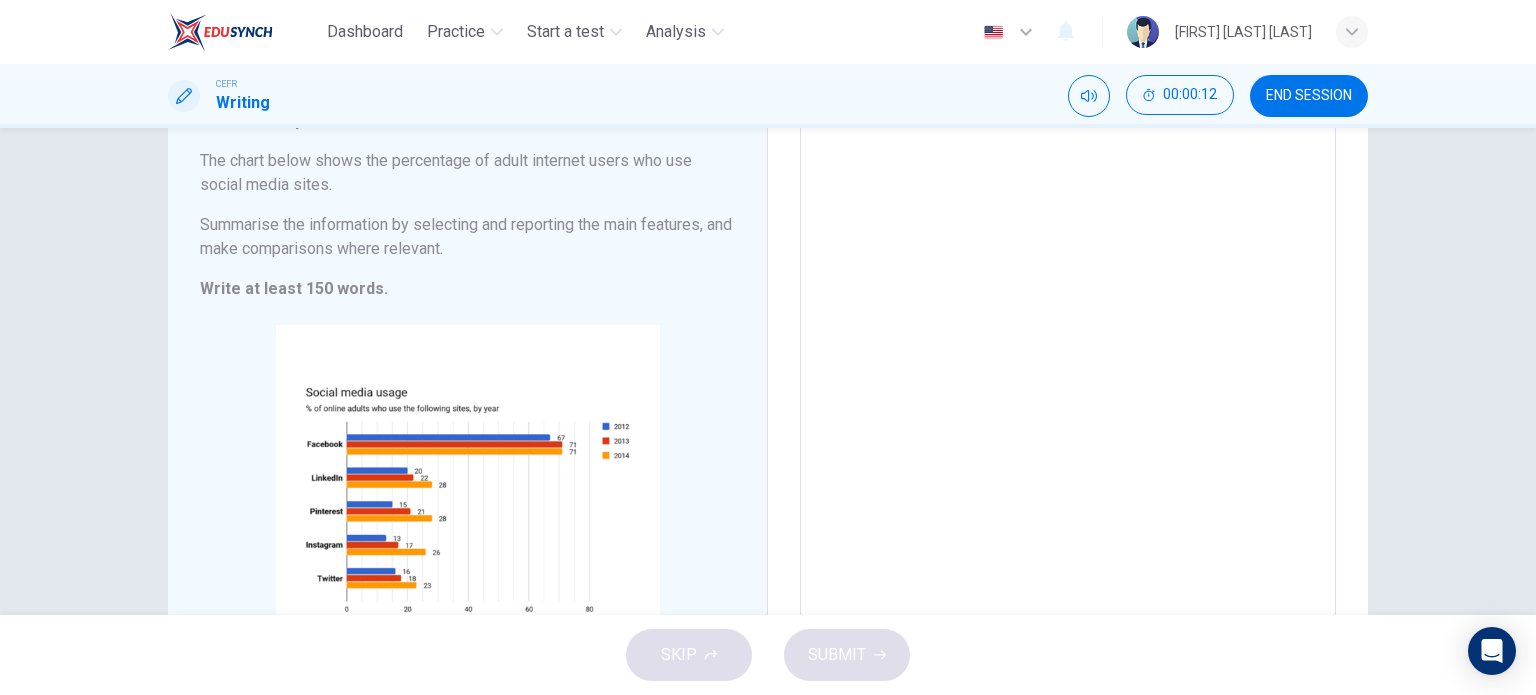 scroll, scrollTop: 163, scrollLeft: 0, axis: vertical 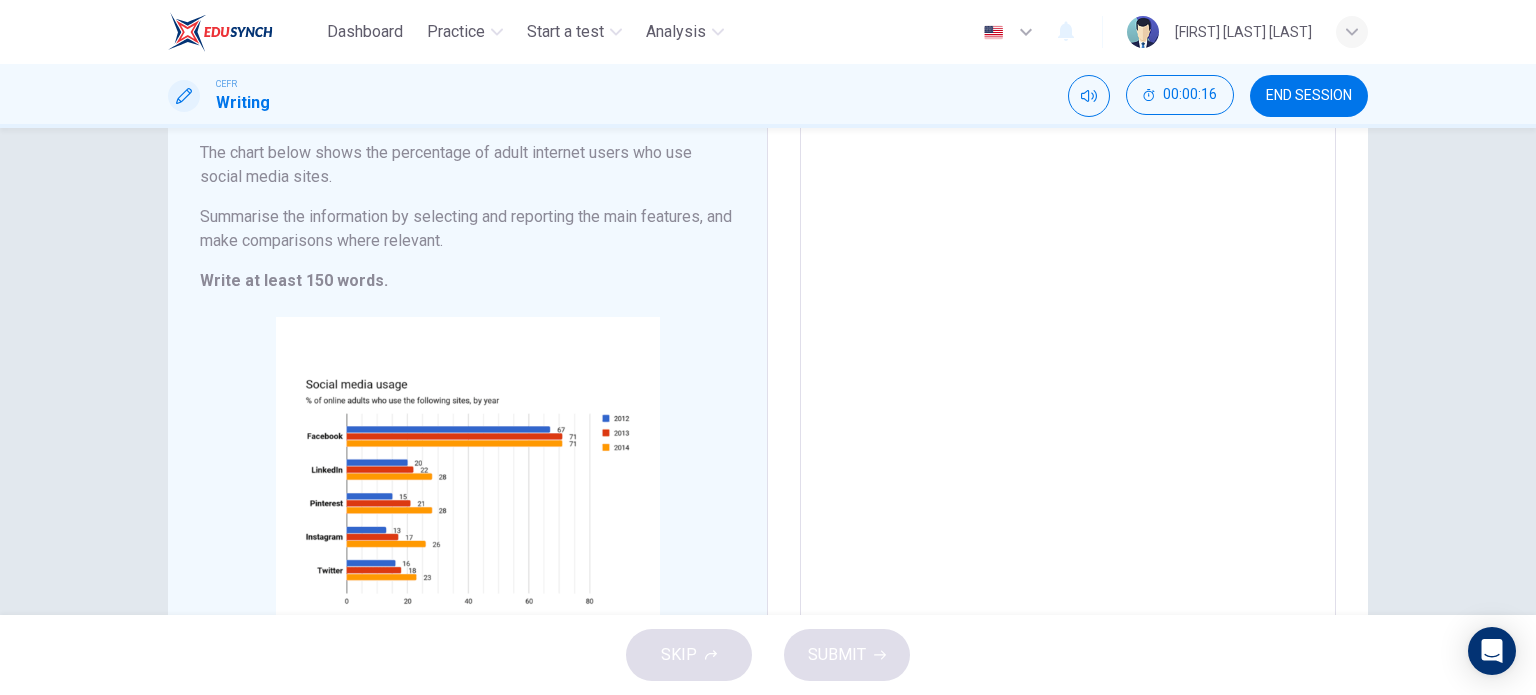 click at bounding box center [1068, 371] 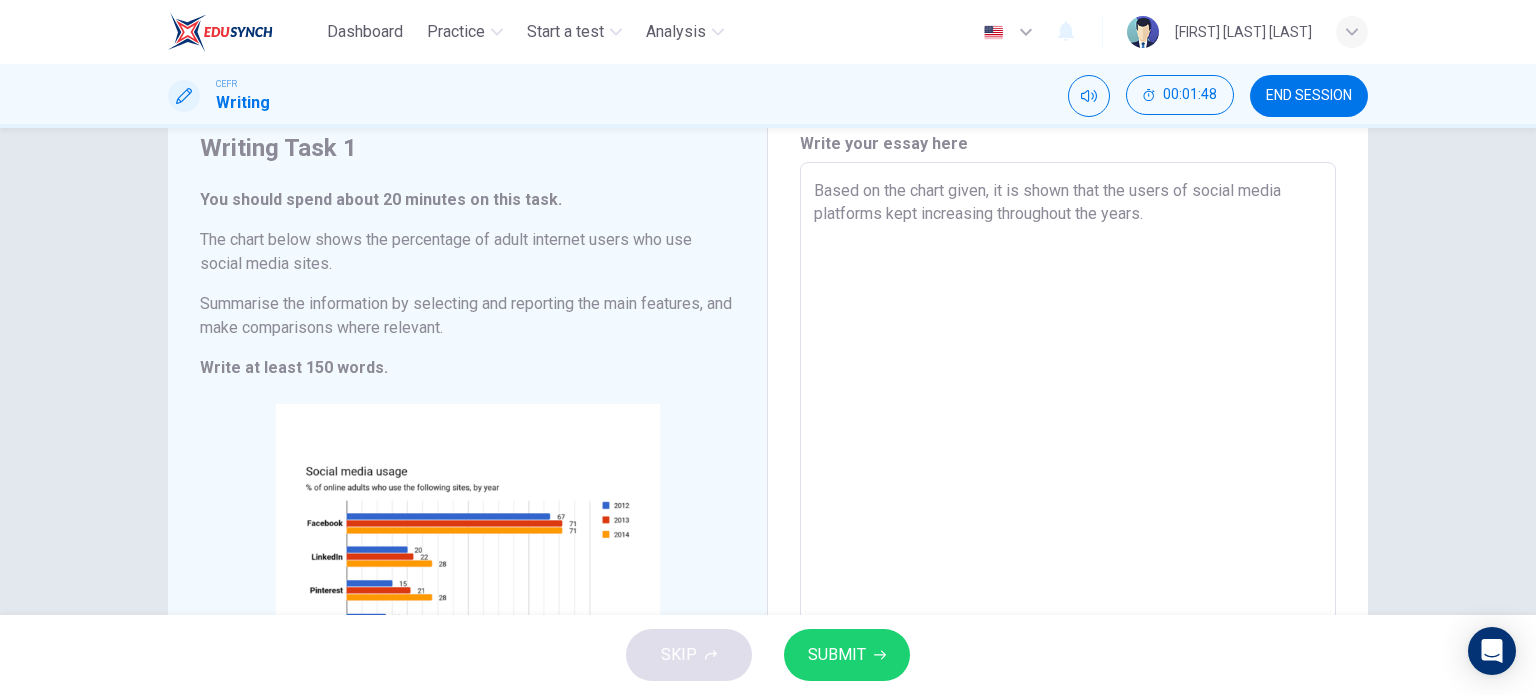 scroll, scrollTop: 75, scrollLeft: 0, axis: vertical 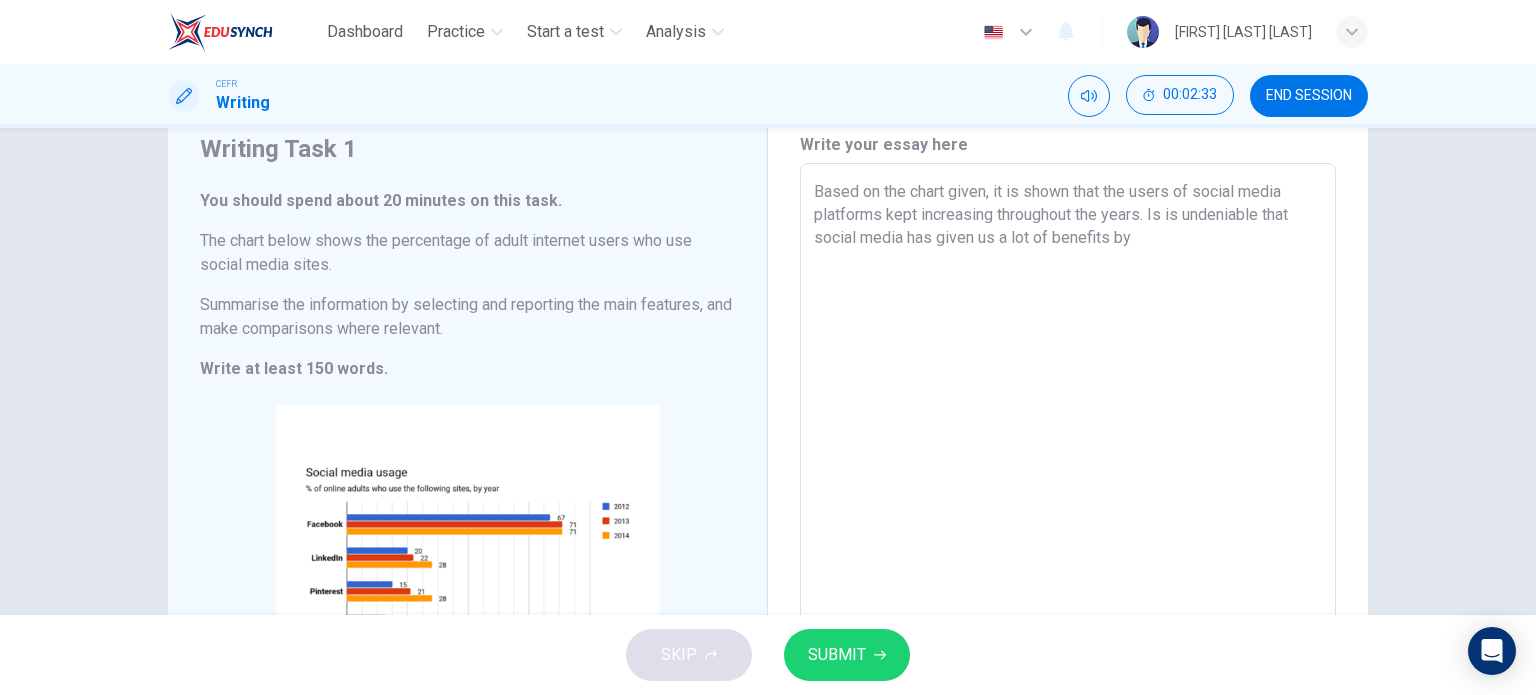 drag, startPoint x: 975, startPoint y: 238, endPoint x: 990, endPoint y: 246, distance: 17 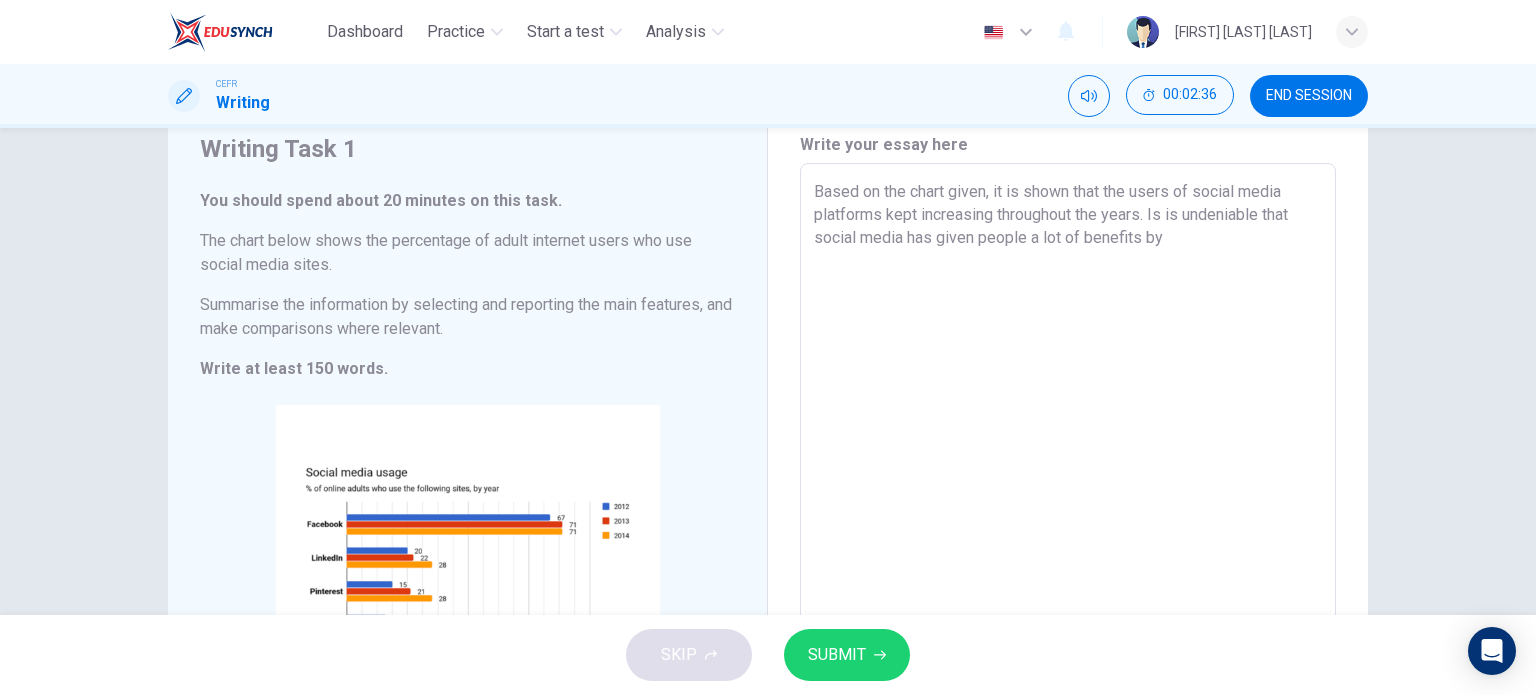 click on "Based on the chart given, it is shown that the users of social media platforms kept increasing throughout the years. Is is undeniable that social media has given people a lot of benefits by" at bounding box center [1068, 459] 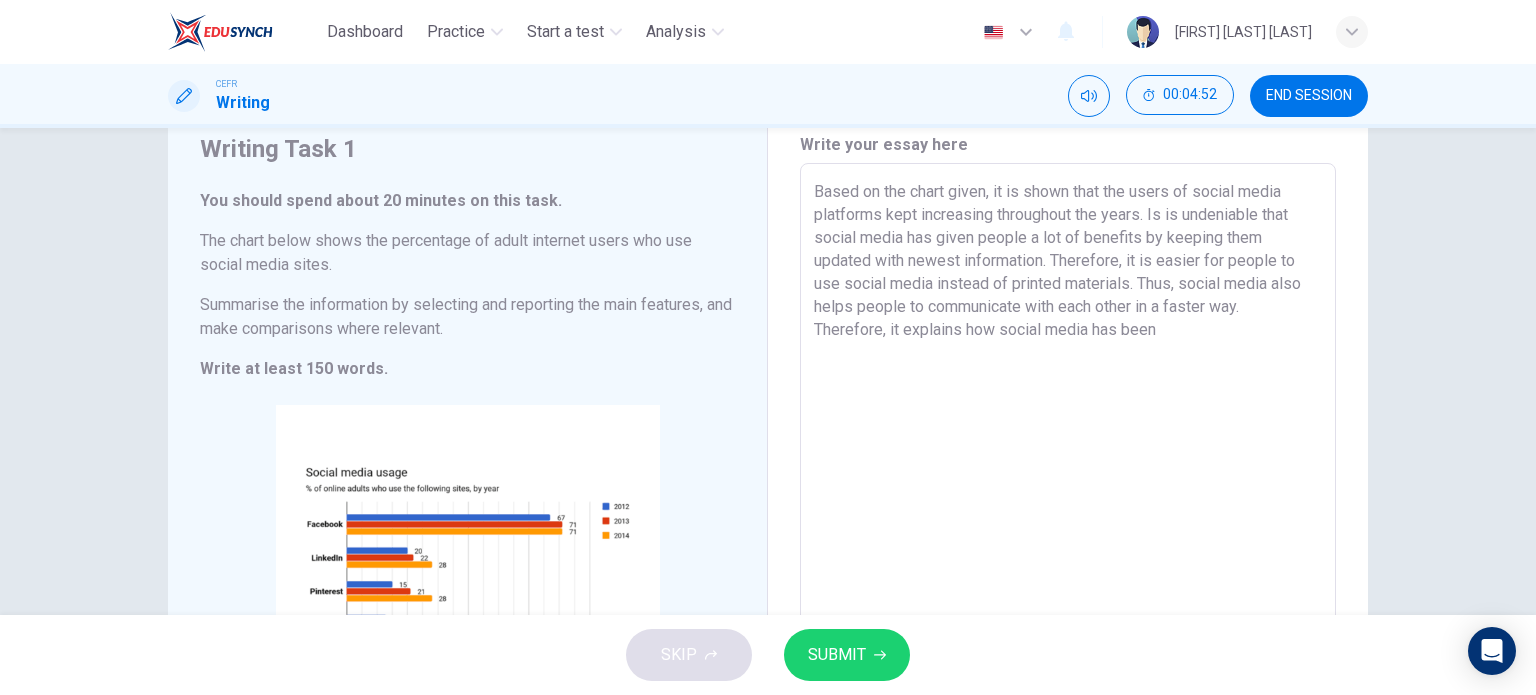click on "Based on the chart given, it is shown that the users of social media platforms kept increasing throughout the years. Is is undeniable that social media has given people a lot of benefits by keeping them updated with newest information. Therefore, it is easier for people to use social media instead of printed materials. Thus, social media also helps people to communicate with each other in a faster way. Therefore, it explains how social media has been" at bounding box center [1068, 459] 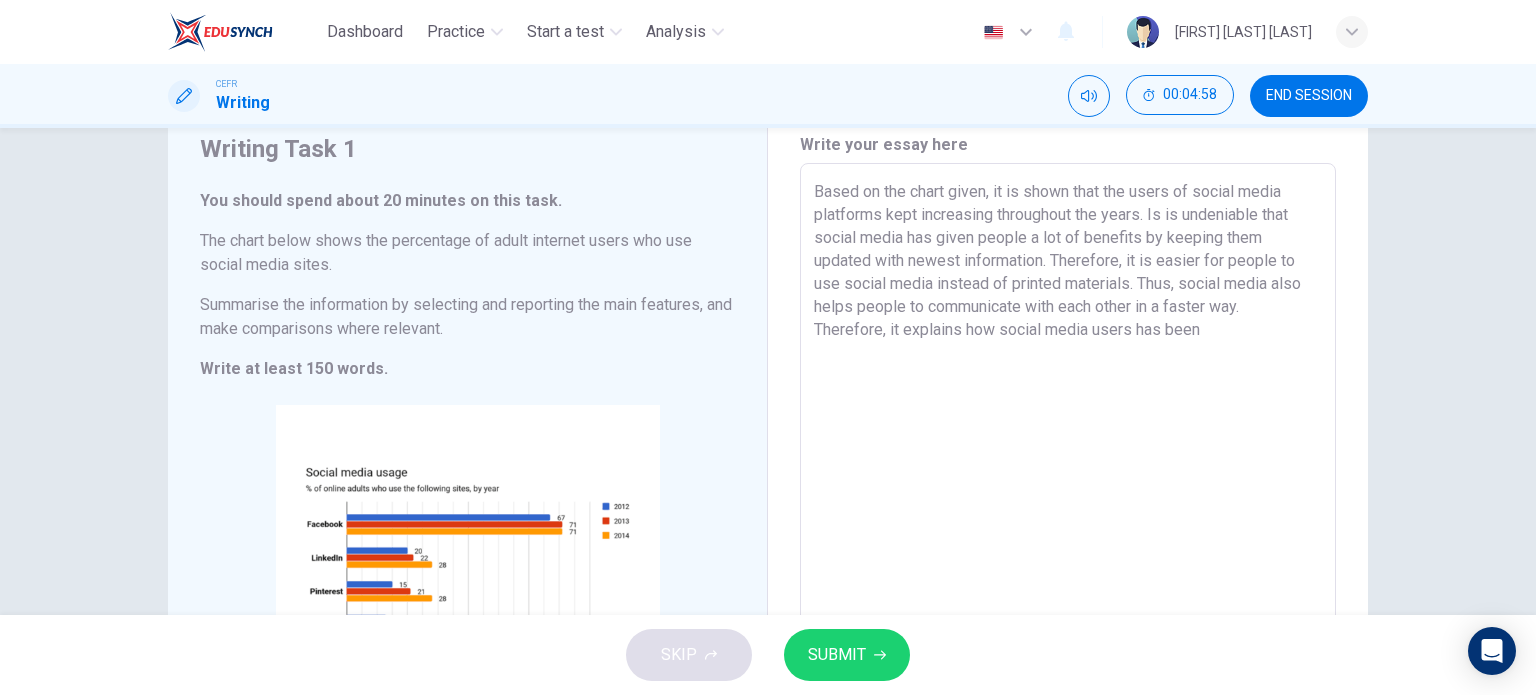 click on "Based on the chart given, it is shown that the users of social media platforms kept increasing throughout the years. Is is undeniable that social media has given people a lot of benefits by keeping them updated with newest information. Therefore, it is easier for people to use social media instead of printed materials. Thus, social media also helps people to communicate with each other in a faster way. Therefore, it explains how social media users has been" at bounding box center [1068, 459] 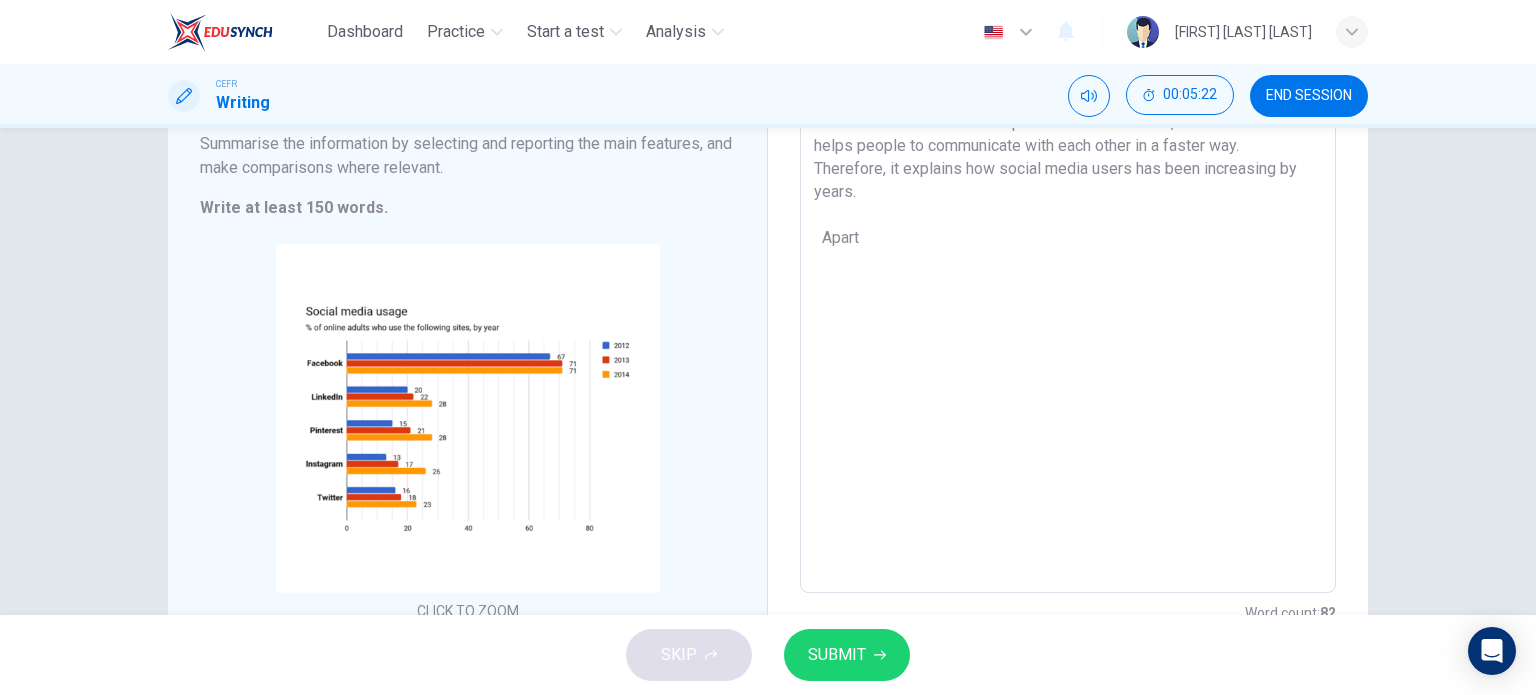 scroll, scrollTop: 247, scrollLeft: 0, axis: vertical 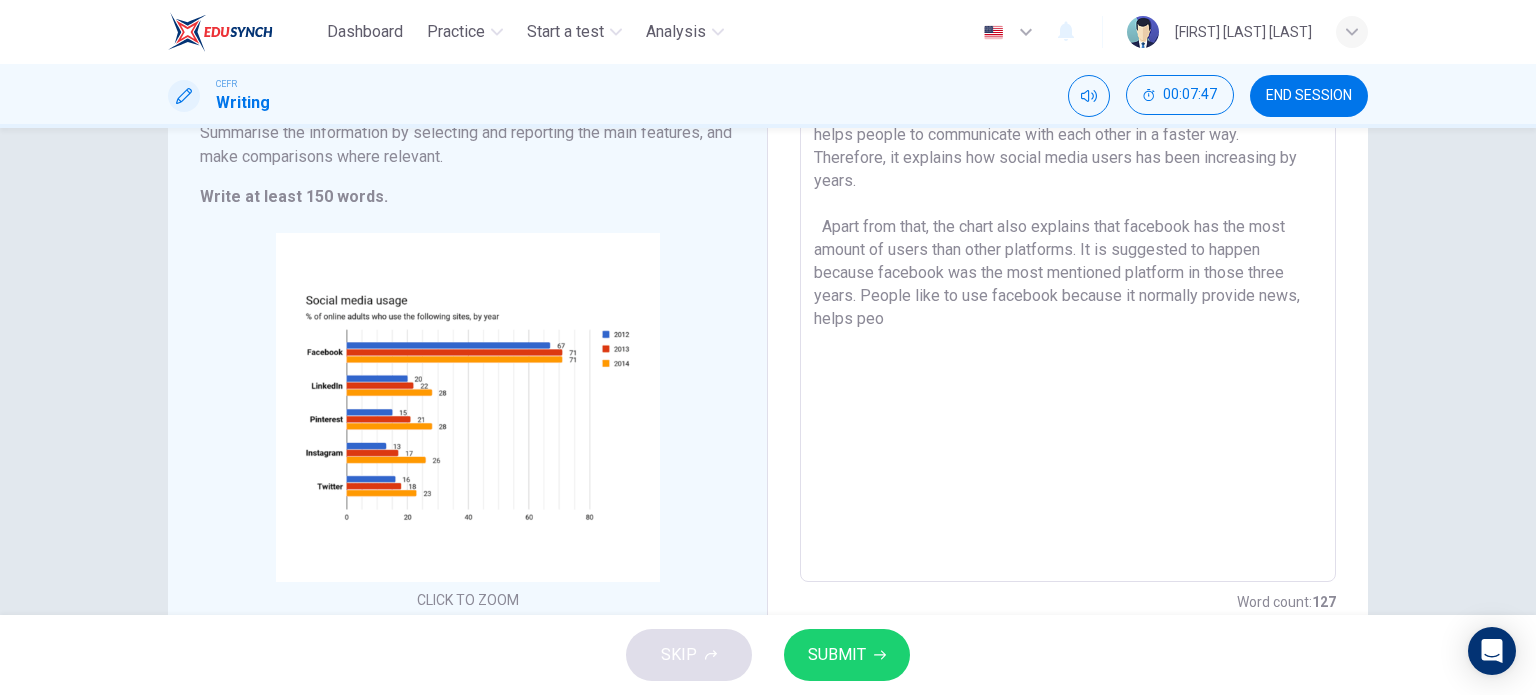 click on "Based on the chart given, it is shown that the users of social media platforms kept increasing throughout the years. Is is undeniable that social media has given people a lot of benefits by keeping them updated with newest information. Therefore, it is easier for people to use social media instead of printed materials. Thus, social media also helps people to communicate with each other in a faster way. Therefore, it explains how social media users has been increasing by years.
Apart from that, the chart also explains that facebook has the most amount of users than other platforms. It is suggested to happen because facebook was the most mentioned platform in those three years. People like to use facebook because it normally provide news, helps peo" at bounding box center [1068, 287] 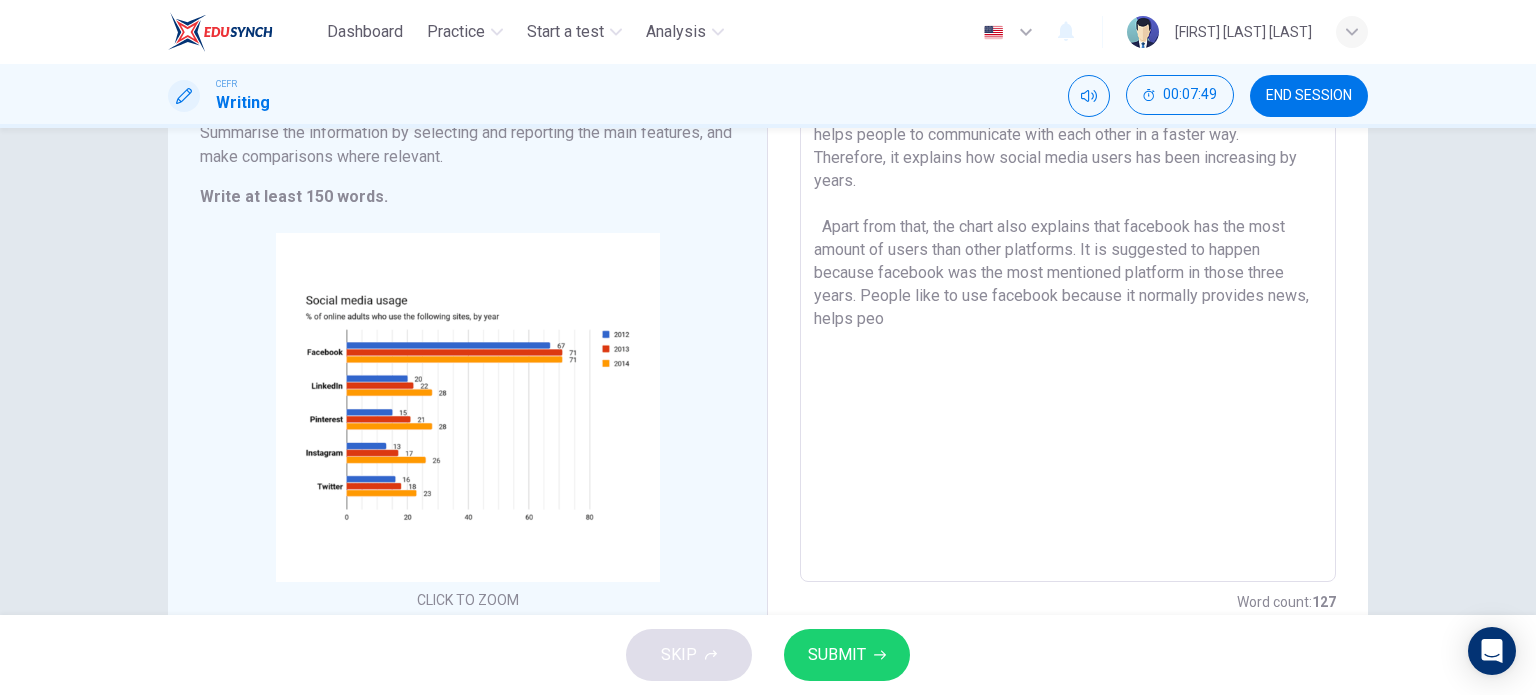 click on "Based on the chart given, it is shown that the users of social media platforms kept increasing throughout the years. Is is undeniable that social media has given people a lot of benefits by keeping them updated with newest information. Therefore, it is easier for people to use social media instead of printed materials. Thus, social media also helps people to communicate with each other in a faster way. Therefore, it explains how social media users has been increasing by years.
Apart from that, the chart also explains that facebook has the most amount of users than other platforms. It is suggested to happen because facebook was the most mentioned platform in those three years. People like to use facebook because it normally provides news, helps peo" at bounding box center [1068, 287] 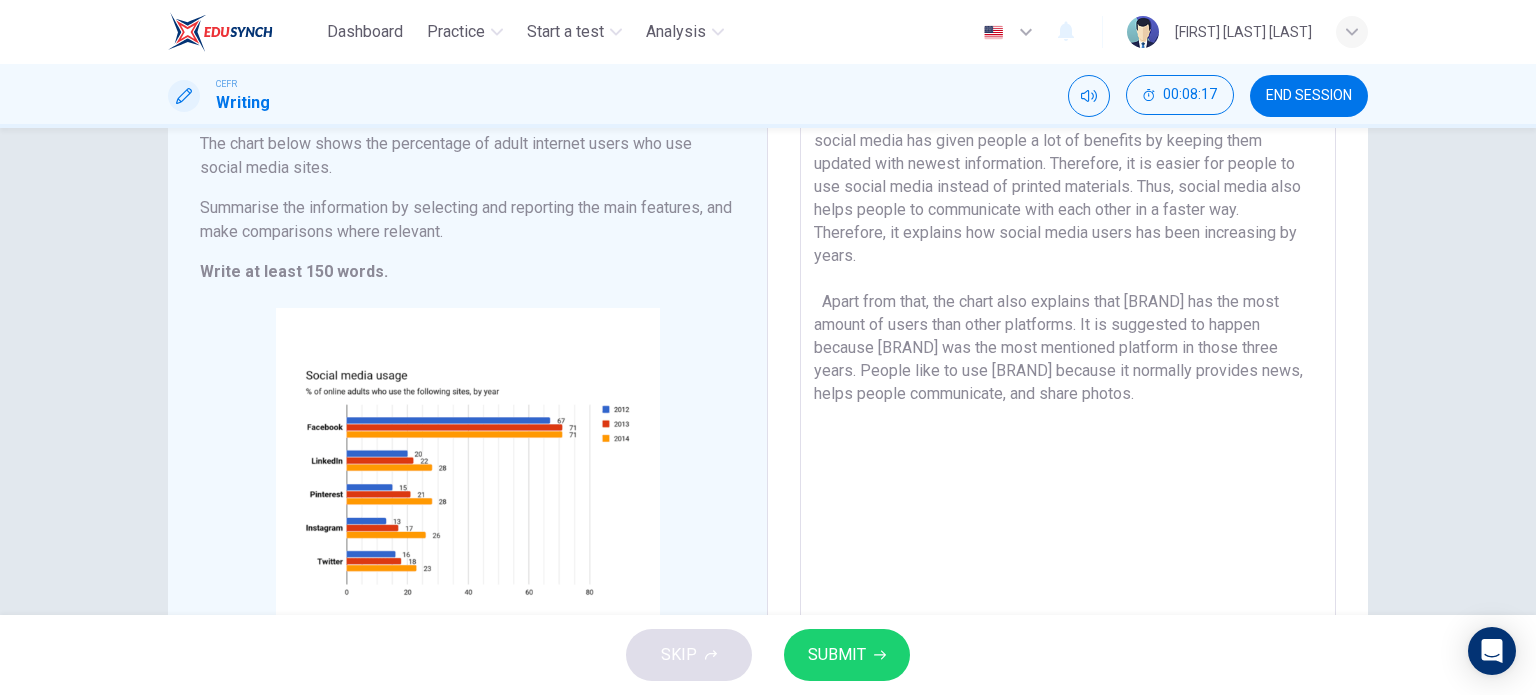 scroll, scrollTop: 161, scrollLeft: 0, axis: vertical 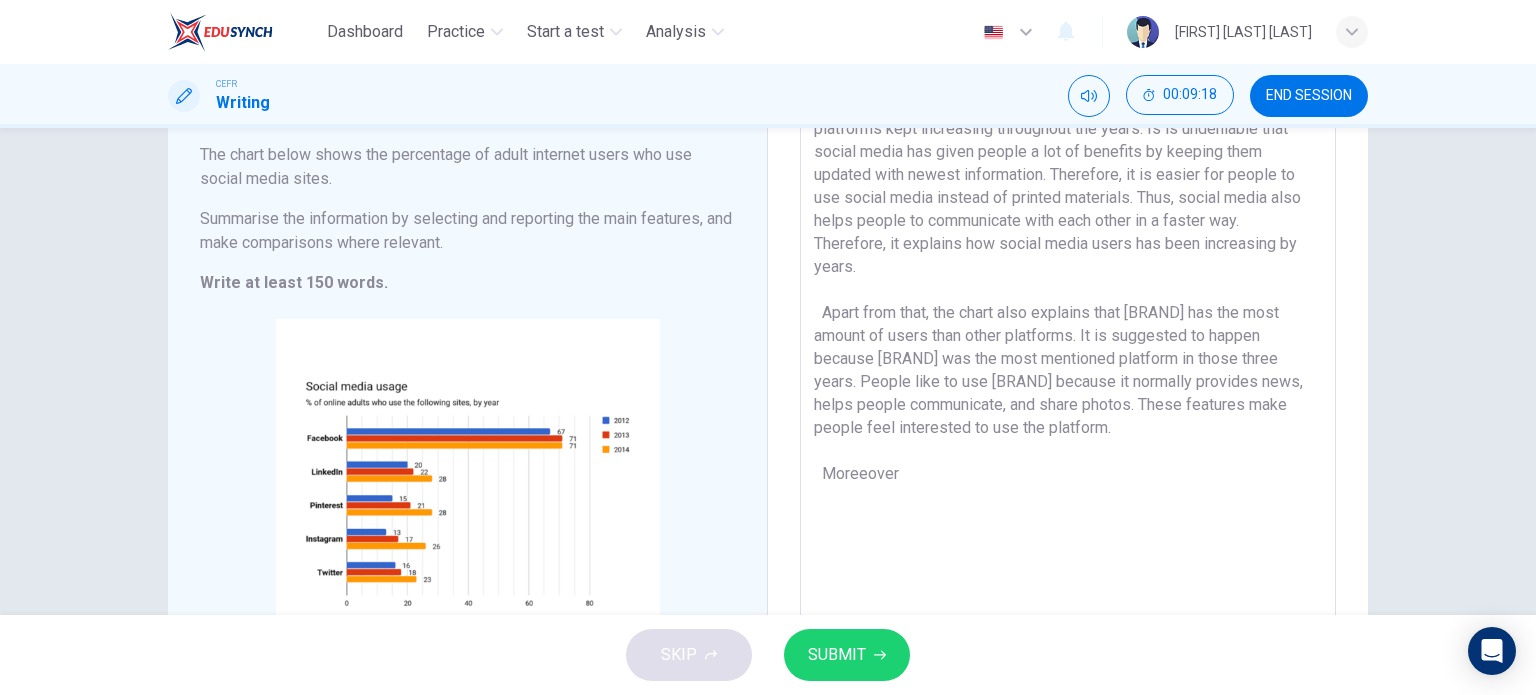 drag, startPoint x: 817, startPoint y: 475, endPoint x: 897, endPoint y: 477, distance: 80.024994 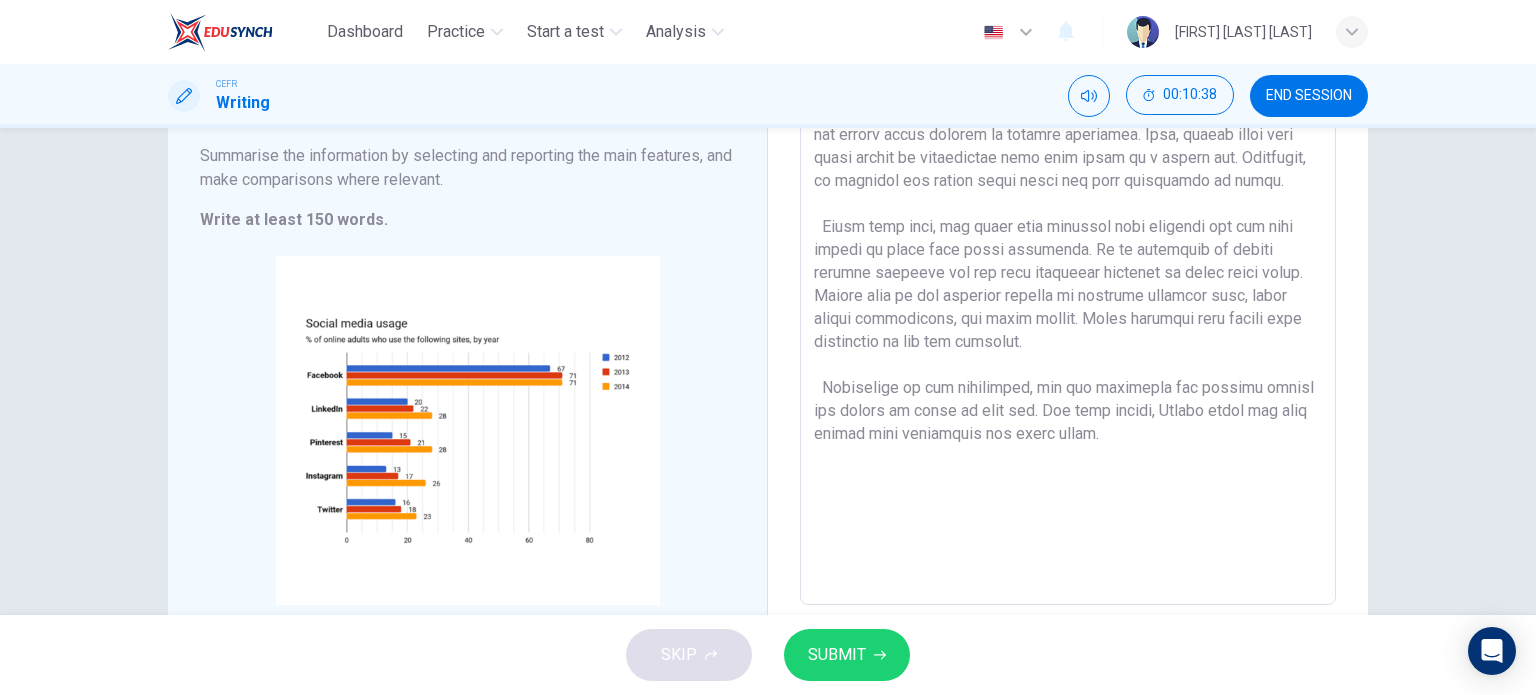 scroll, scrollTop: 208, scrollLeft: 0, axis: vertical 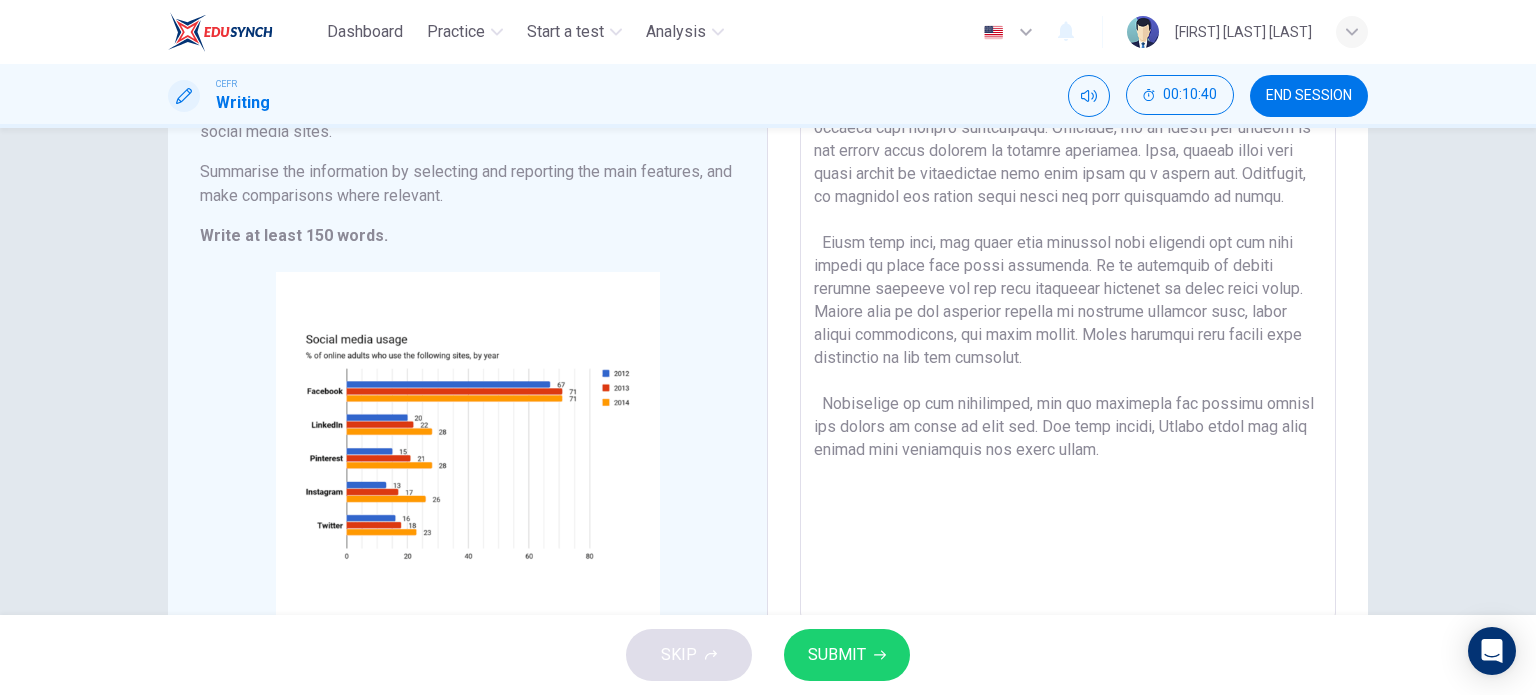type on "Based on the chart given, it is shown that the users of social media platforms kept increasing throughout the years. Is is undeniable that social media has given people a lot of benefits by keeping them updated with newest information. Therefore, it is easier for people to use social media instead of printed materials. Thus, social media also helps people to communicate with each other in a faster way. Therefore, it explains how social media users has been increasing by years.
Apart from that, the chart also explains that facebook has the most amount of users than other platforms. It is suggested to happen because facebook was the most mentioned platform in those three years. People like to use facebook because it normally provides news, helps people communicate, and share photos. These features make people feel interested to use the platform.
Regardless of the percentage, all the platforms are equally useful for people in terms of many way. For that reason, Social media has been widely used especi..." 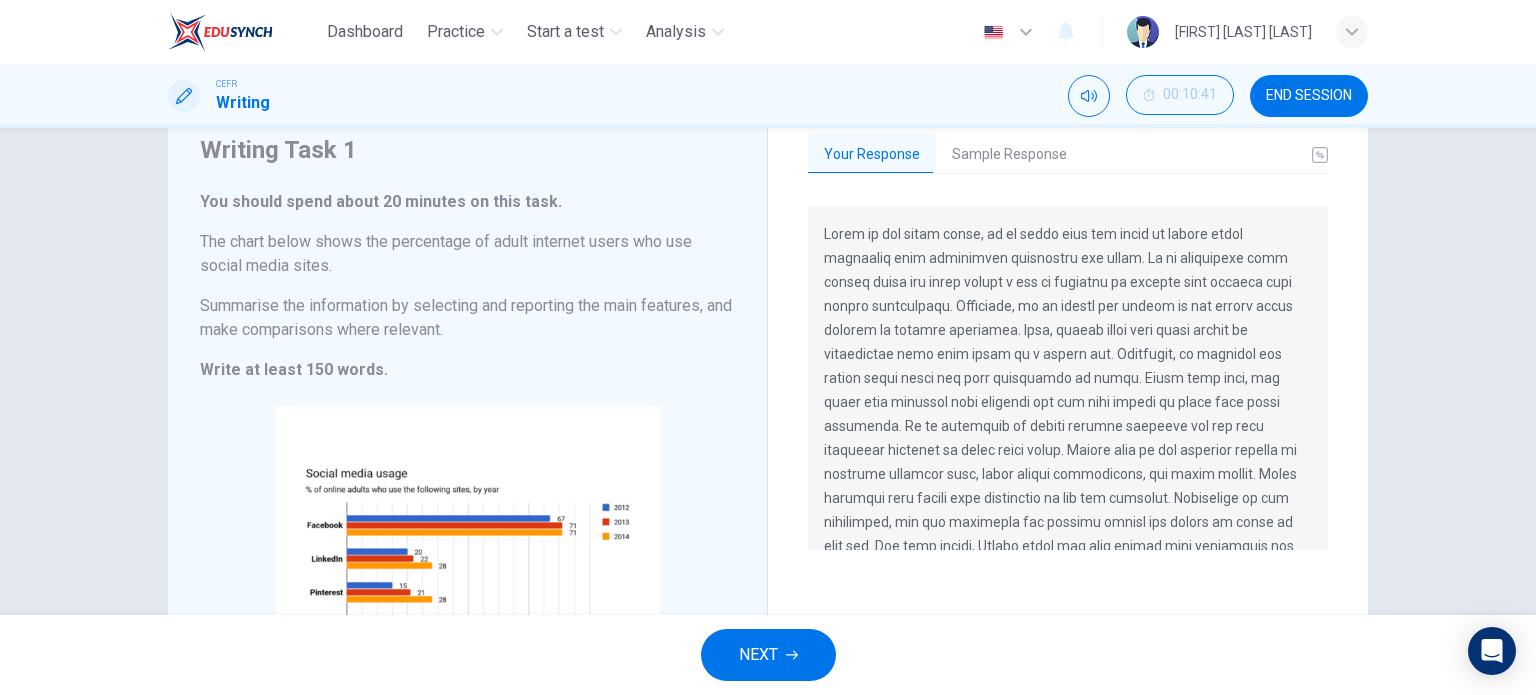 scroll, scrollTop: 0, scrollLeft: 0, axis: both 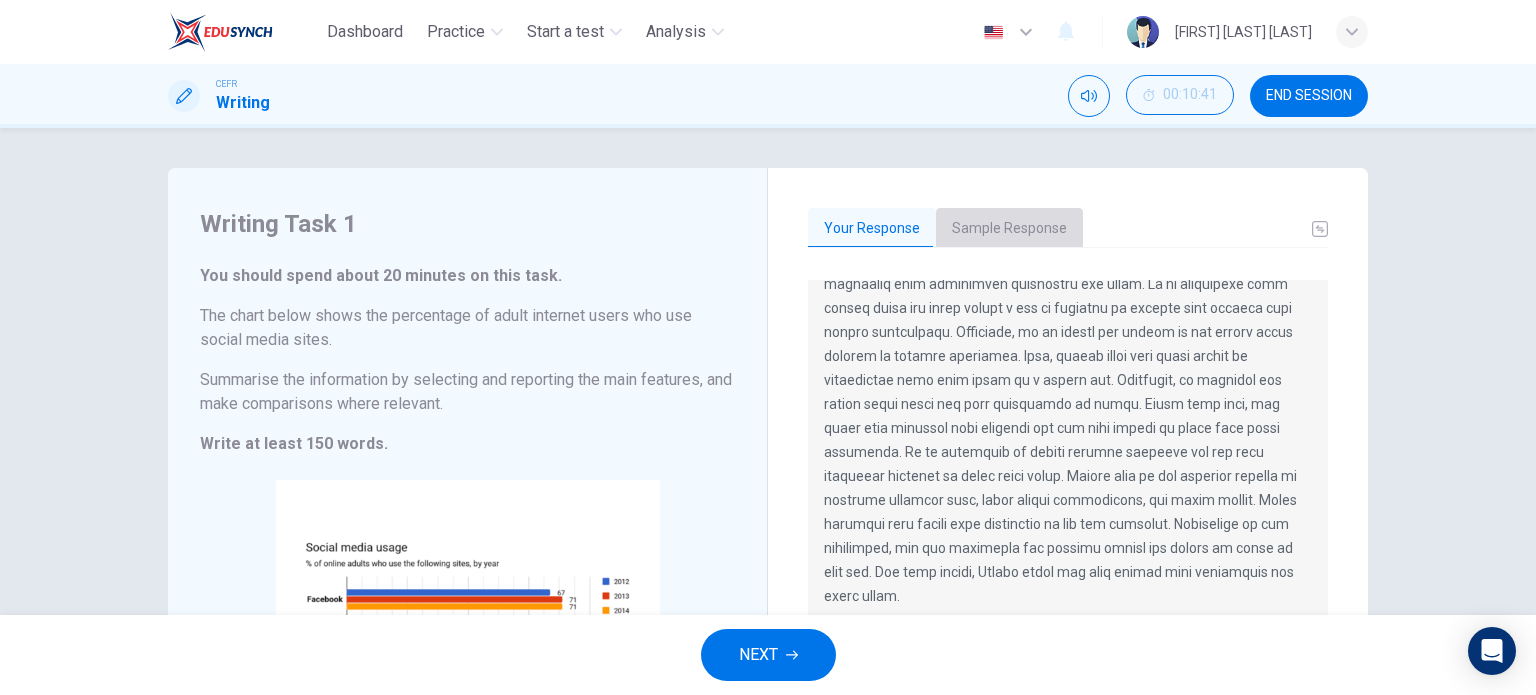 click on "Sample Response" at bounding box center (1009, 229) 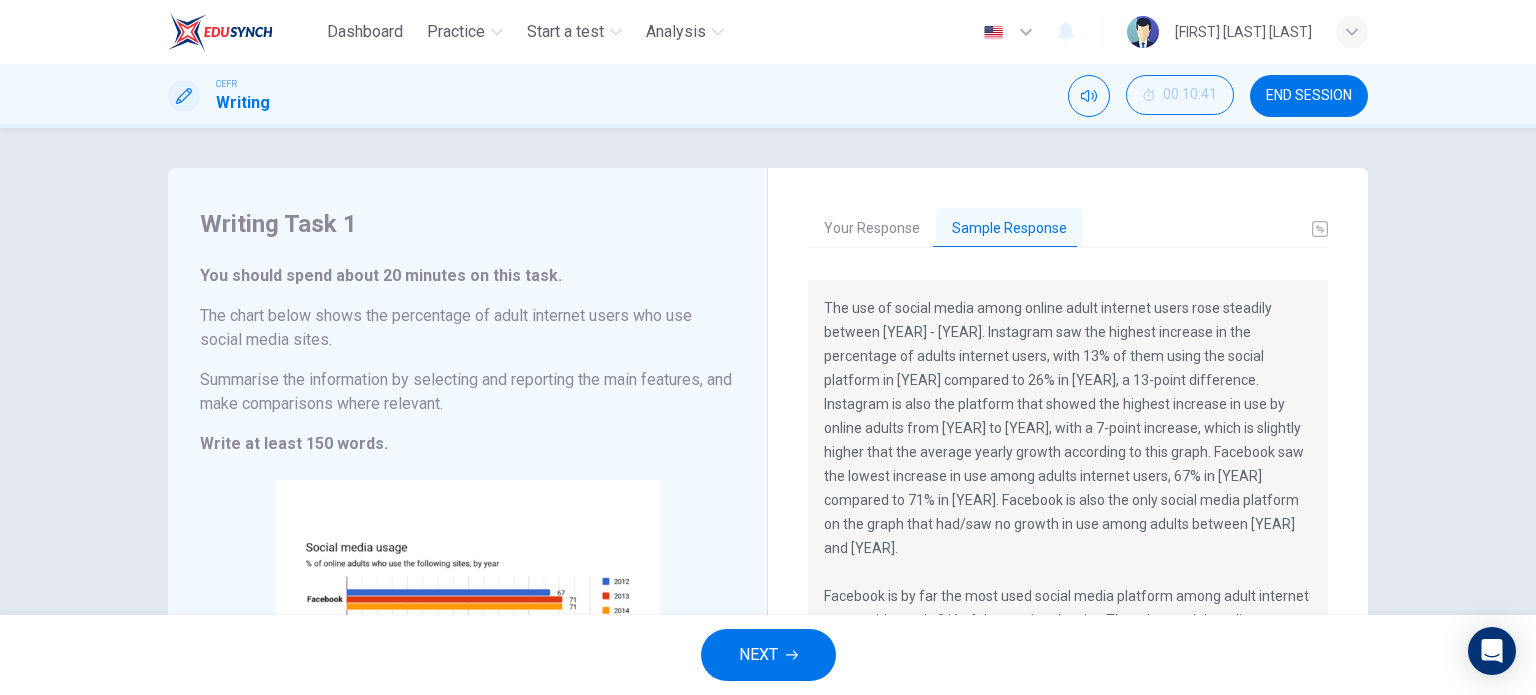 scroll, scrollTop: 24, scrollLeft: 0, axis: vertical 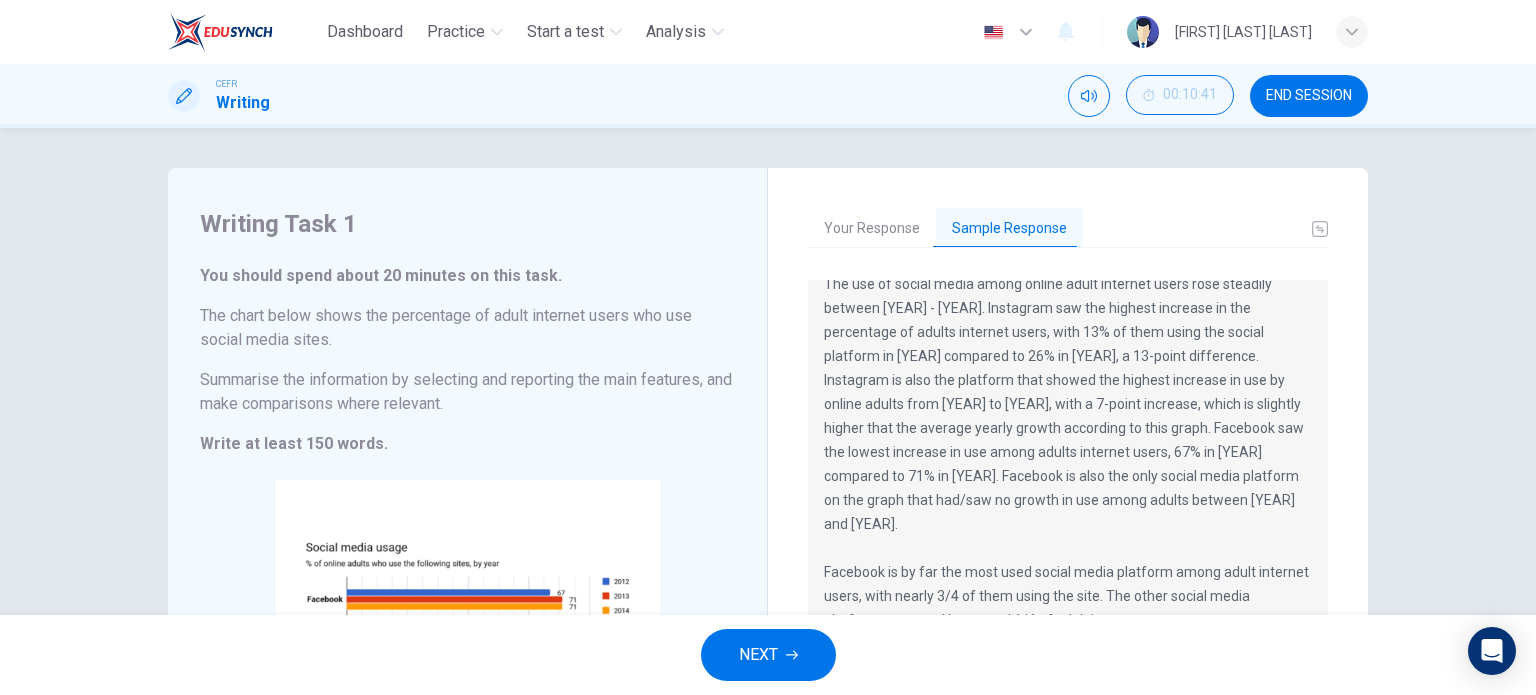 click on "Your Response" at bounding box center [872, 229] 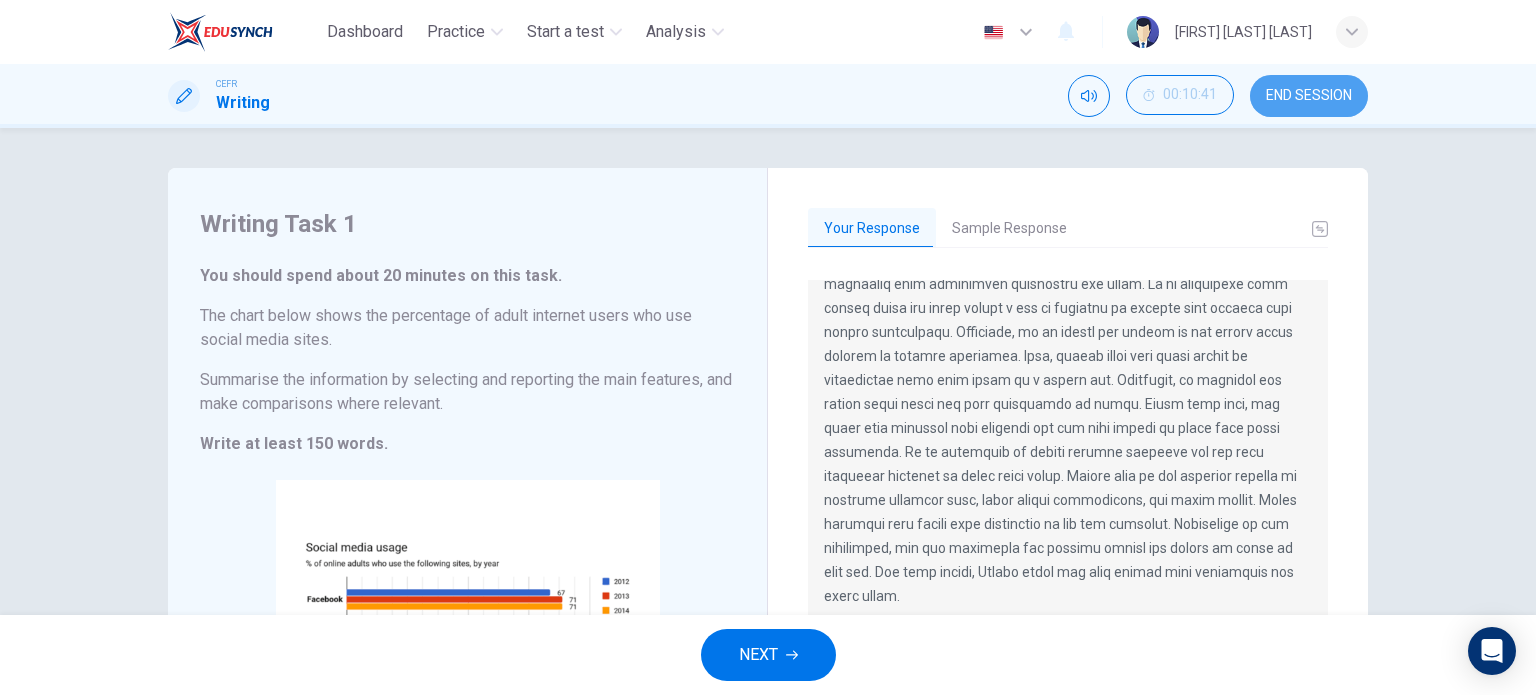 click on "END SESSION" at bounding box center (1309, 96) 